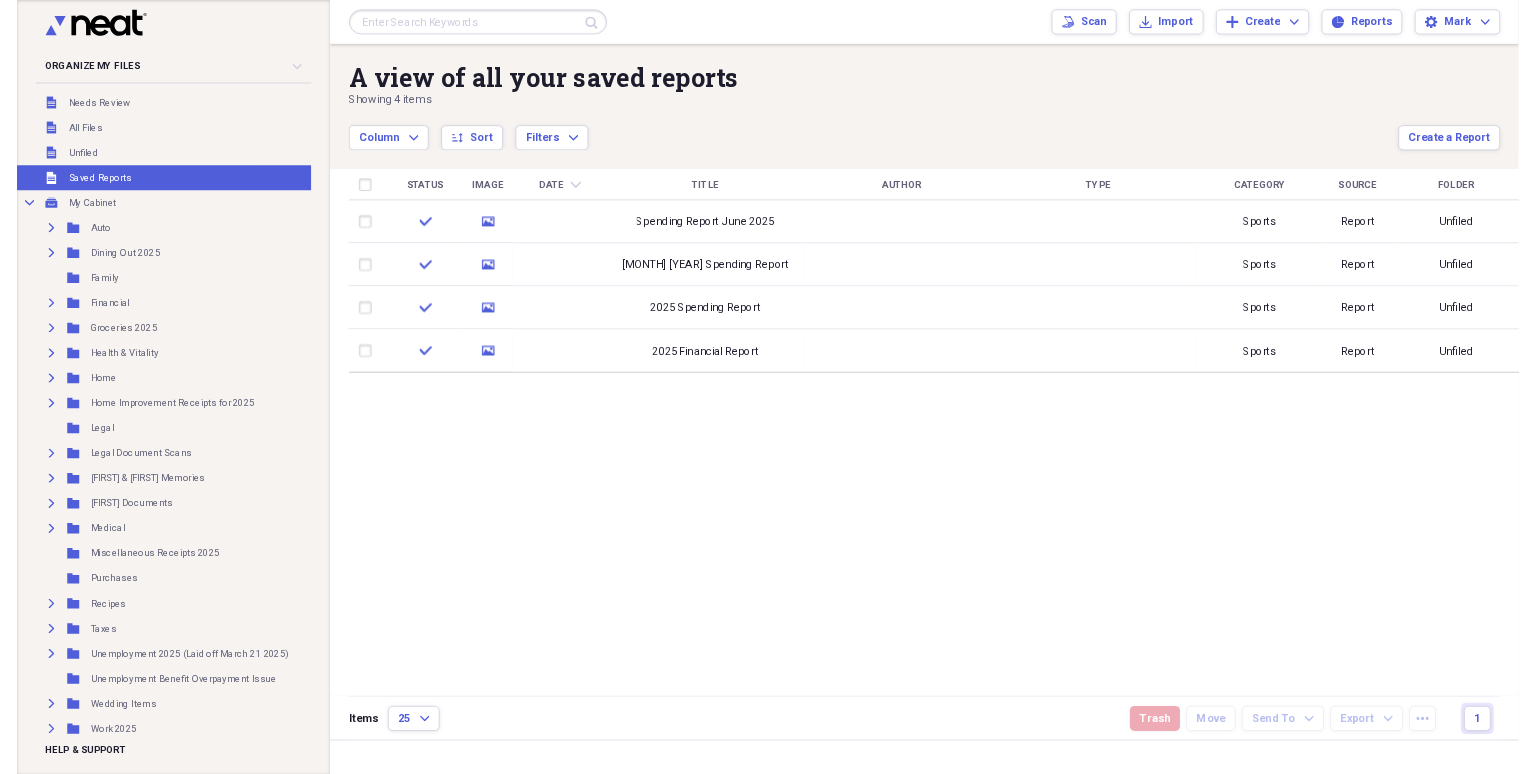 scroll, scrollTop: 0, scrollLeft: 0, axis: both 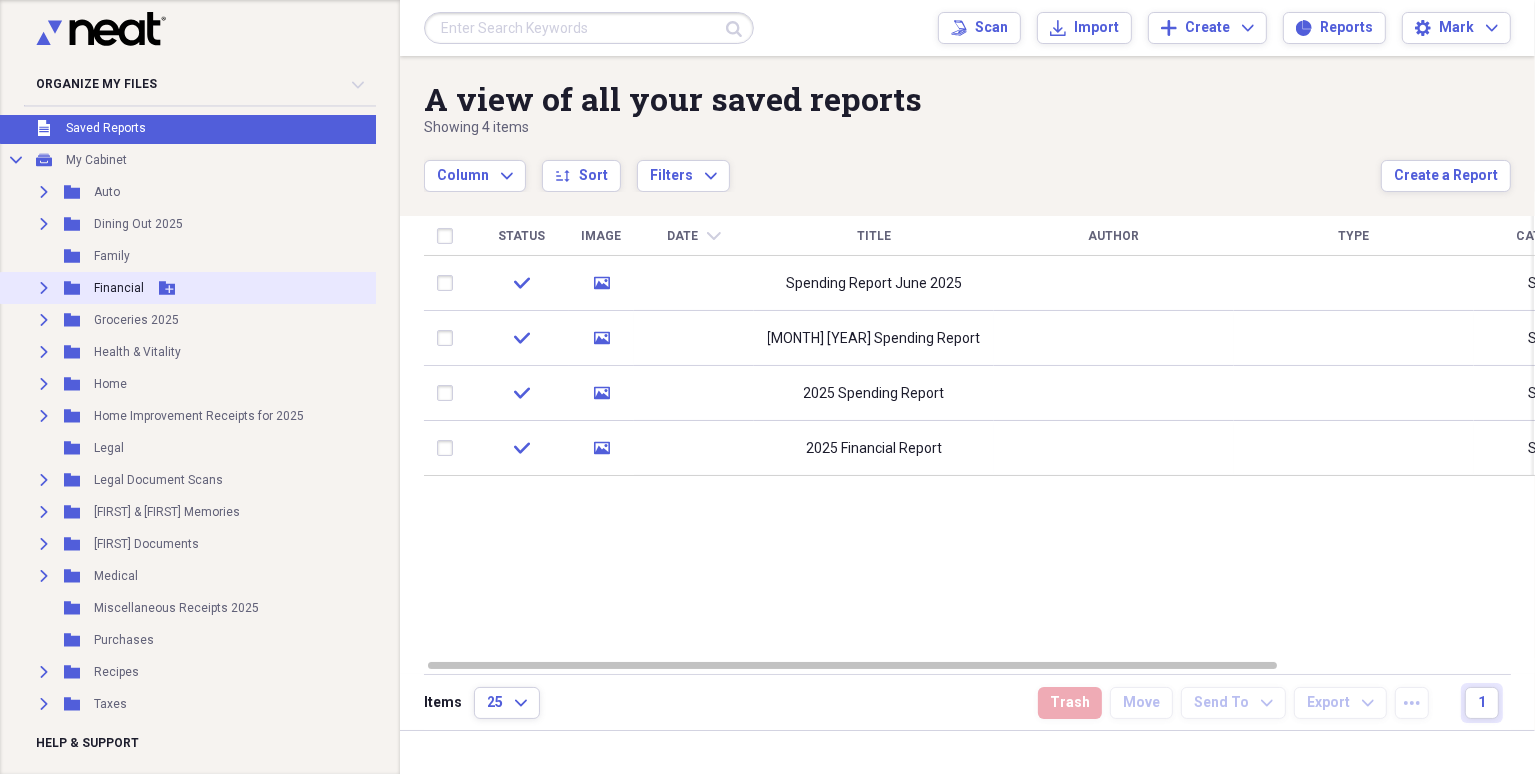 click on "Expand" 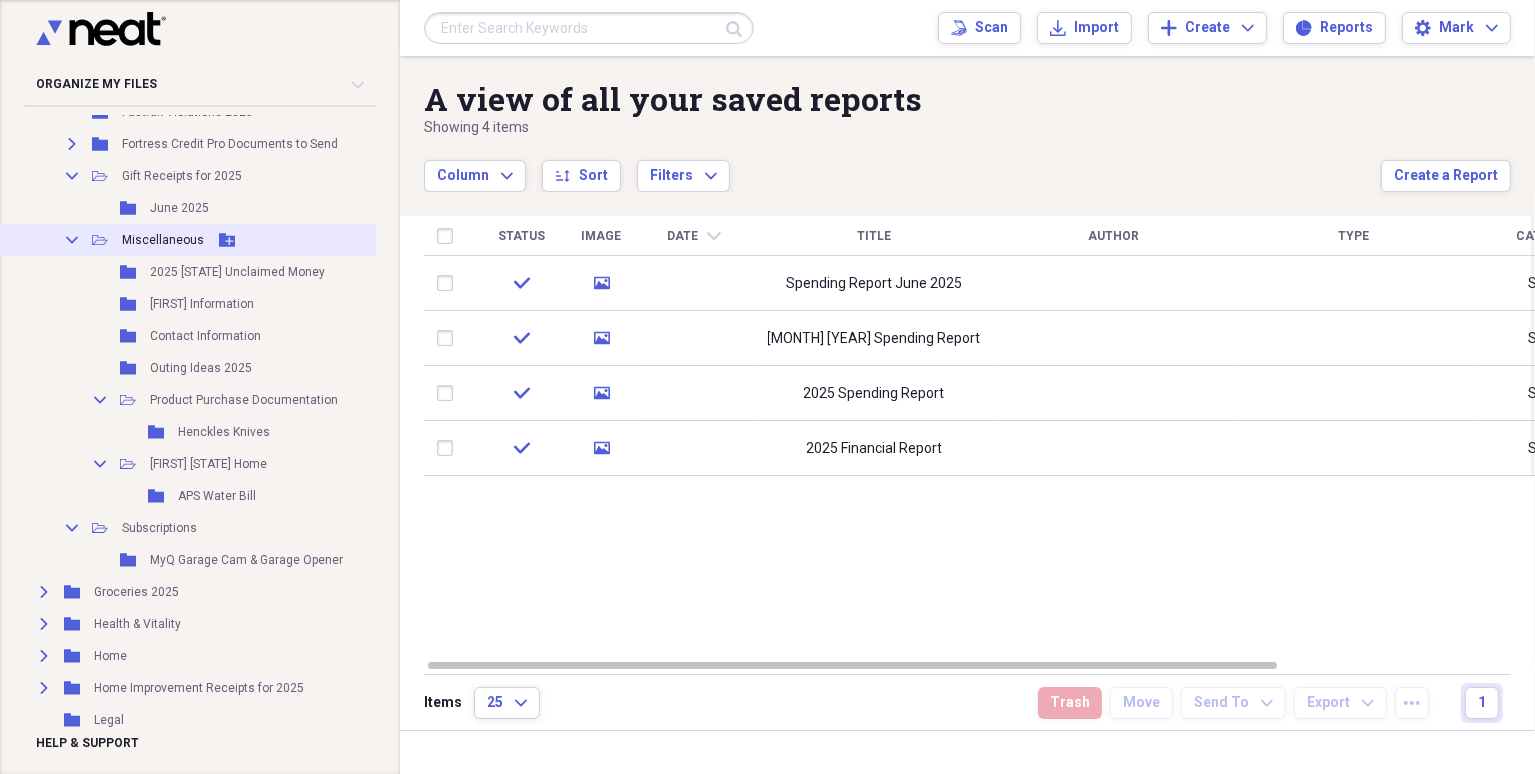 scroll, scrollTop: 199, scrollLeft: 0, axis: vertical 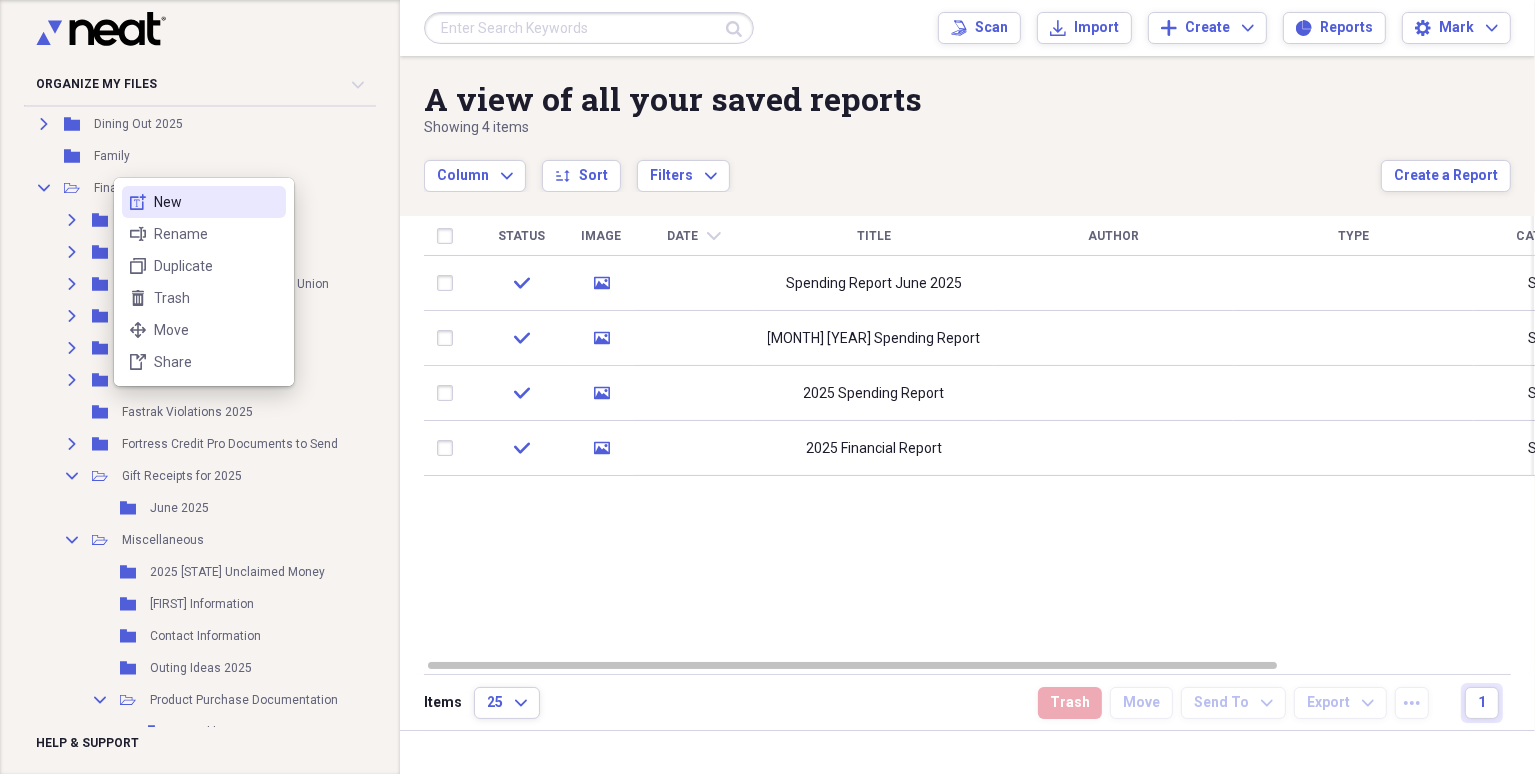click on "new-textbox New" at bounding box center [204, 202] 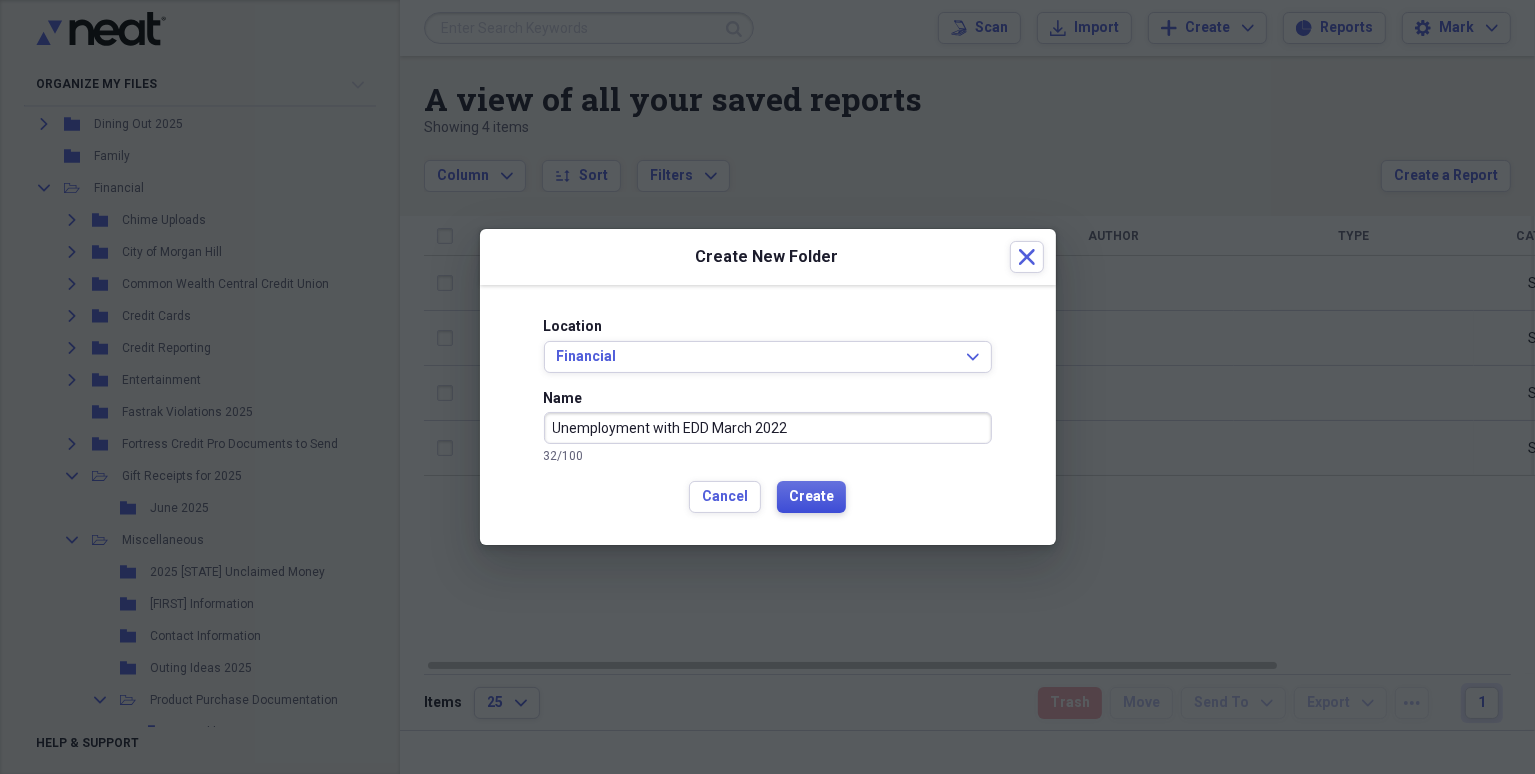 type on "Unemployment with EDD March 2022" 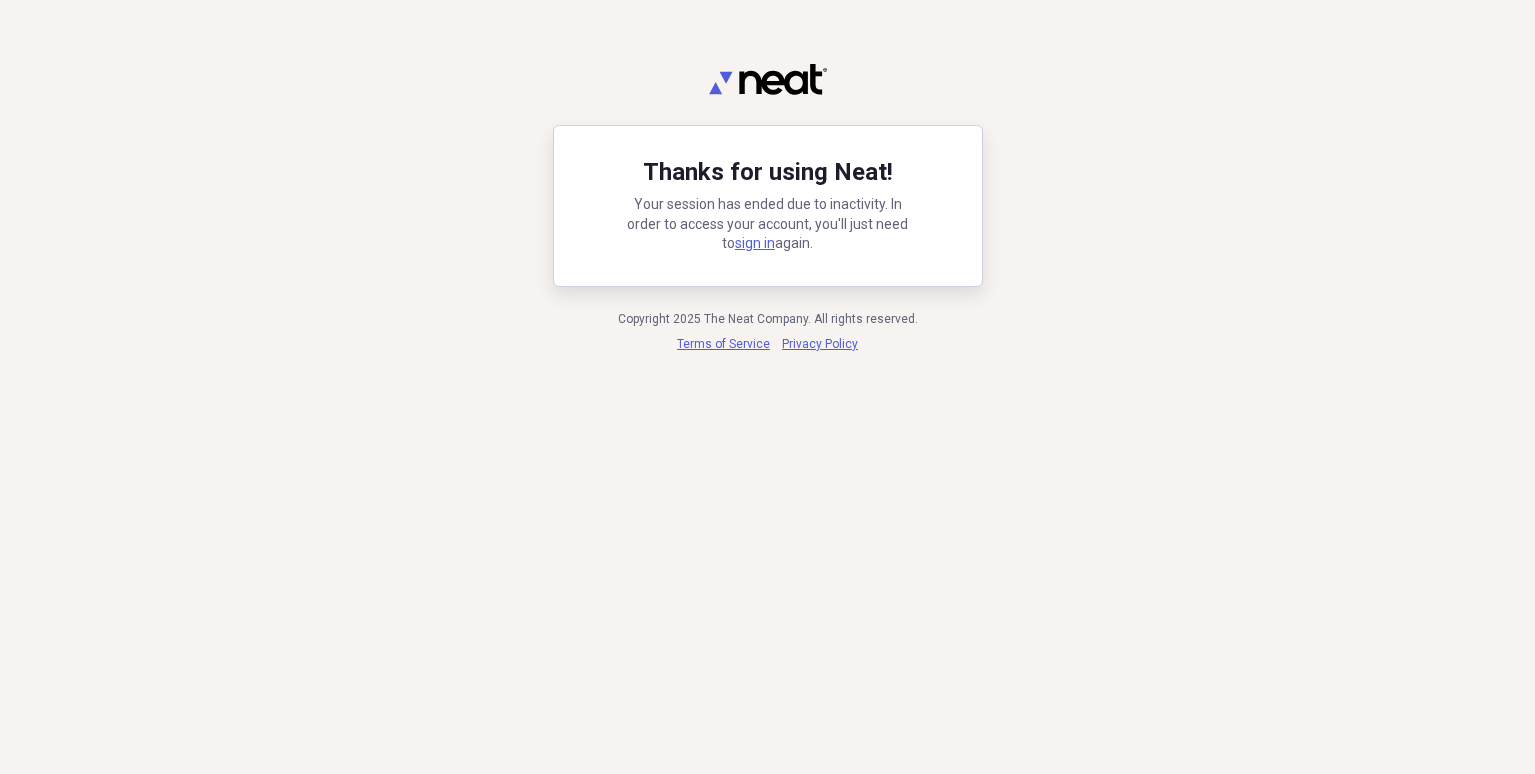 scroll, scrollTop: 0, scrollLeft: 0, axis: both 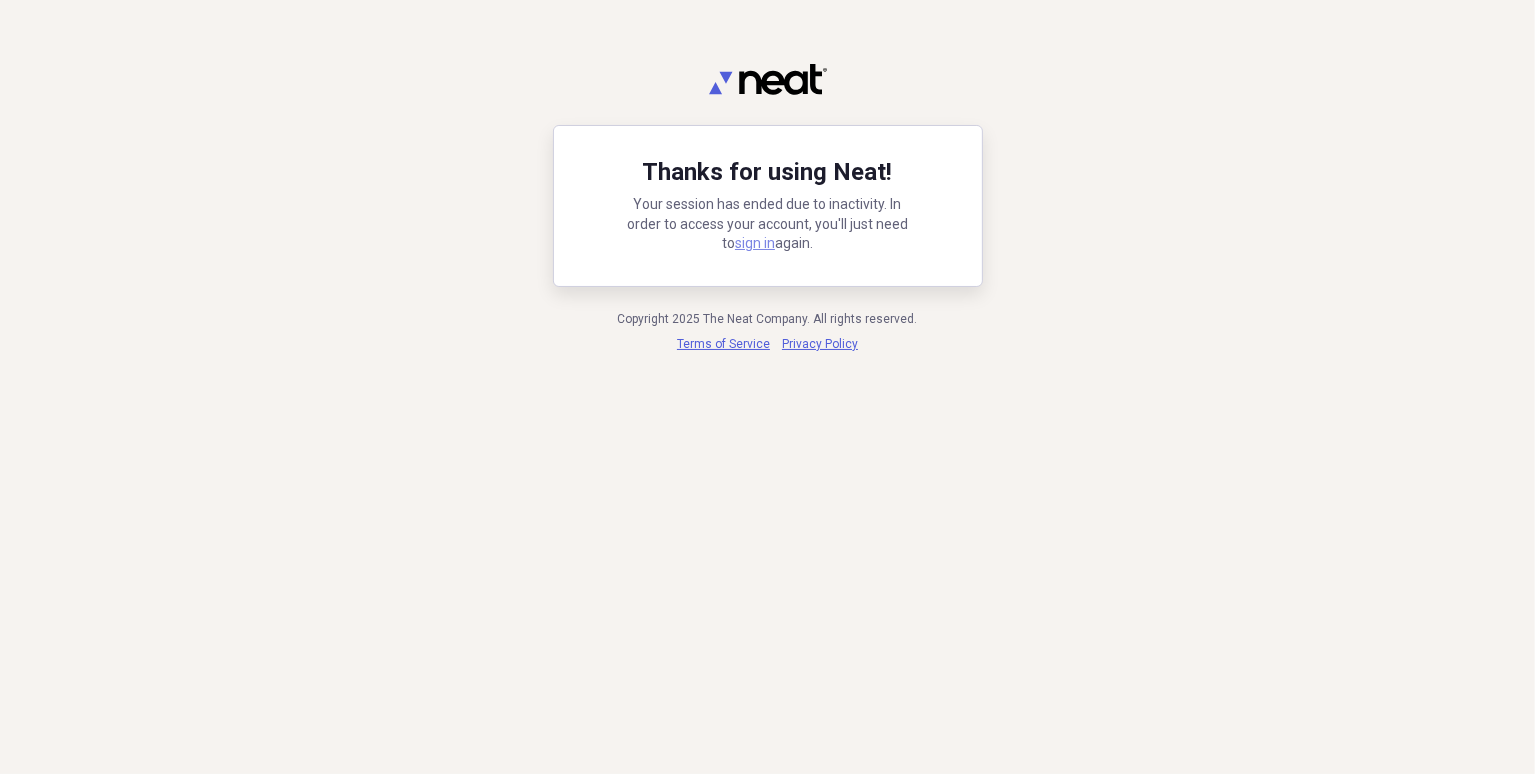 click on "sign in" at bounding box center [755, 243] 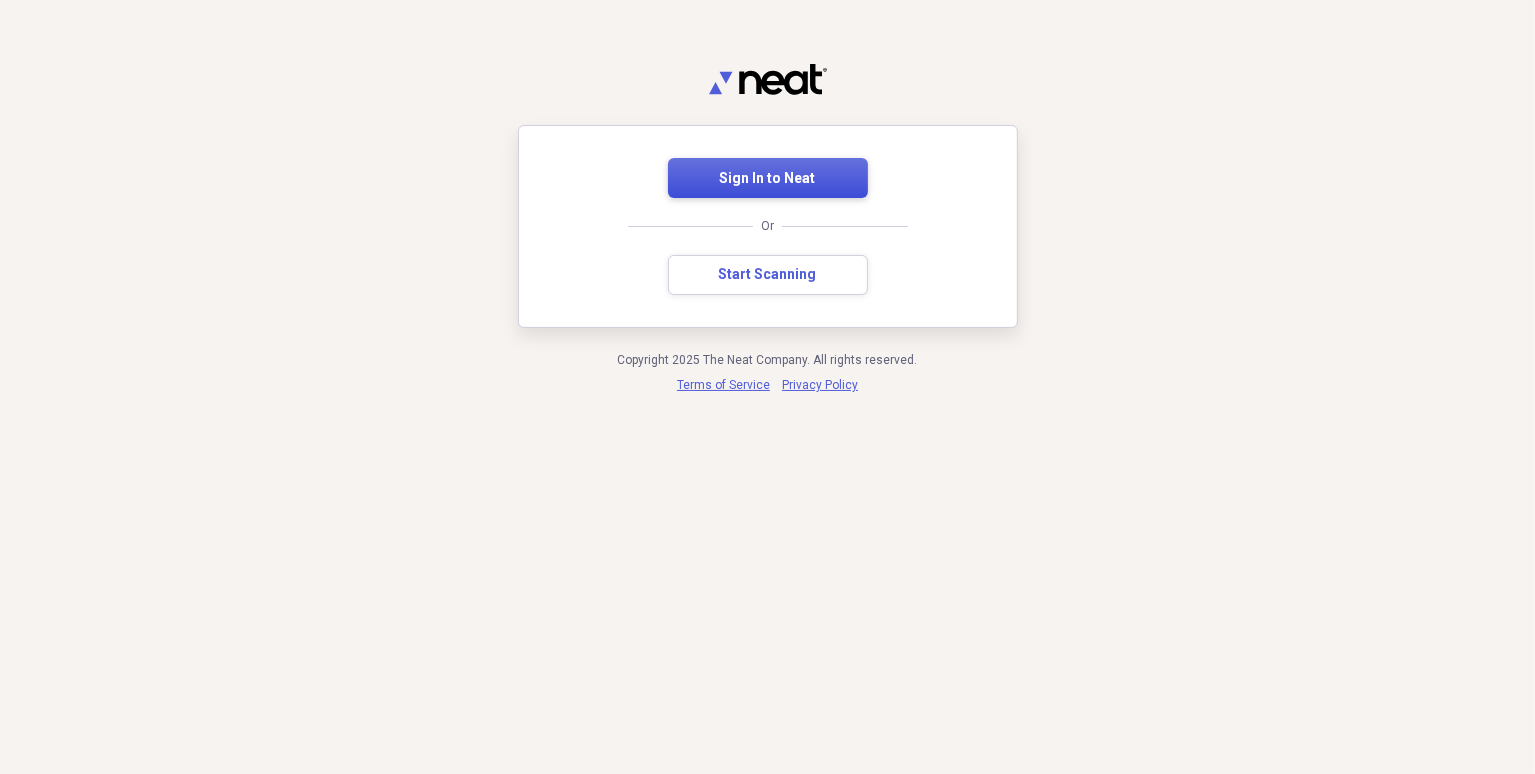 click on "Sign In to Neat" at bounding box center (768, 178) 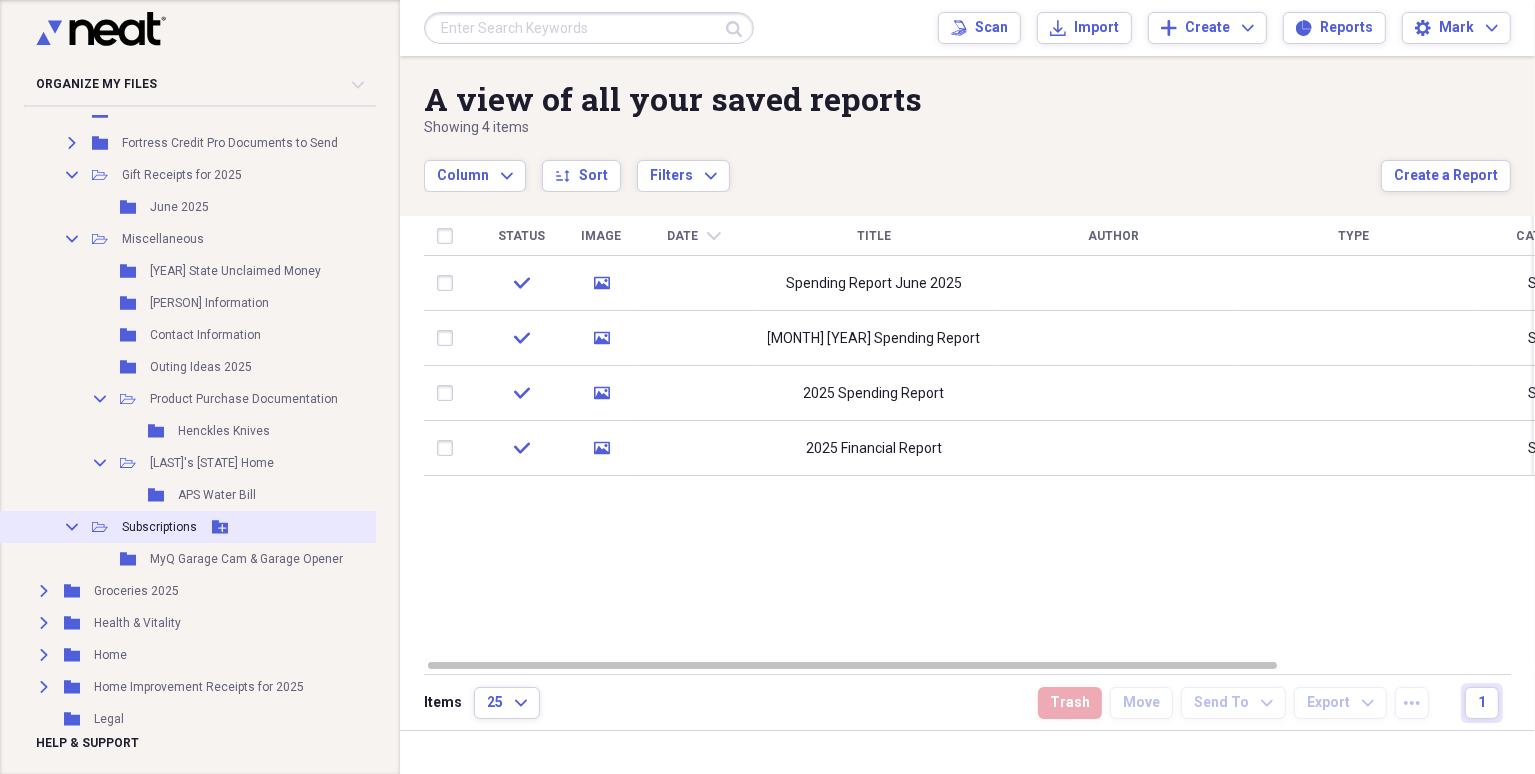 scroll, scrollTop: 200, scrollLeft: 0, axis: vertical 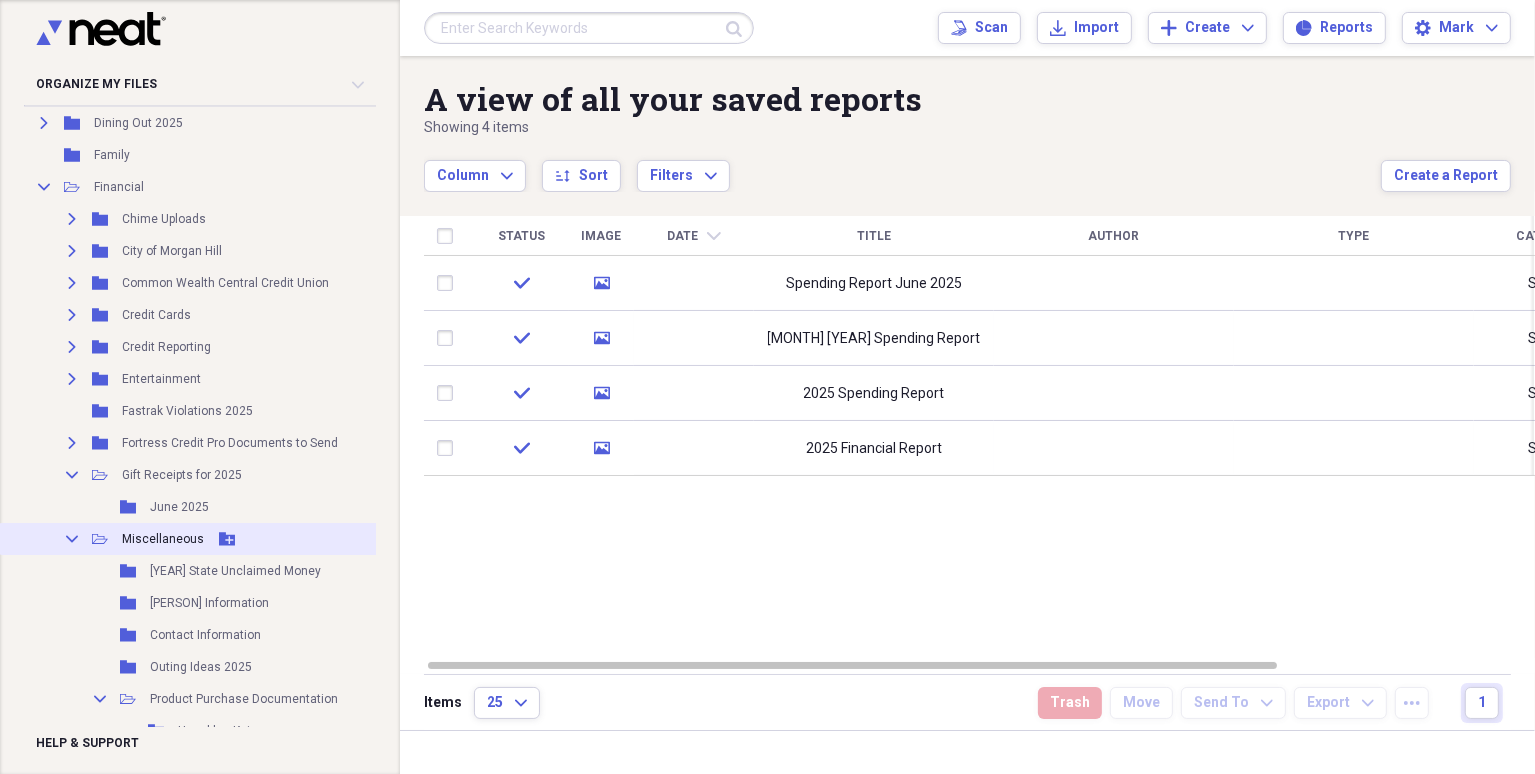 click 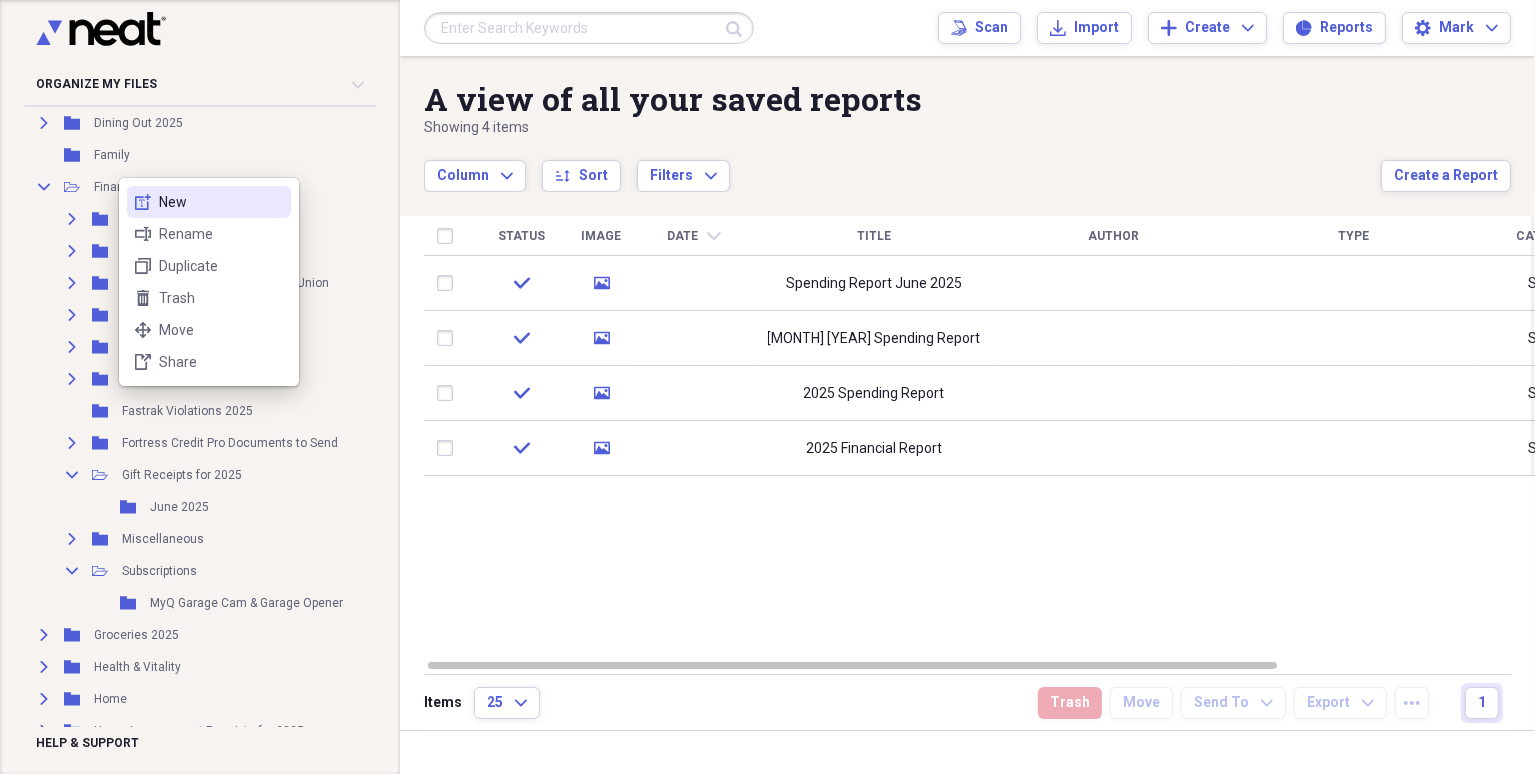 click 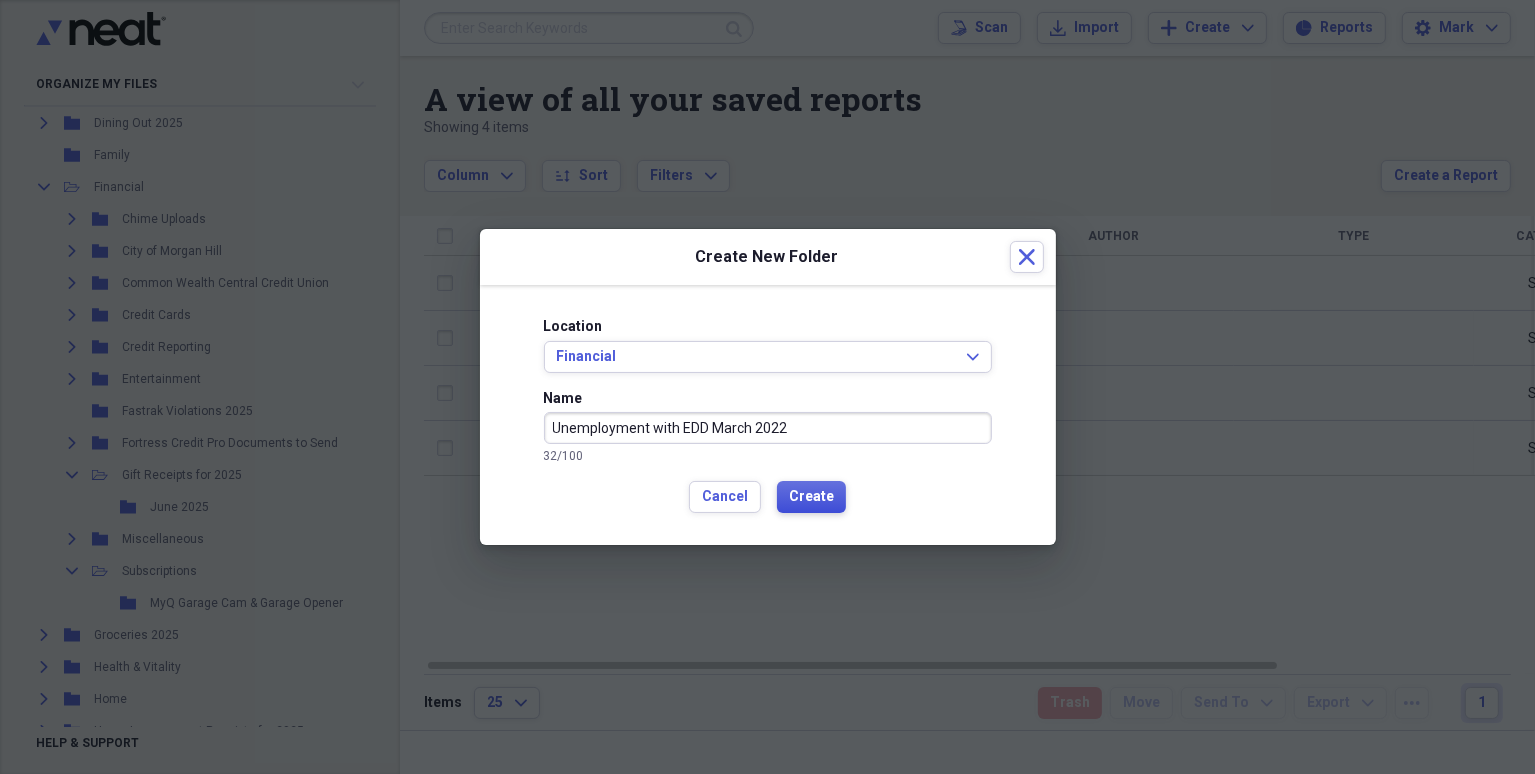 type on "Unemployment with EDD March 2022" 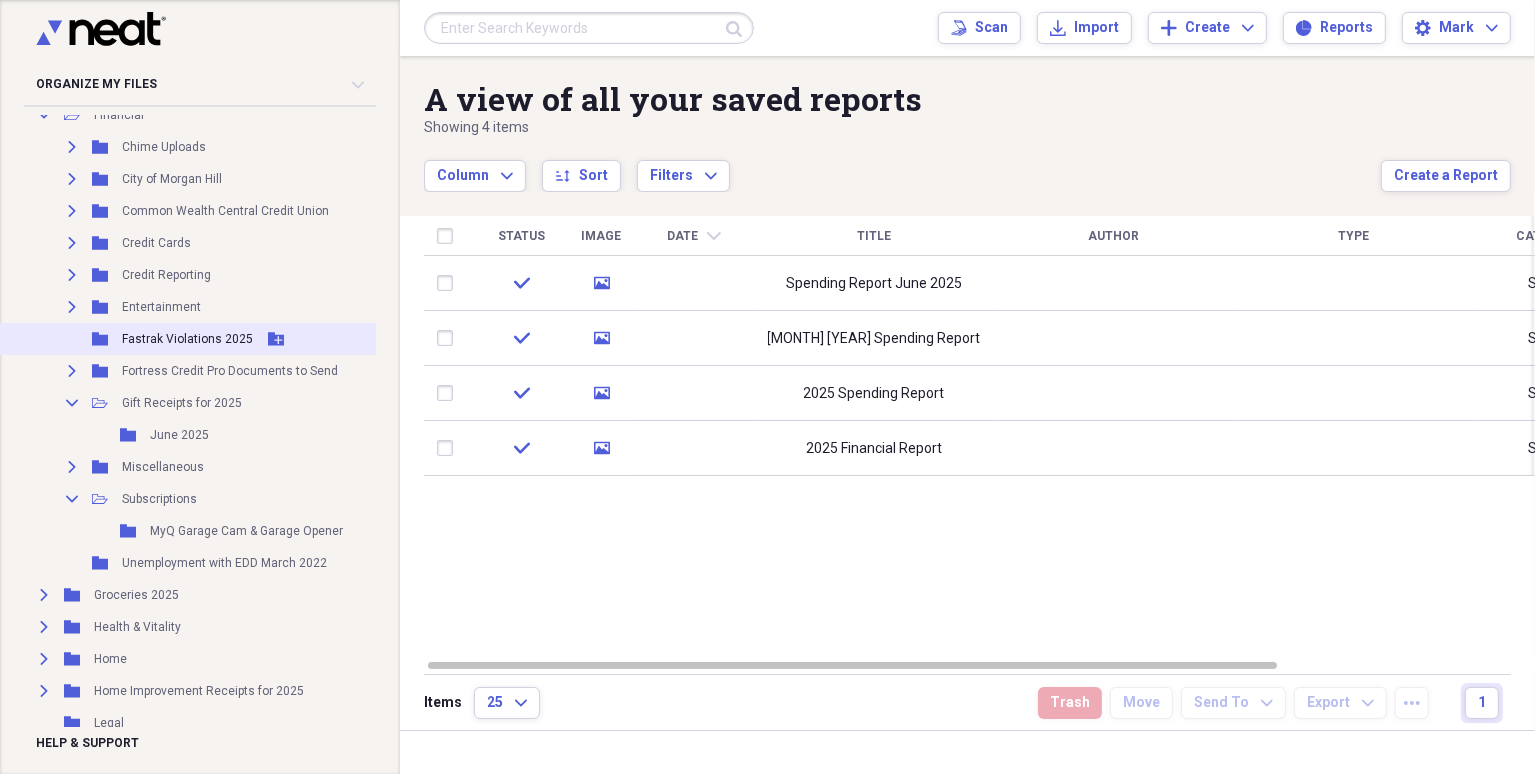 scroll, scrollTop: 300, scrollLeft: 0, axis: vertical 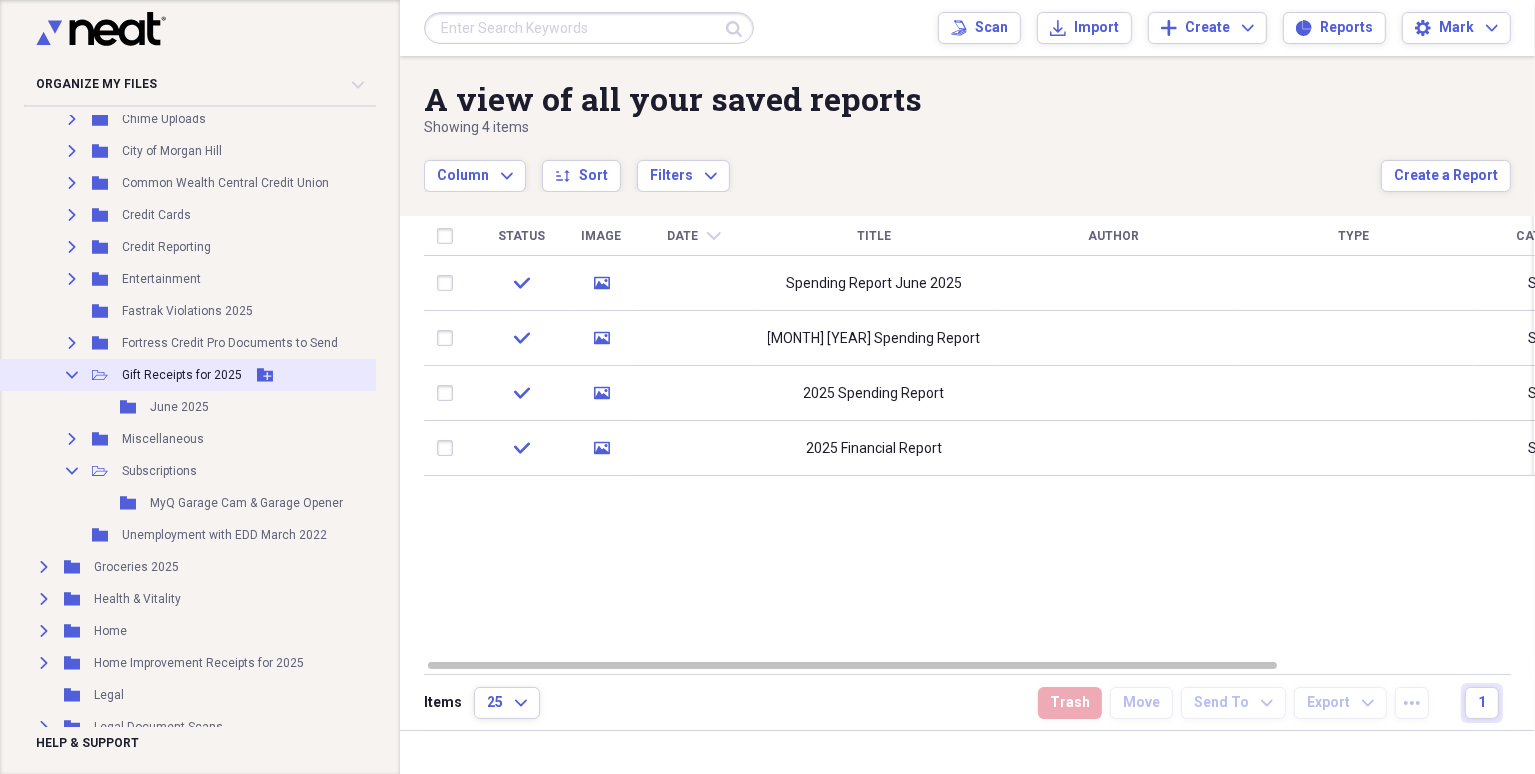click on "Collapse" 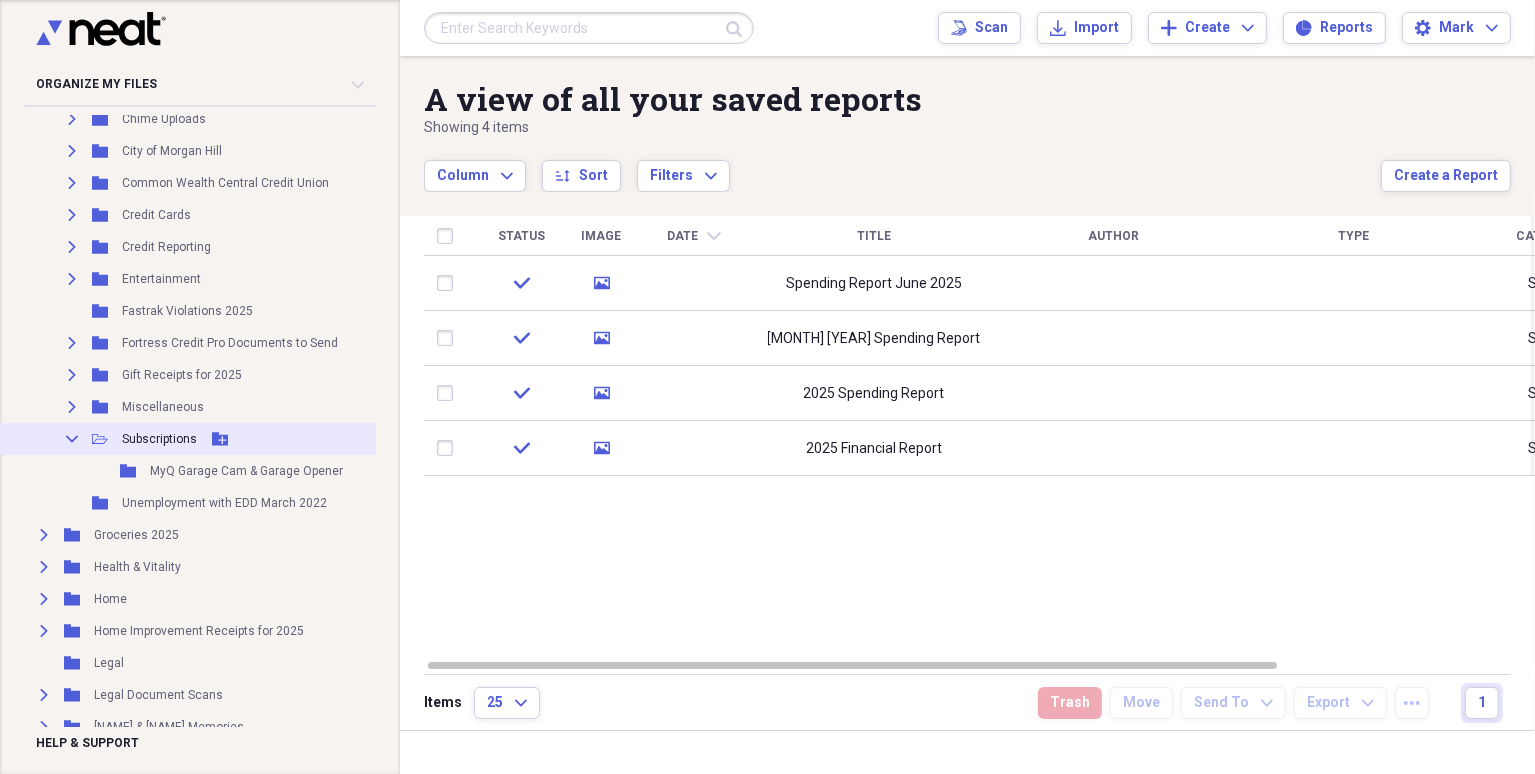 click on "Collapse" 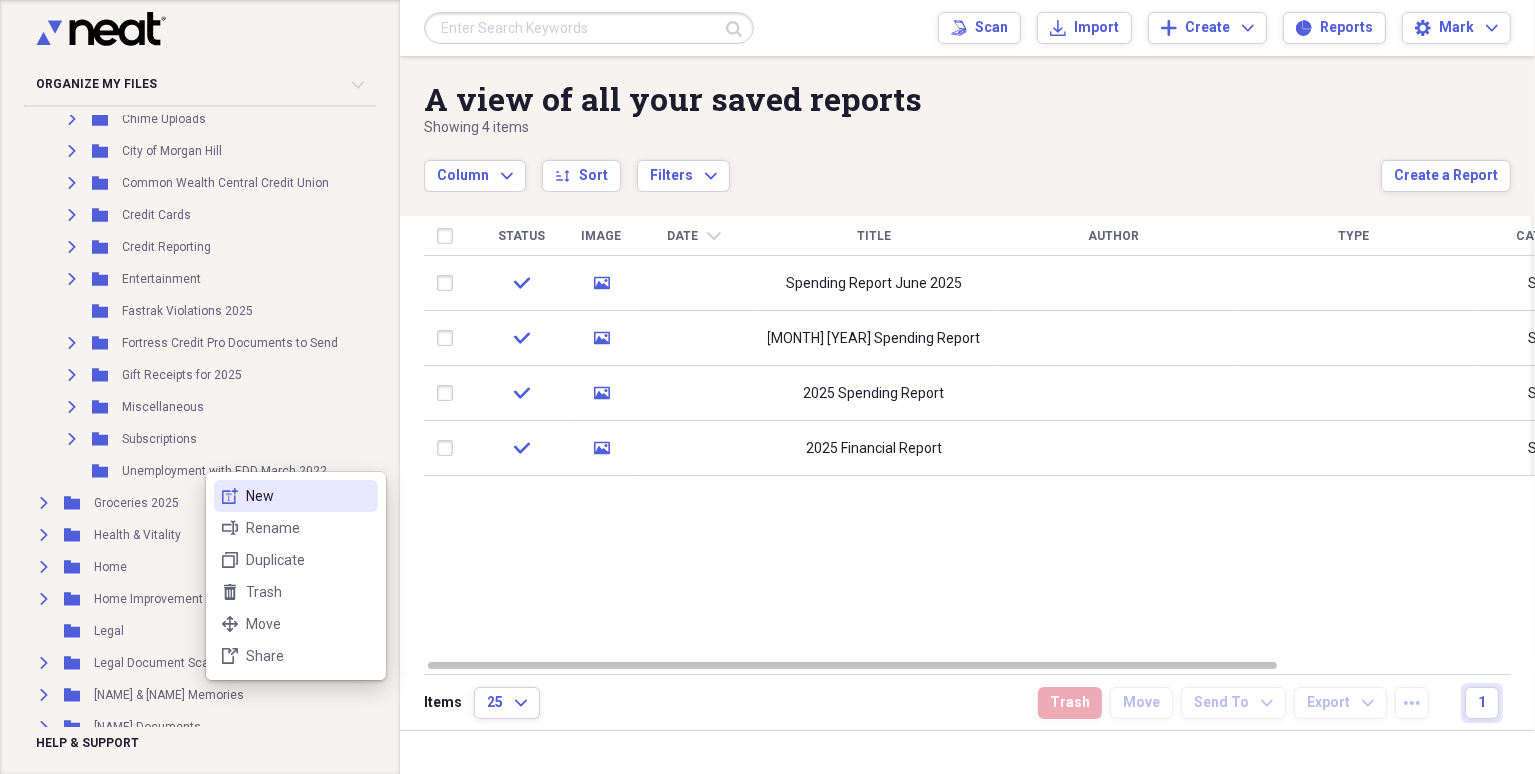 click on "new-textbox New" at bounding box center (296, 496) 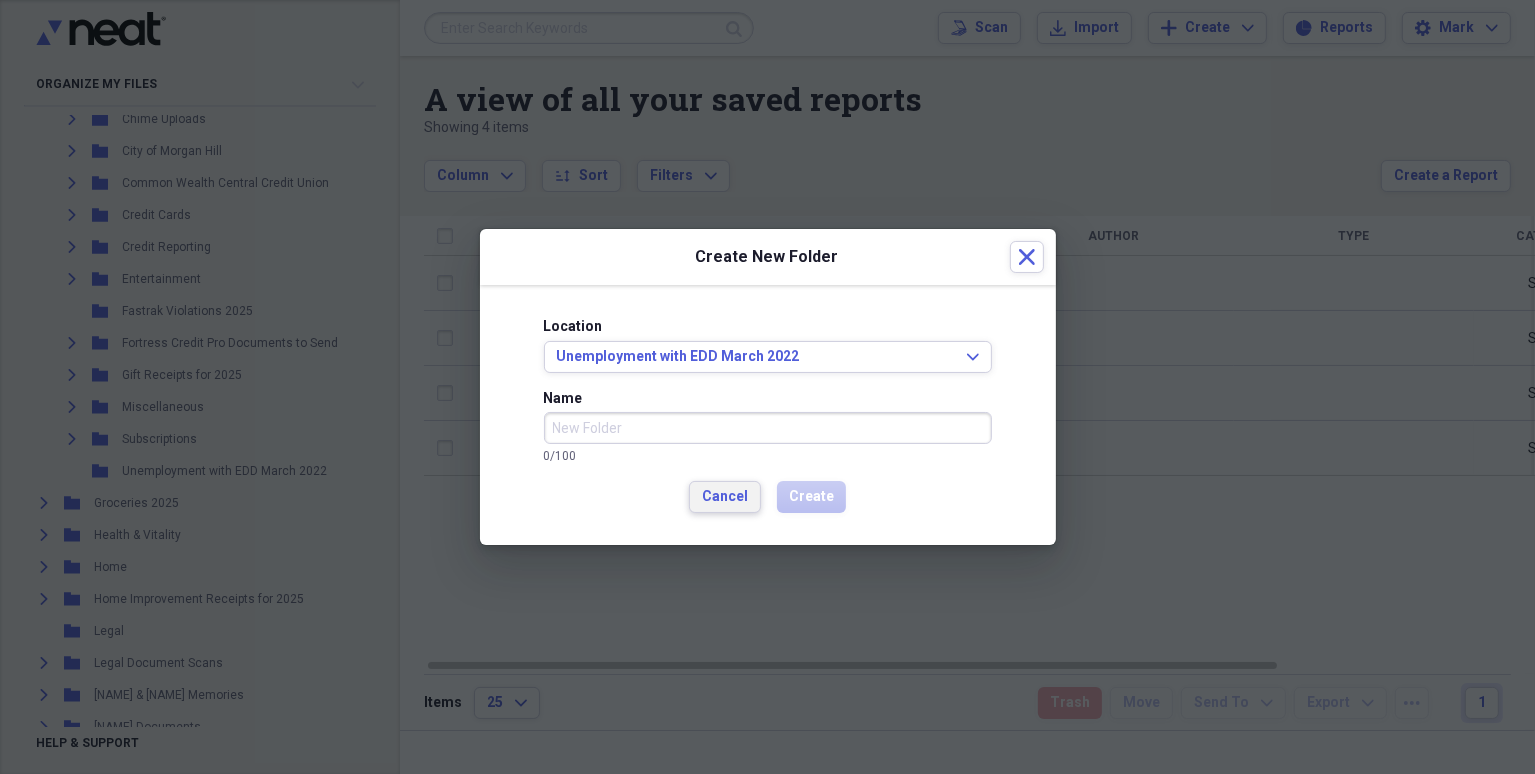 click on "Cancel" at bounding box center (725, 497) 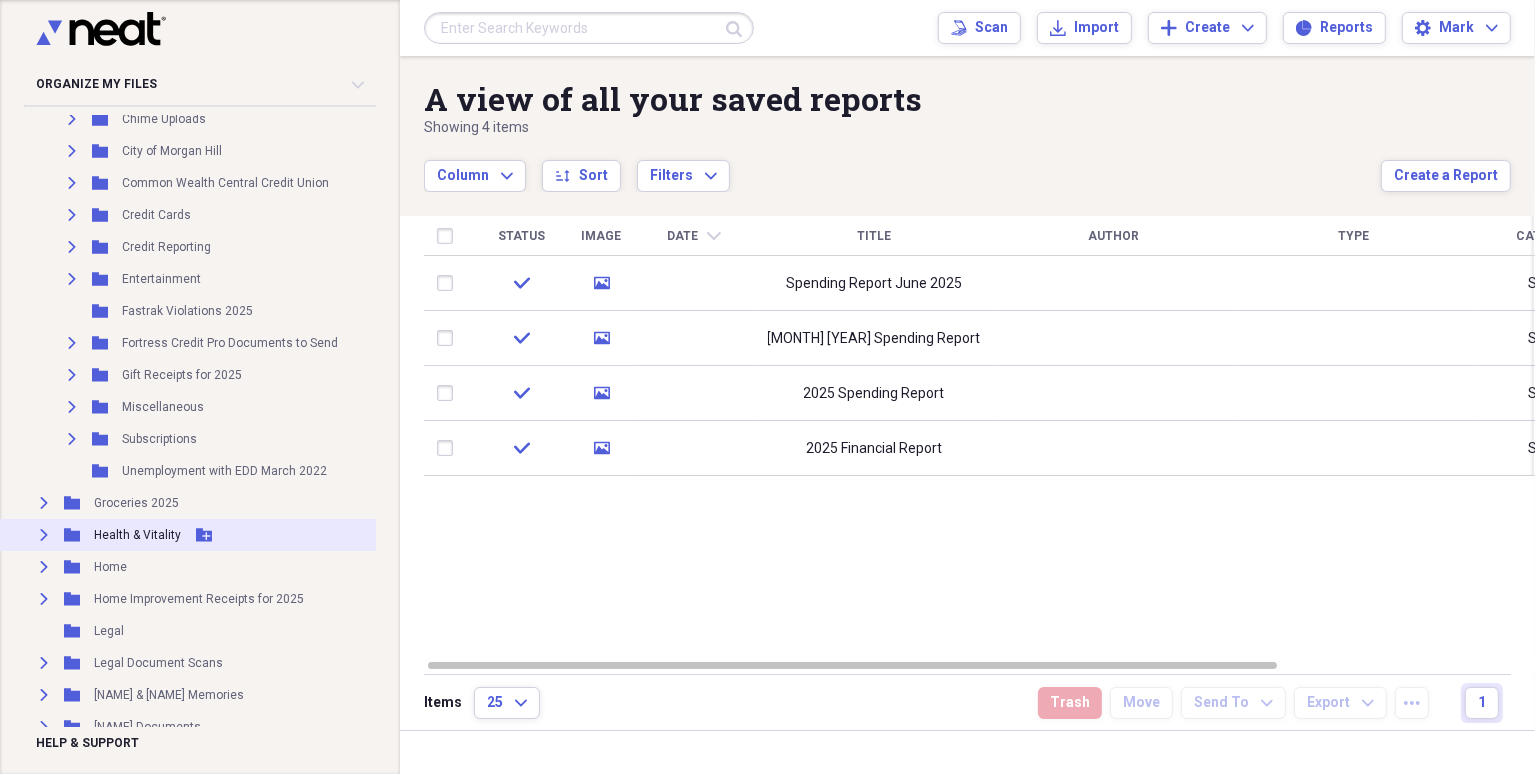 scroll, scrollTop: 683, scrollLeft: 0, axis: vertical 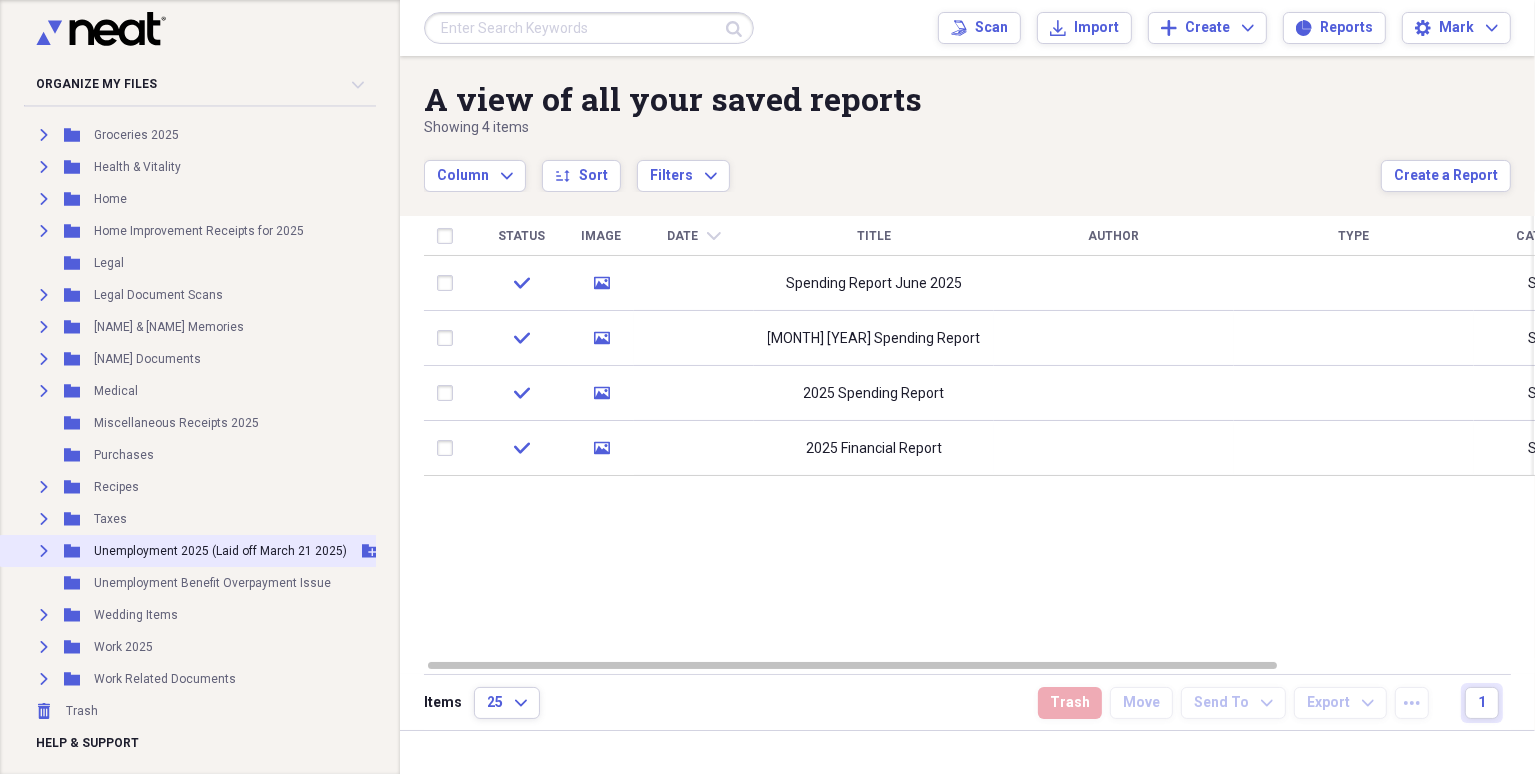 click on "Expand" at bounding box center [44, 551] 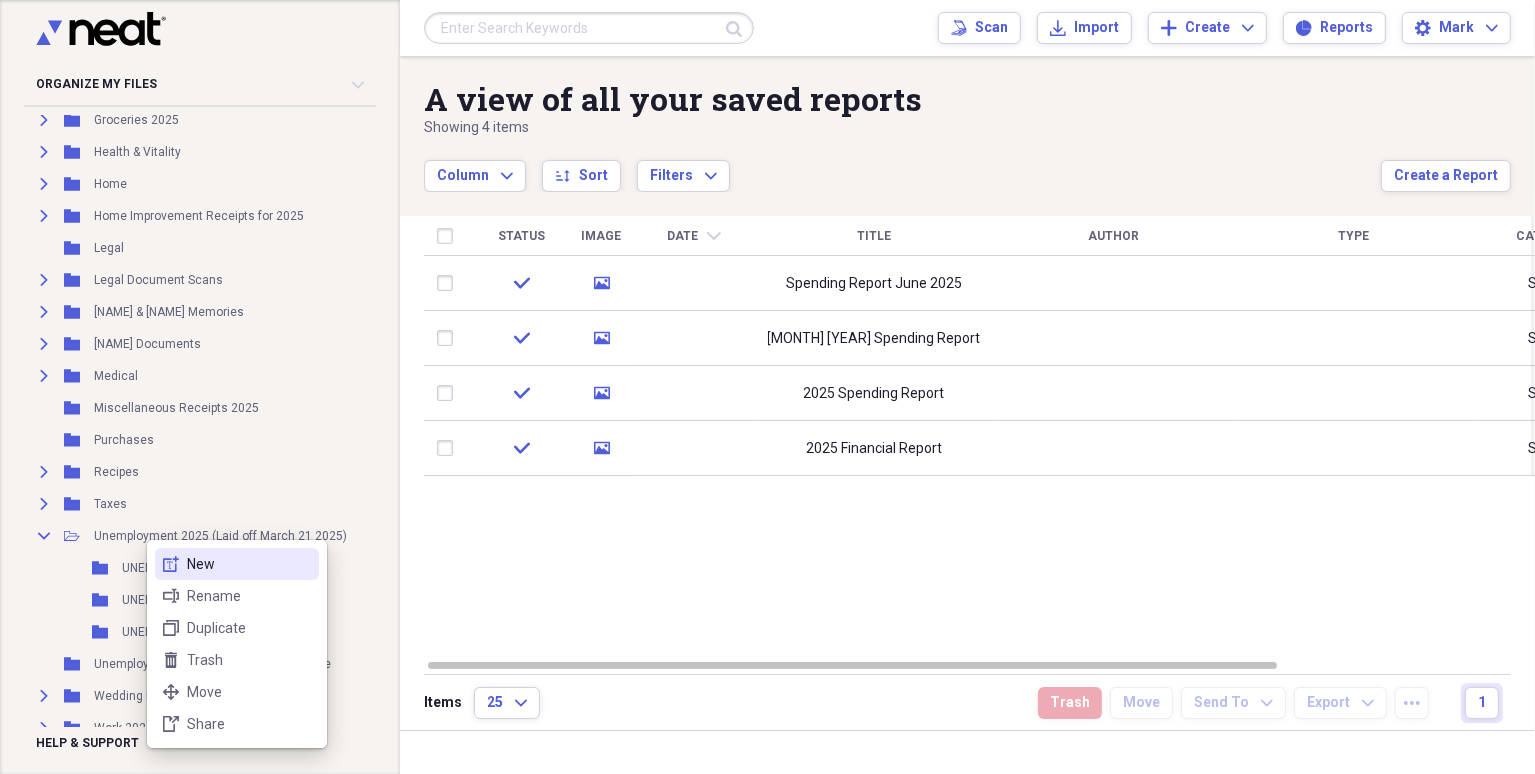 click on "New" at bounding box center (249, 564) 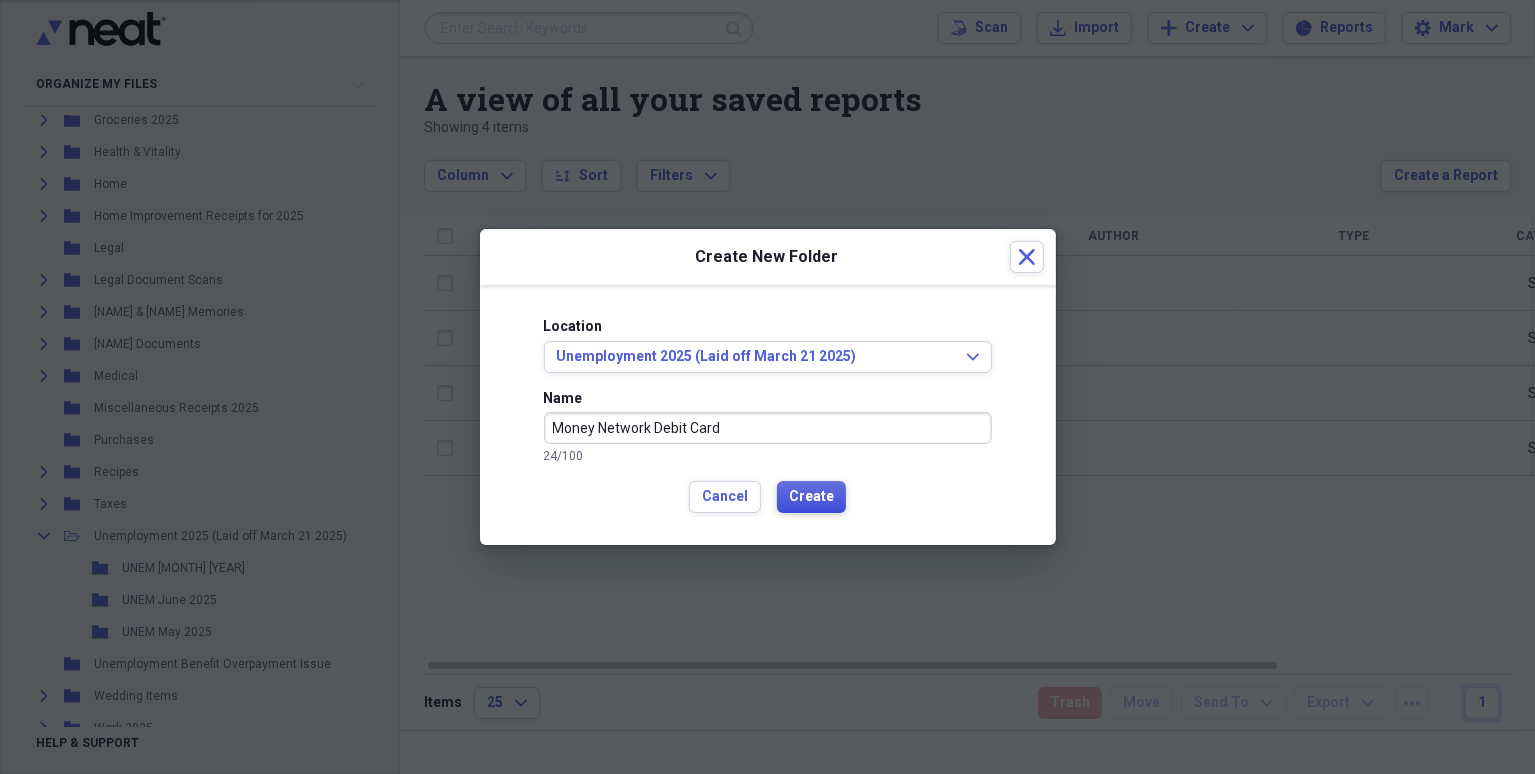 type on "Money Network Debit Card" 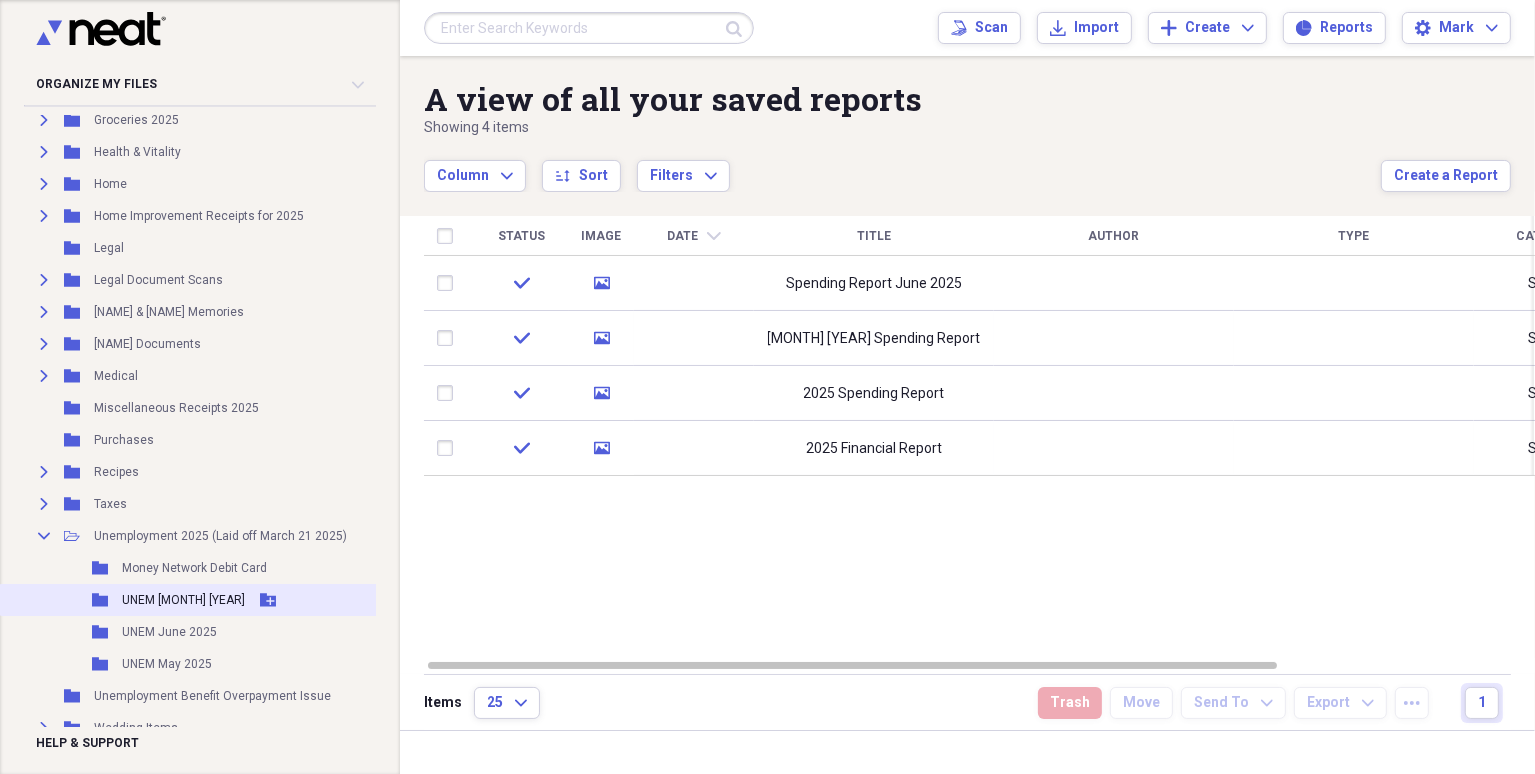 scroll, scrollTop: 183, scrollLeft: 0, axis: vertical 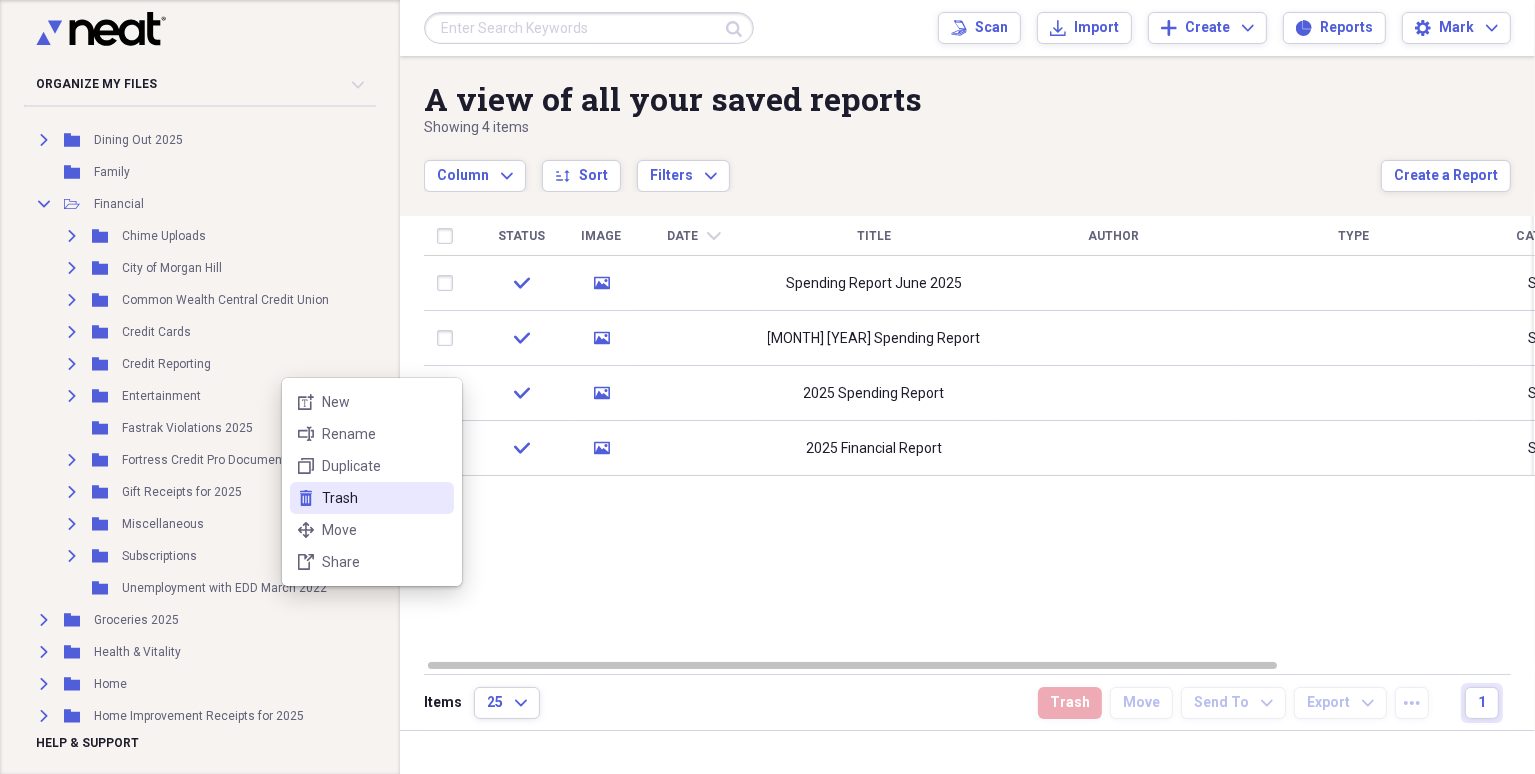 click on "Trash" at bounding box center [384, 498] 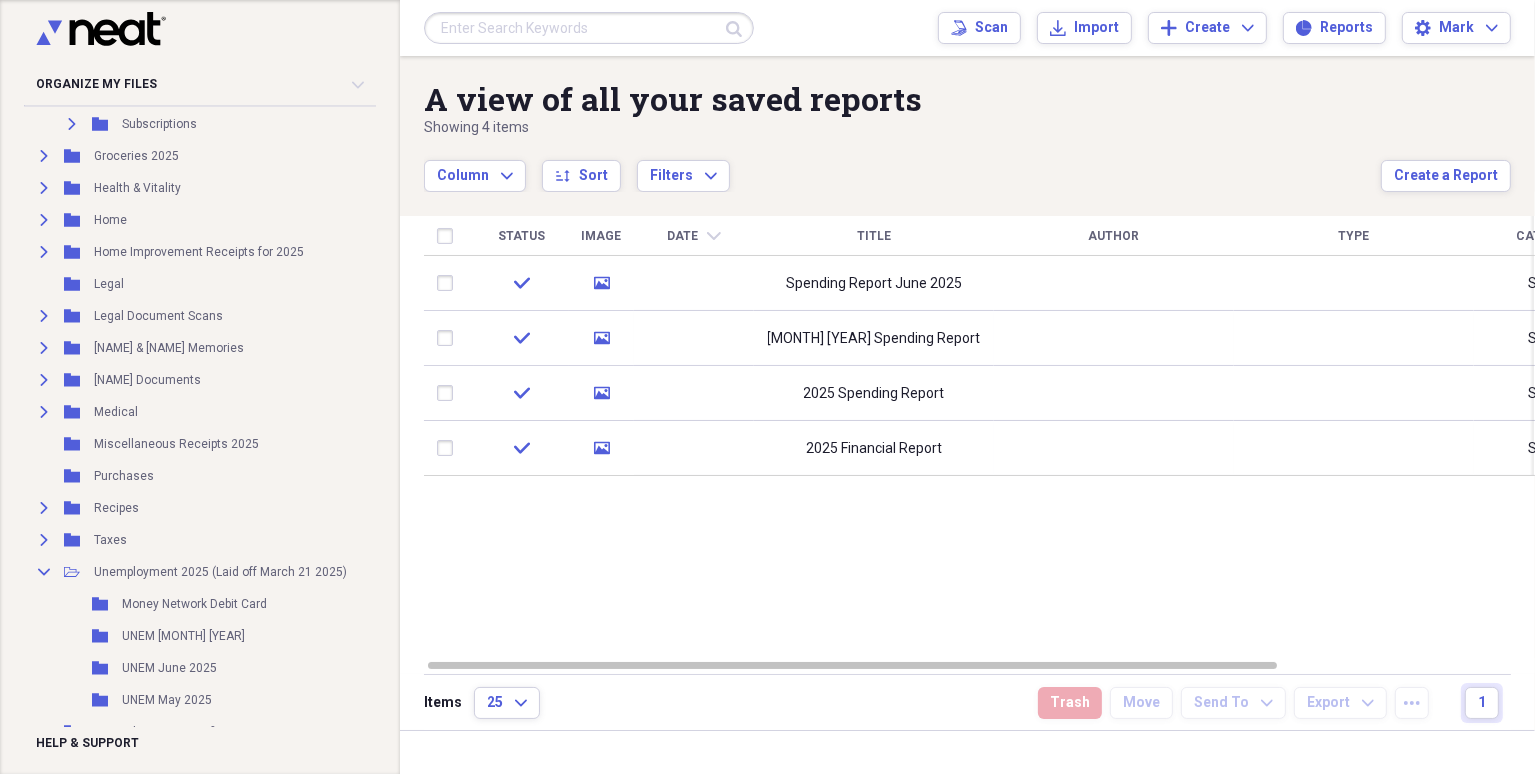 scroll, scrollTop: 811, scrollLeft: 0, axis: vertical 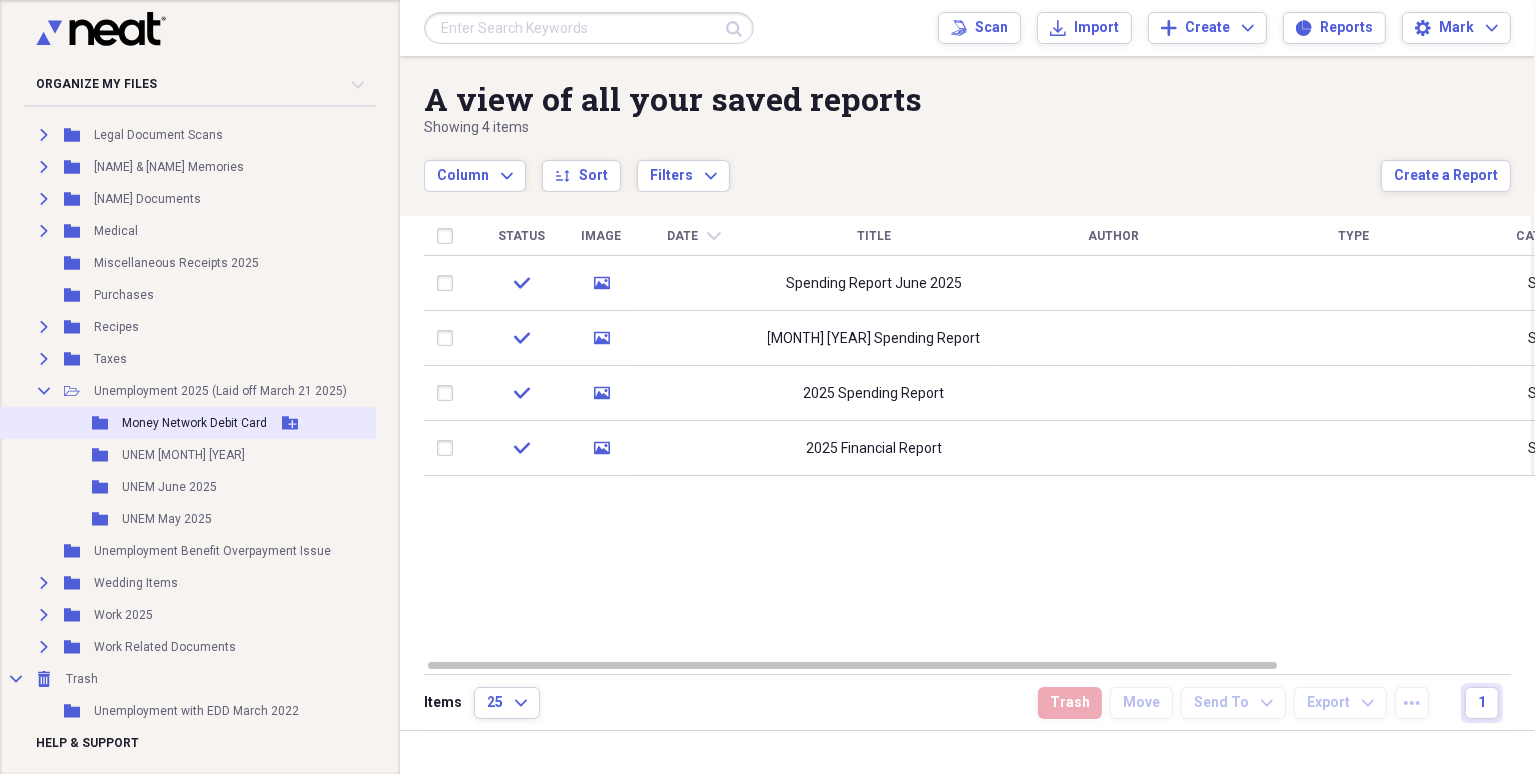 click on "Money Network Debit Card" at bounding box center [194, 423] 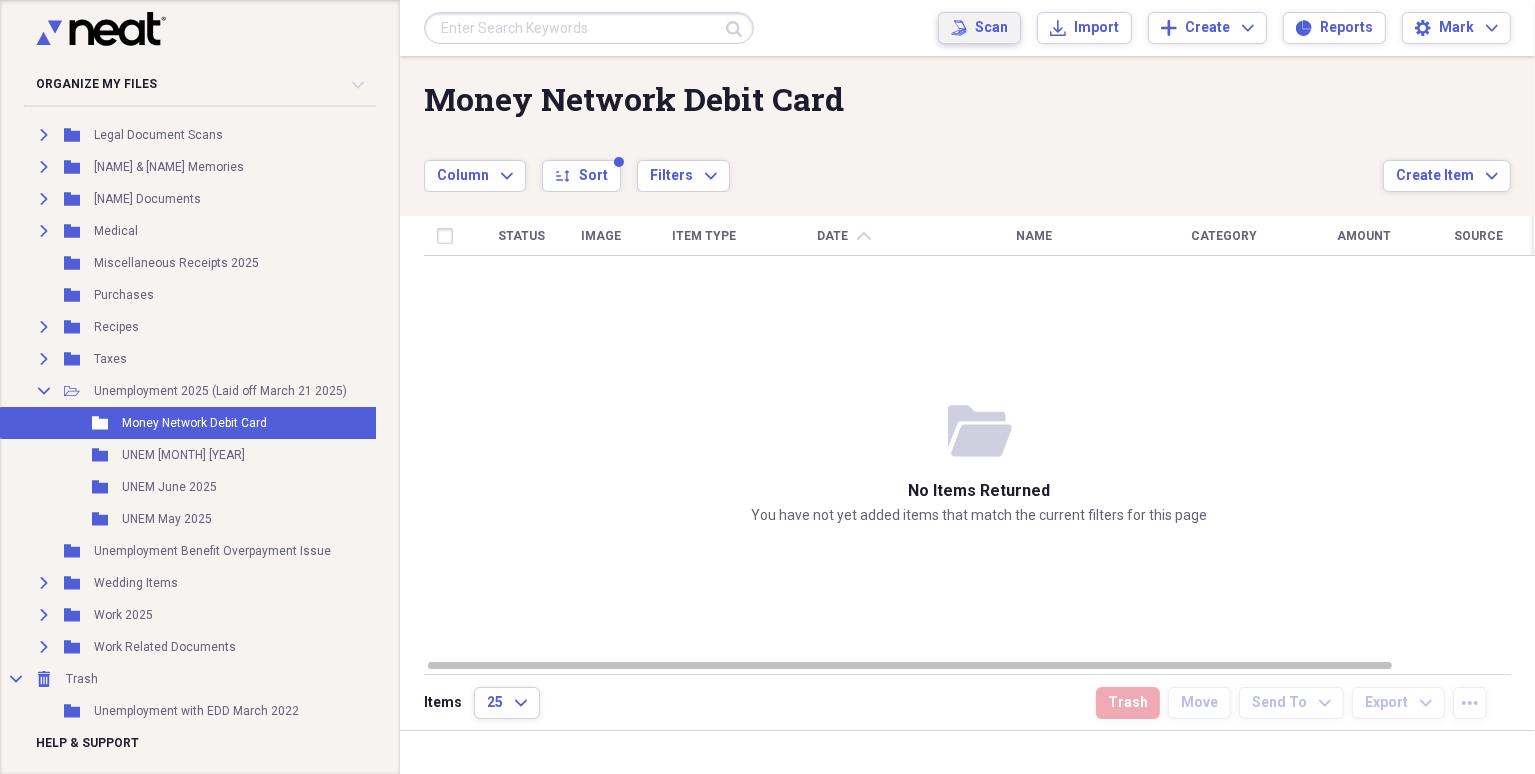 click on "Scan Scan" at bounding box center (979, 28) 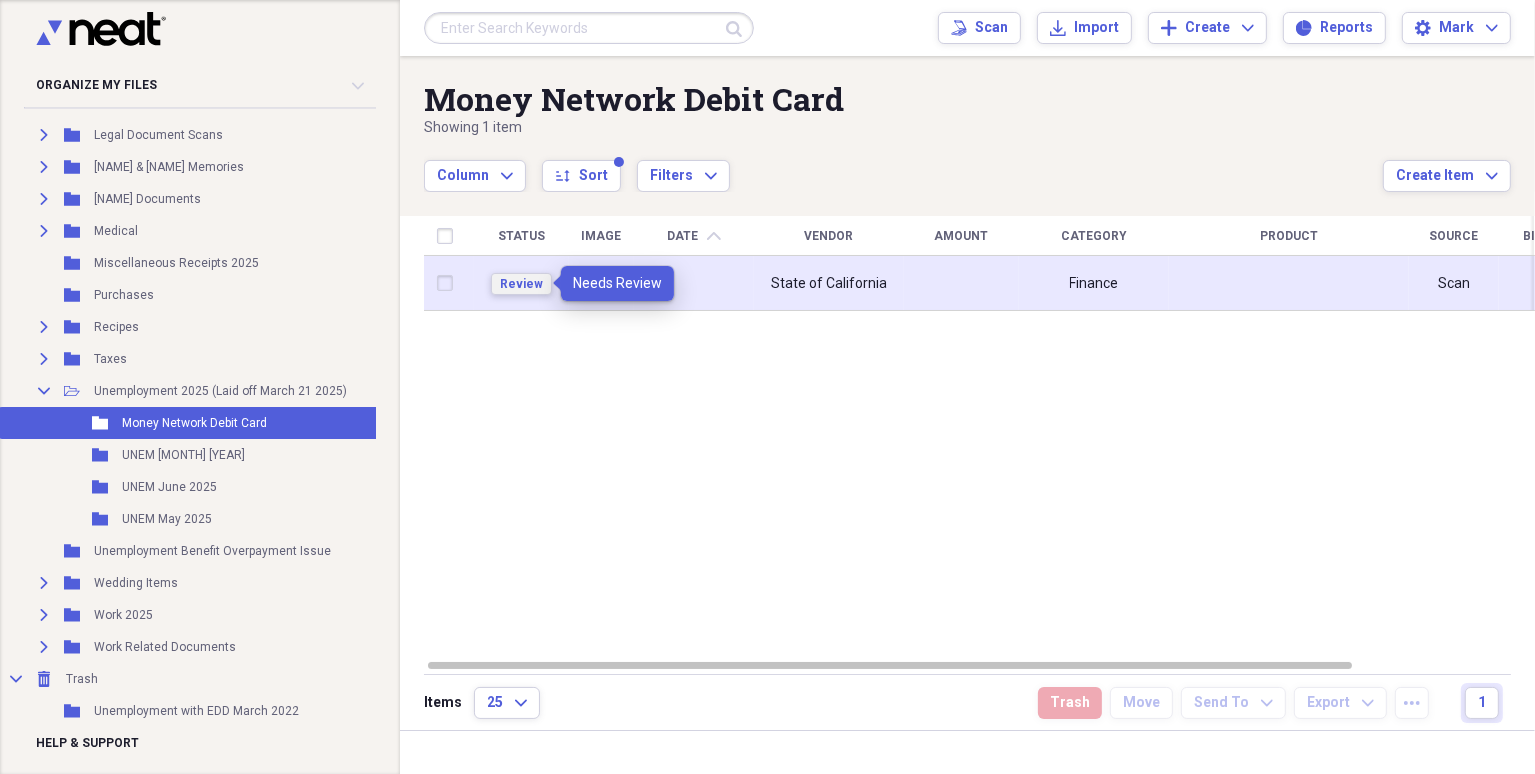 click on "Review" at bounding box center (521, 284) 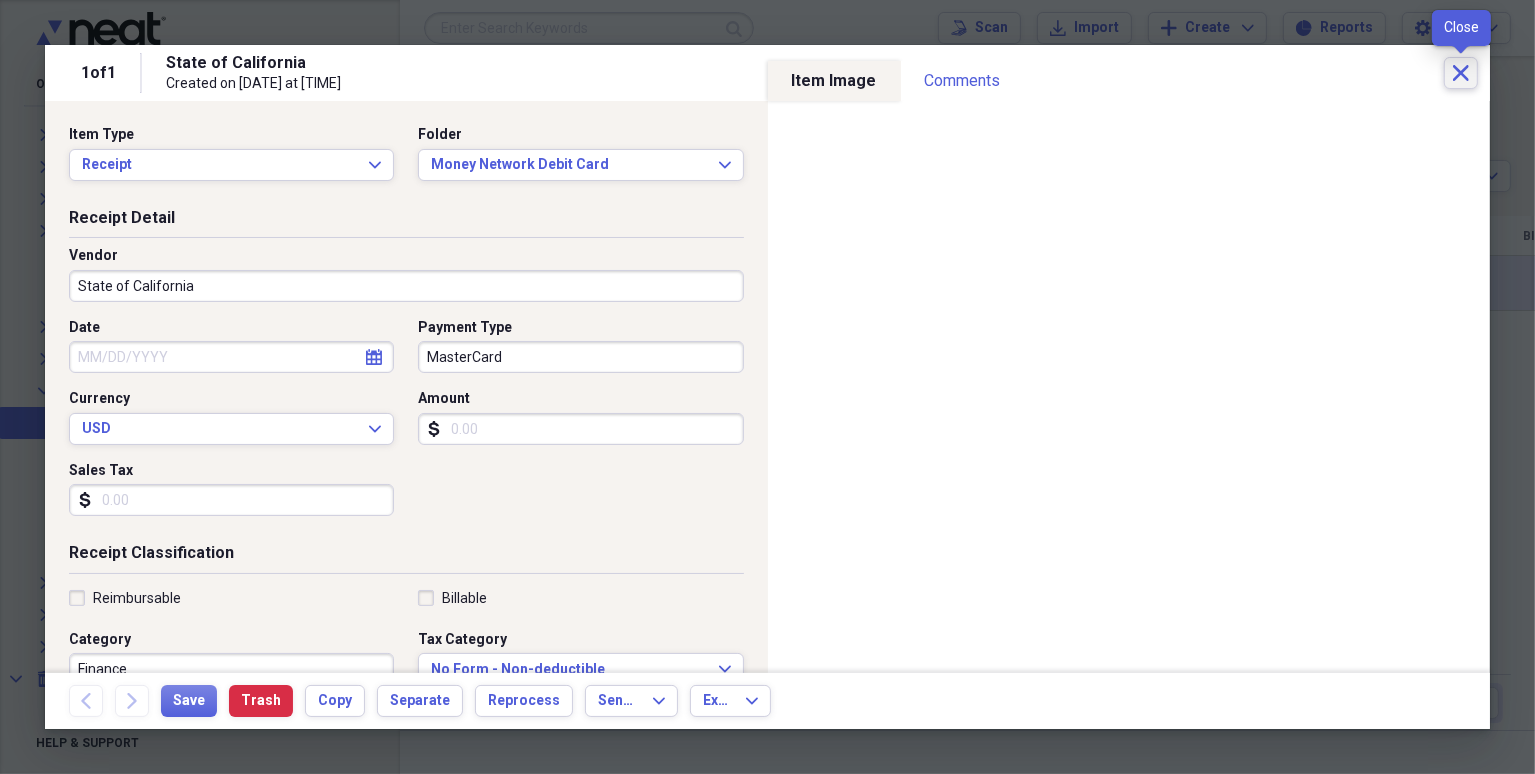 click 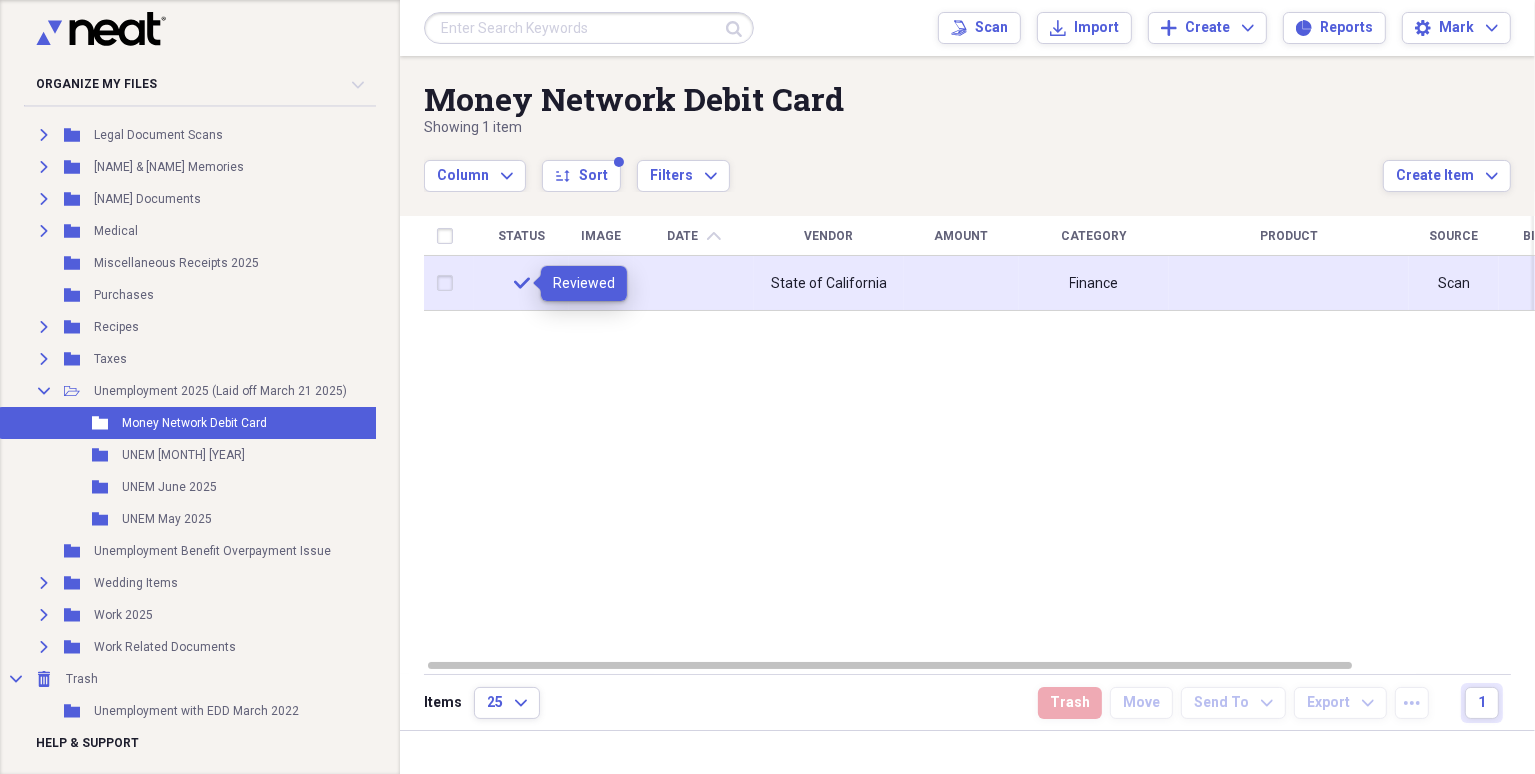 click on "check" 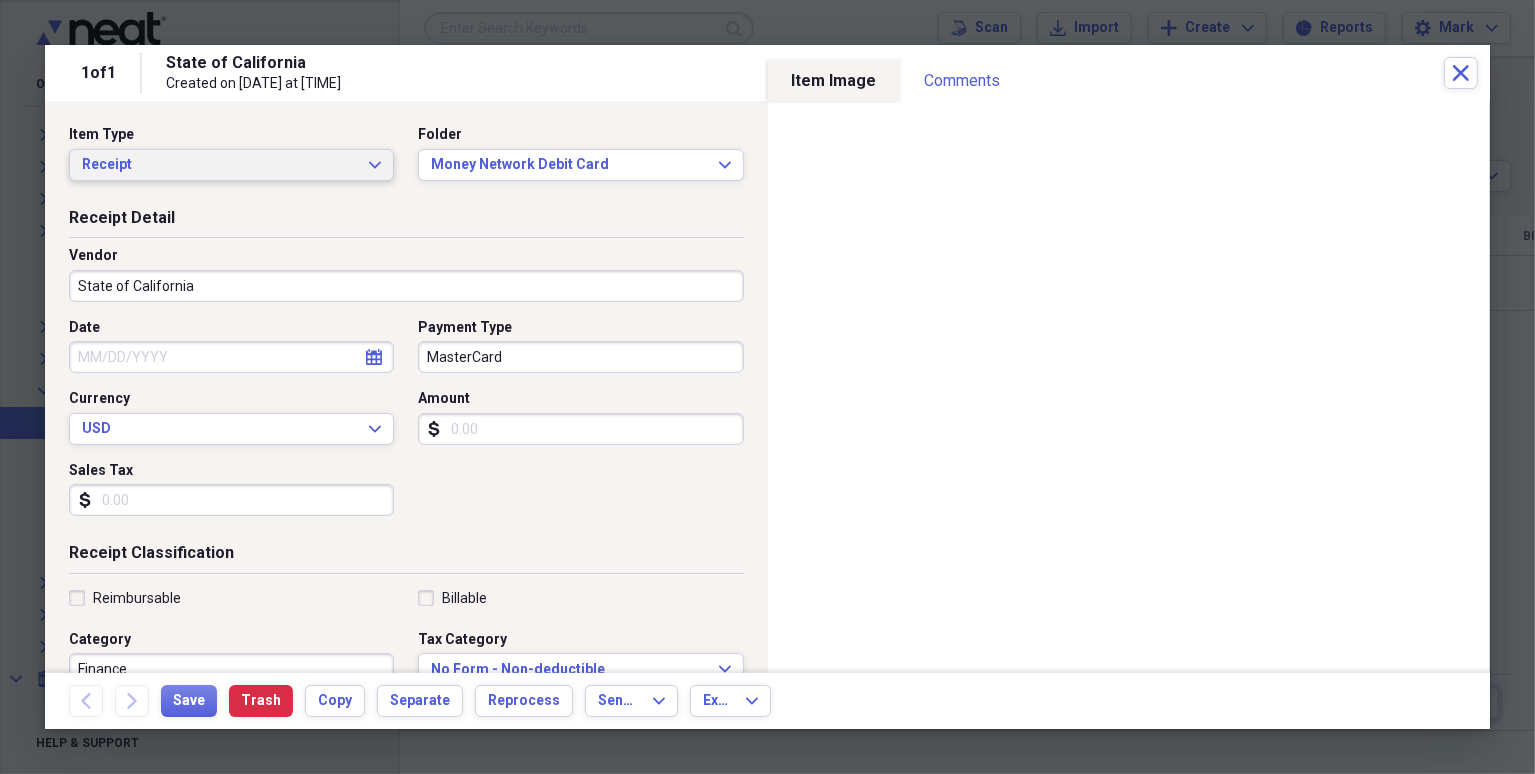 click on "Receipt" at bounding box center (219, 165) 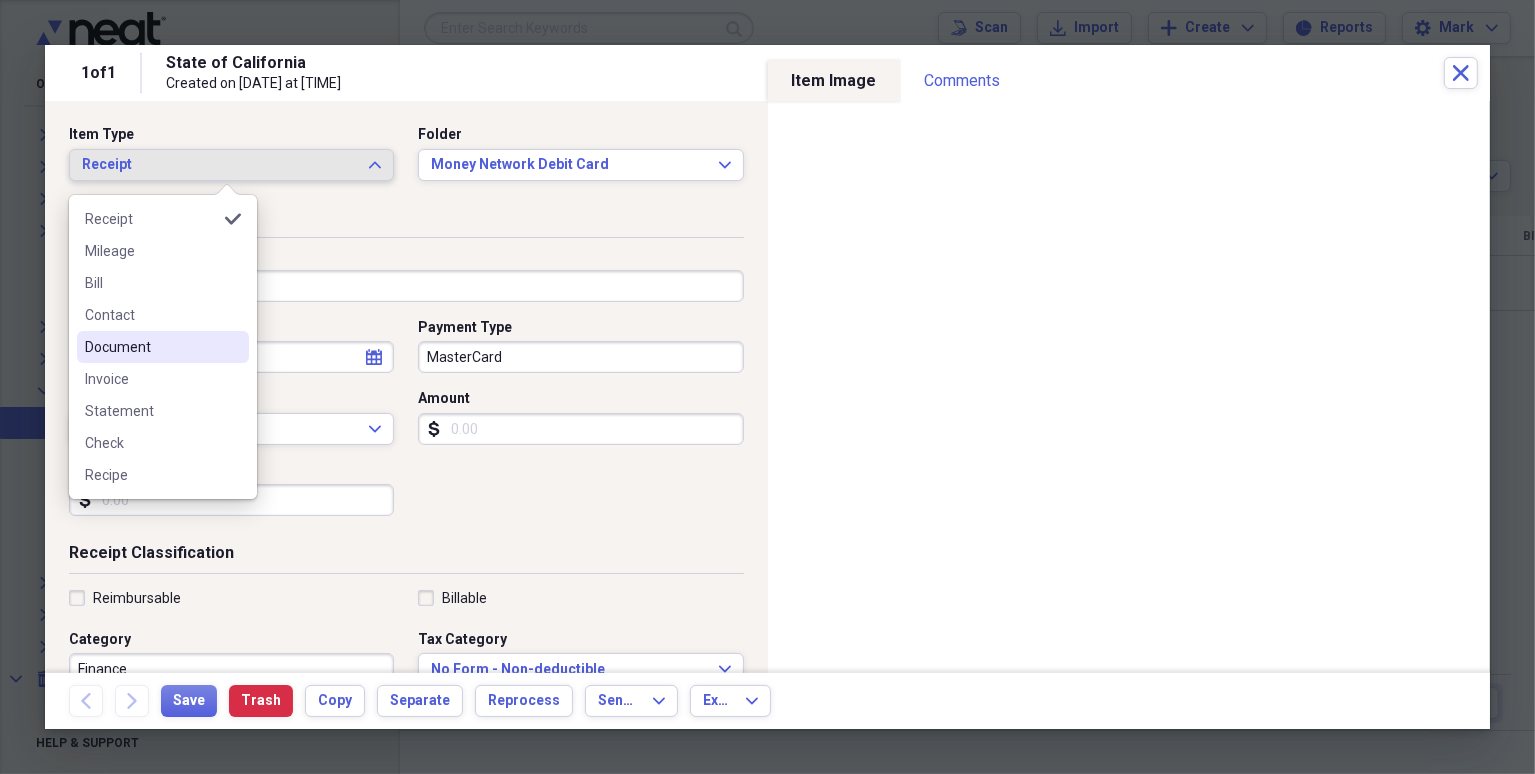 click on "Document" at bounding box center [151, 347] 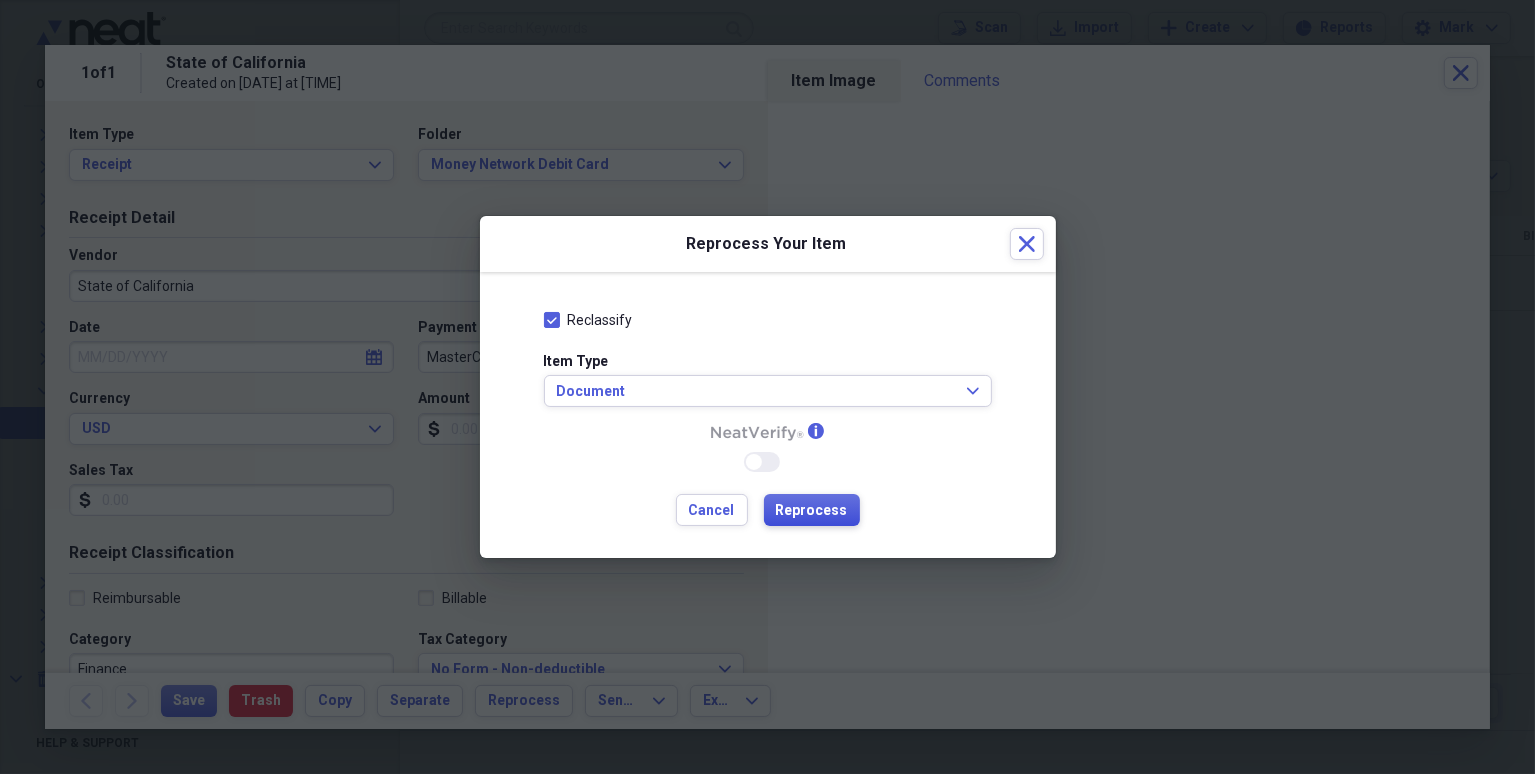 click on "Reprocess" at bounding box center [812, 511] 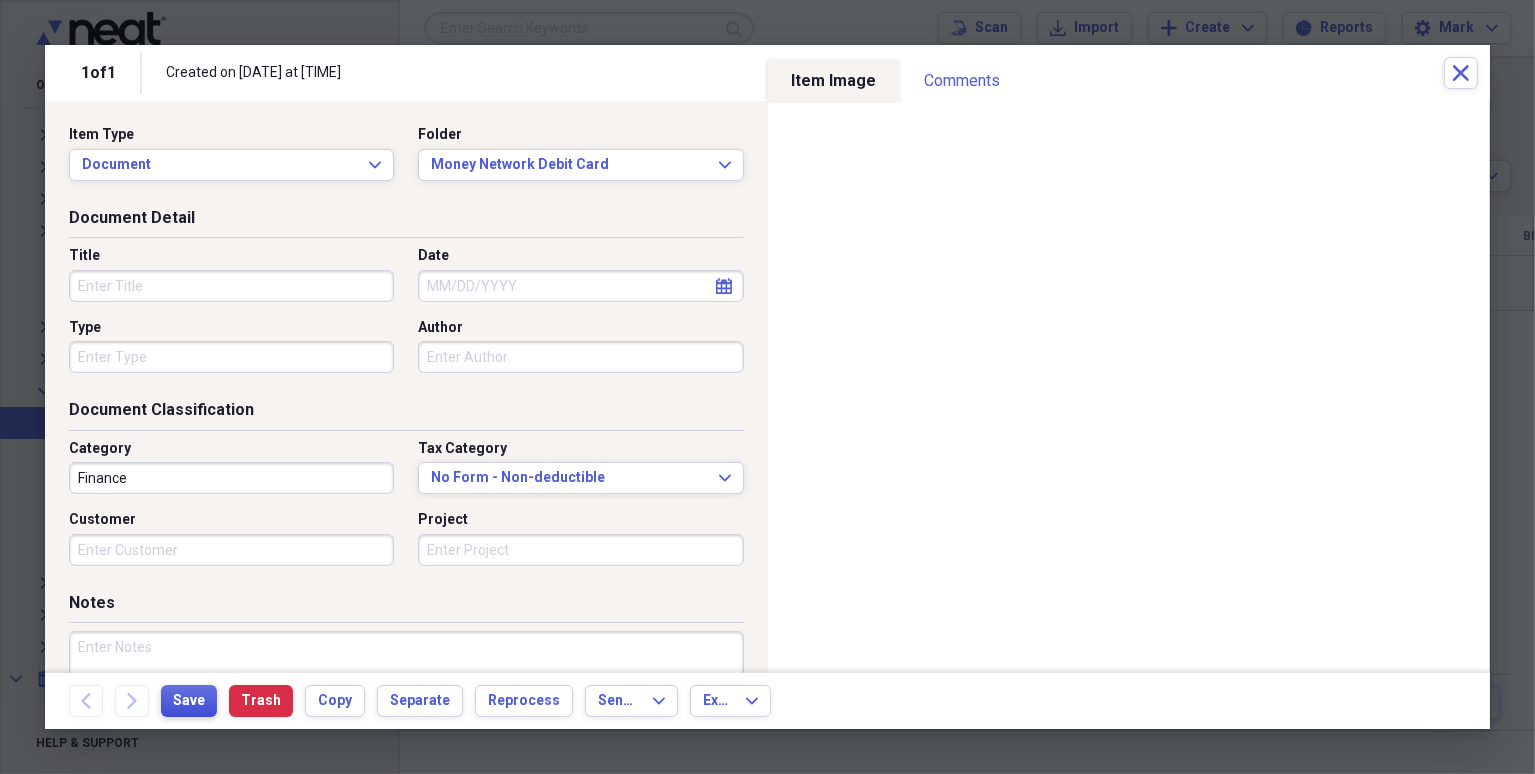 click on "Save" at bounding box center (189, 701) 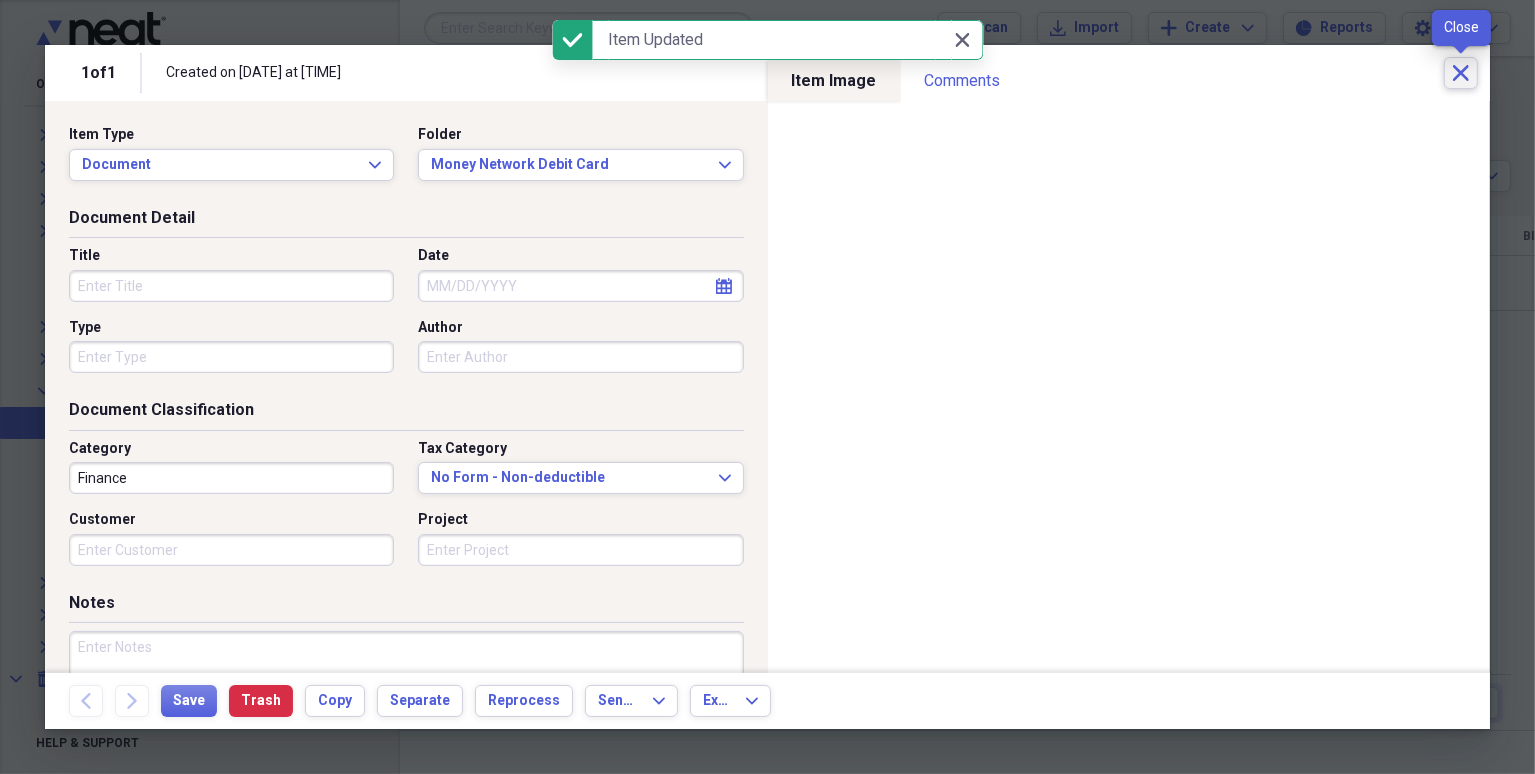 click 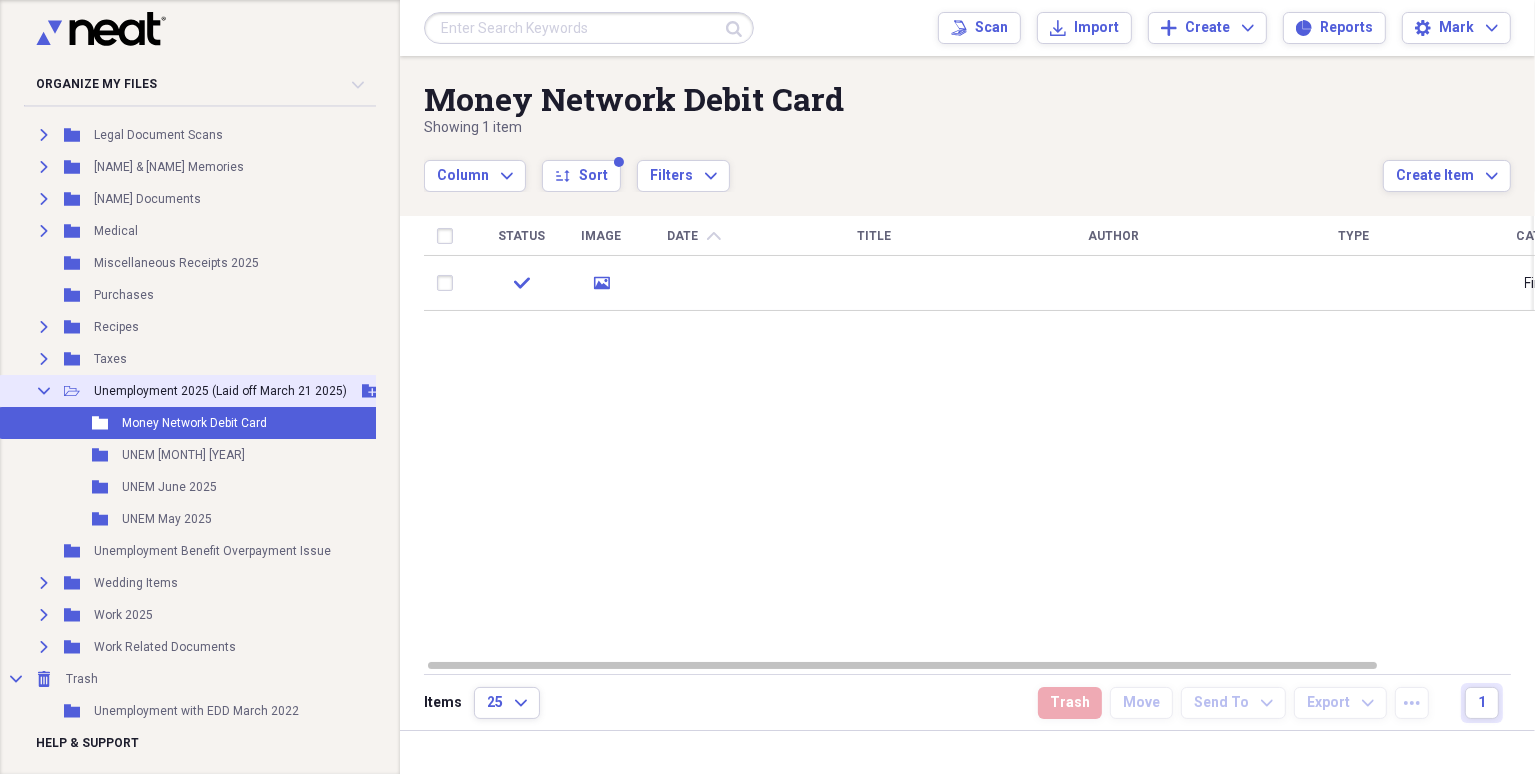 click on "Collapse" 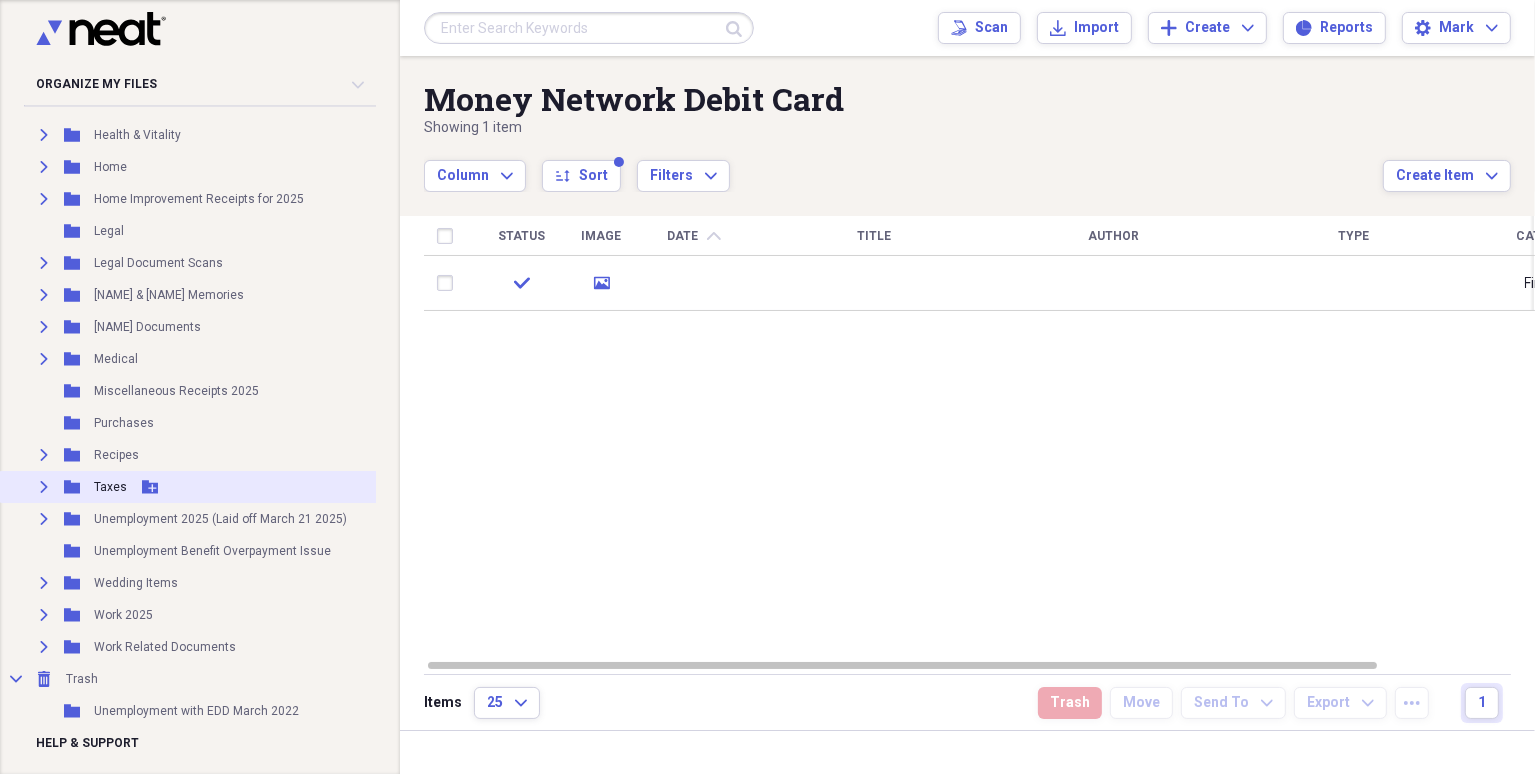 click on "Expand" 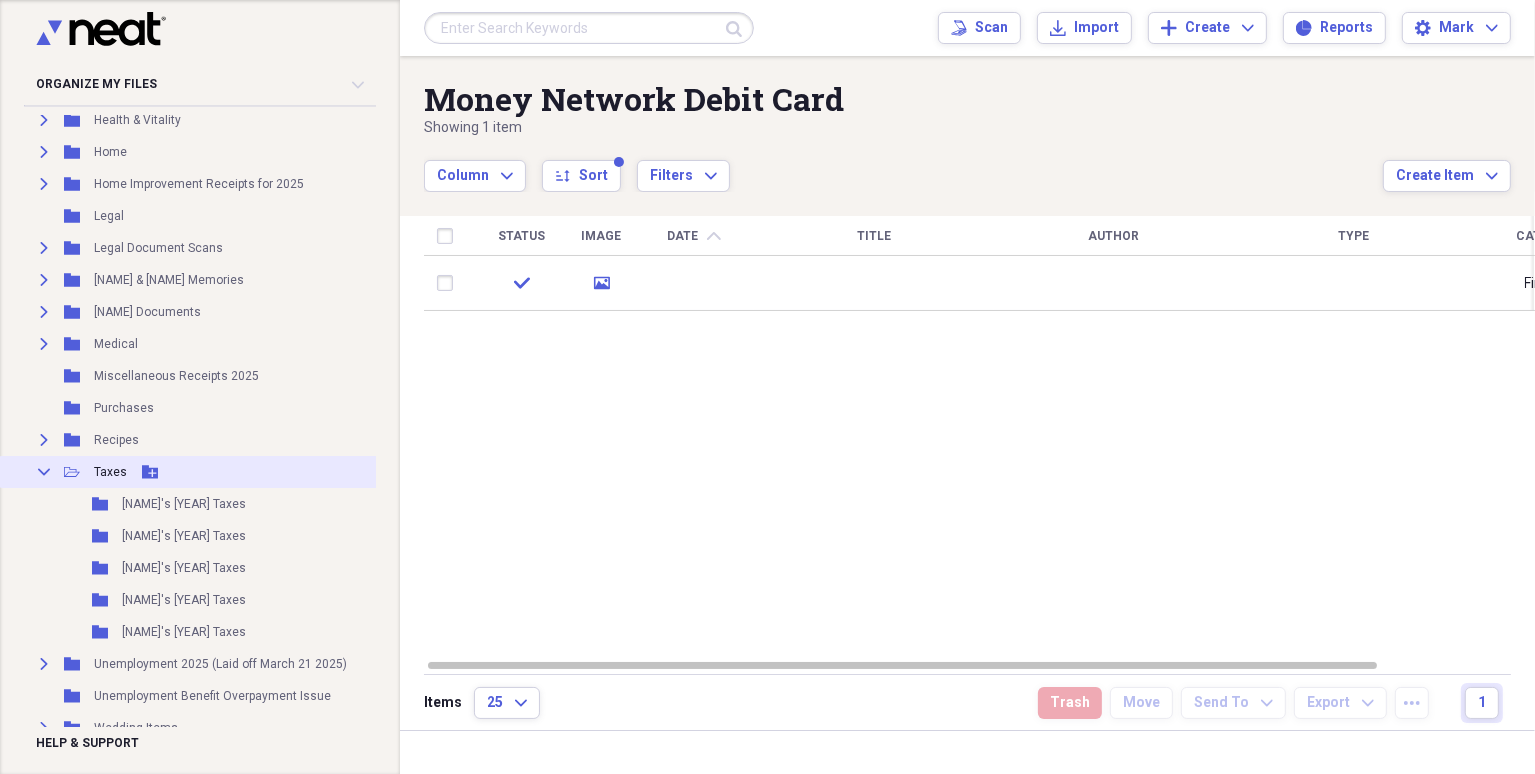 click on "Collapse" 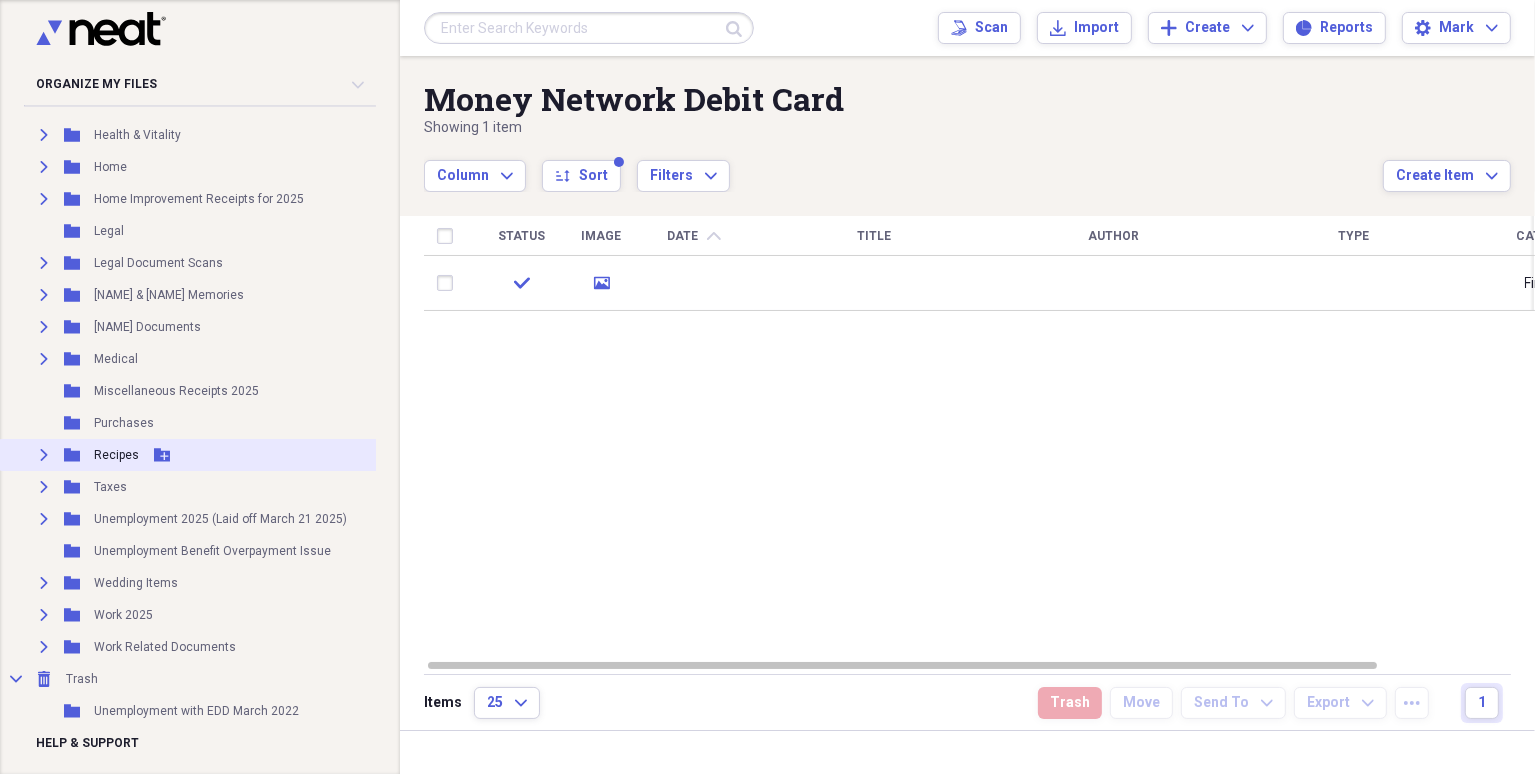 click on "Expand" 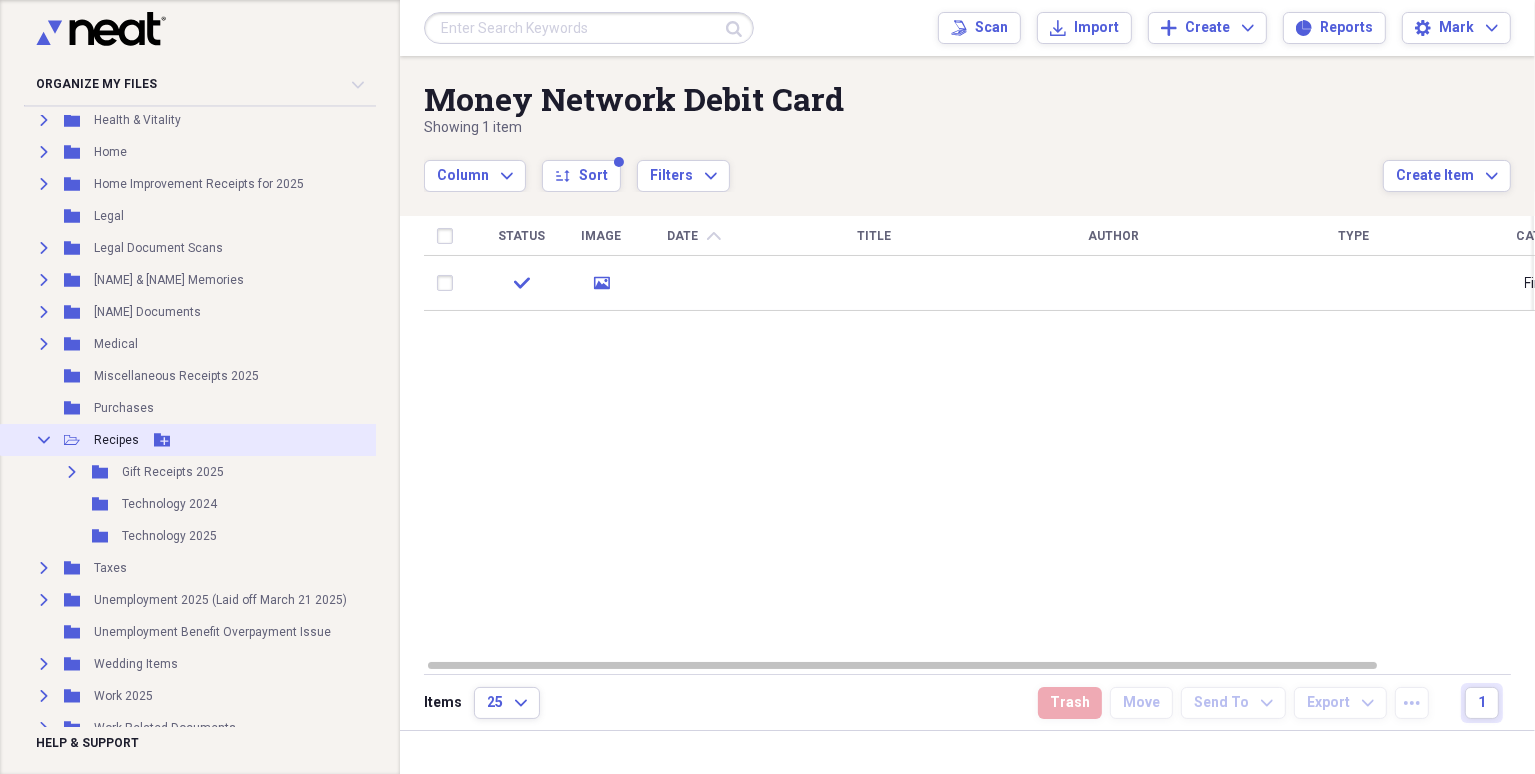click on "Collapse" 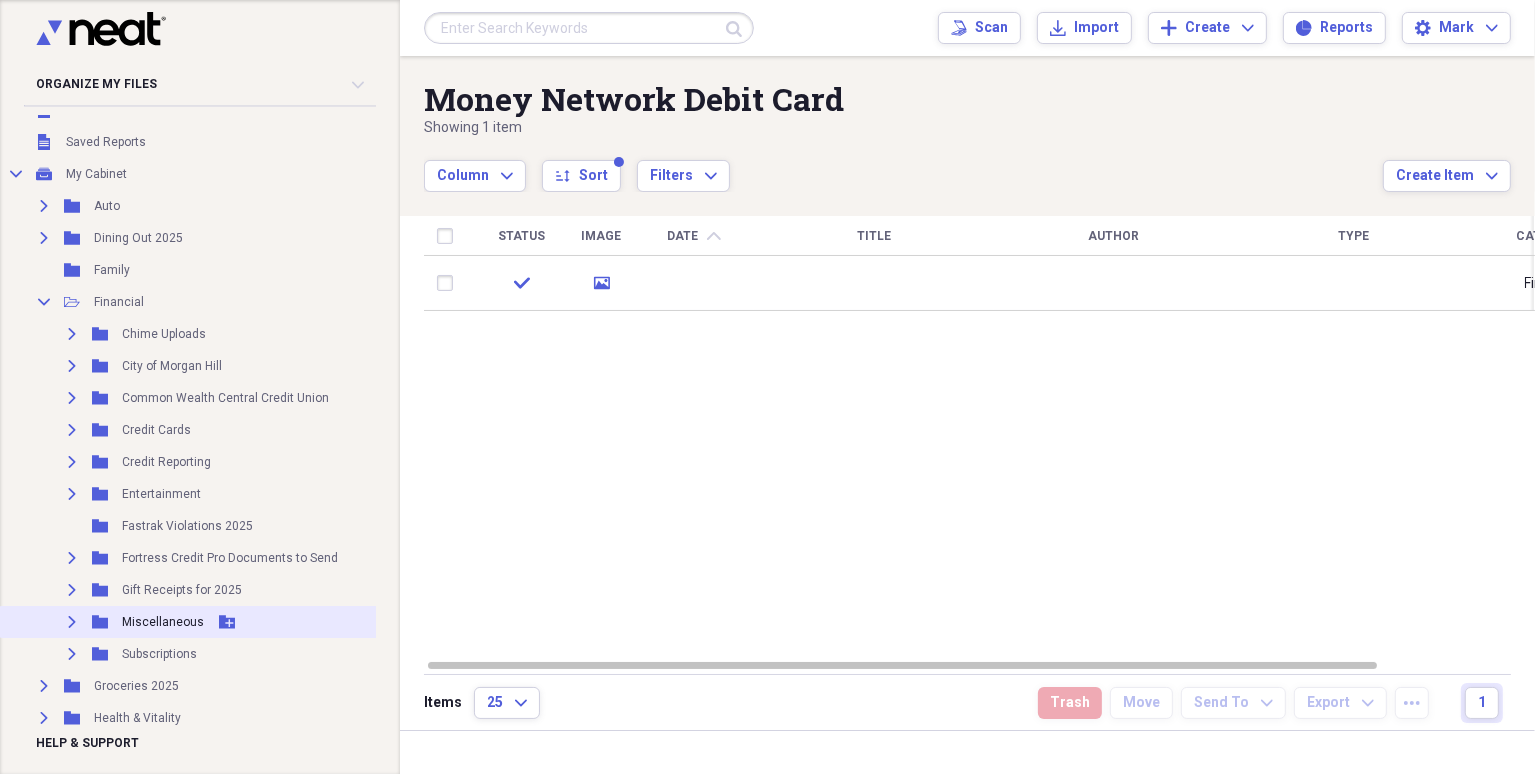 scroll, scrollTop: 83, scrollLeft: 0, axis: vertical 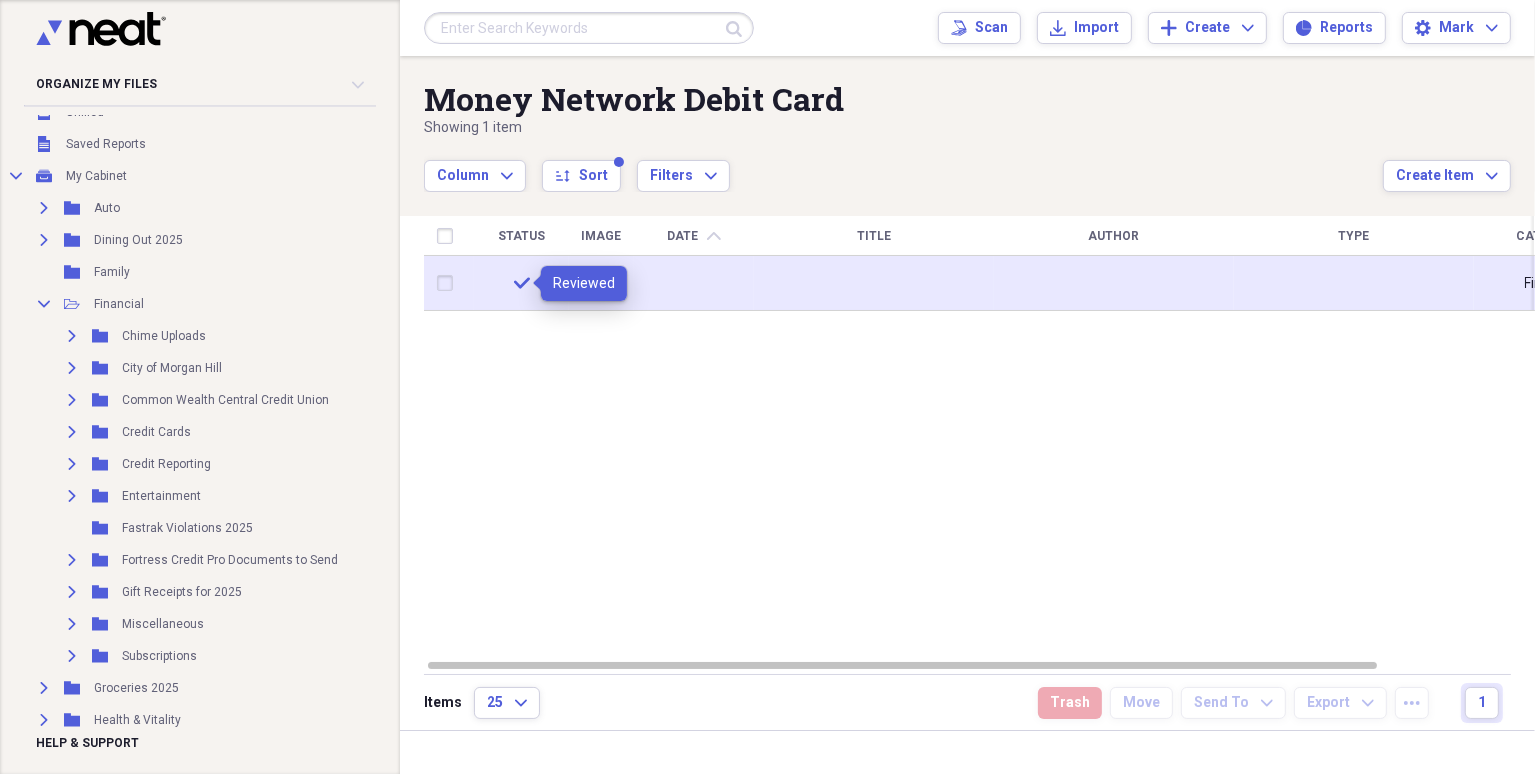 click 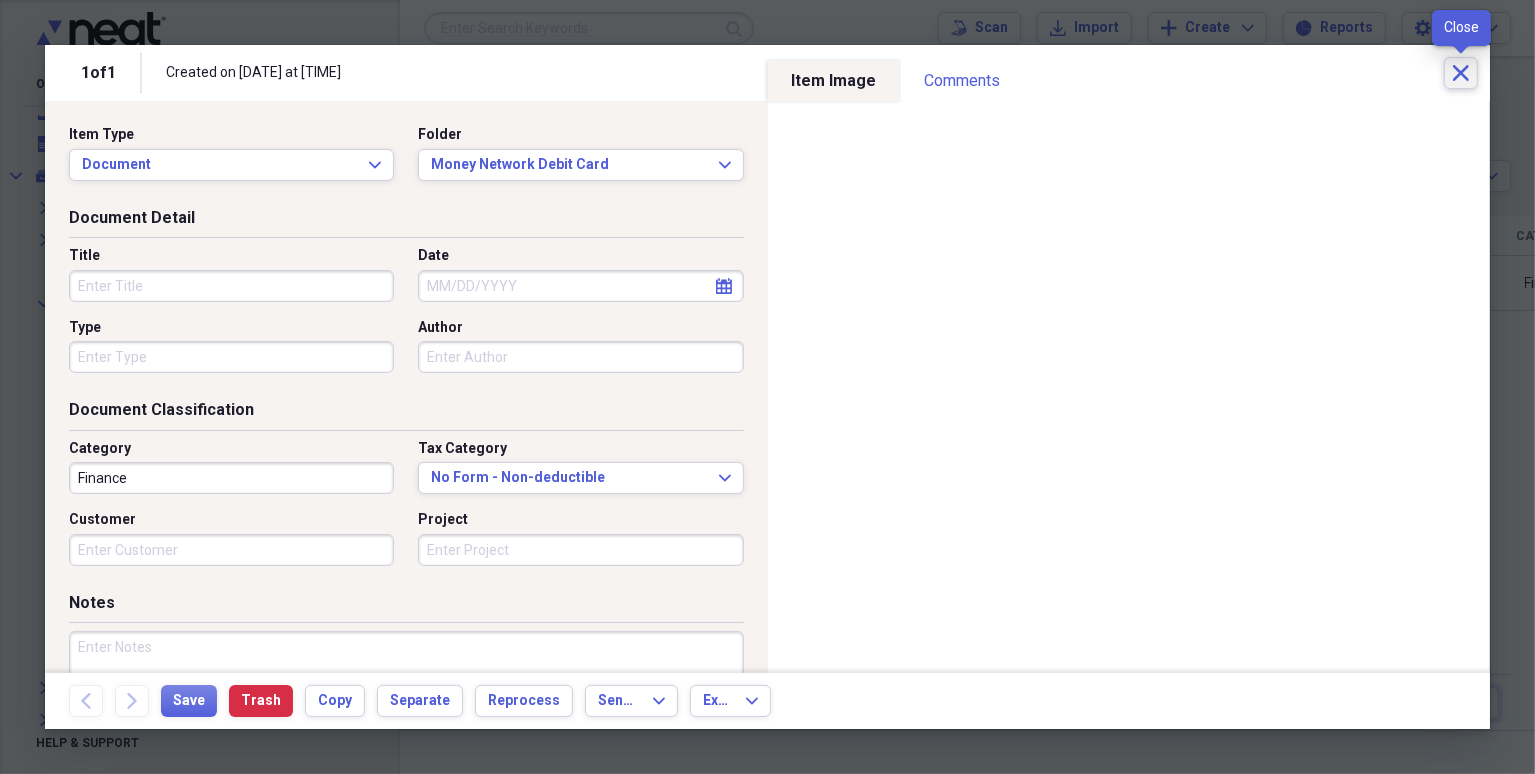 click 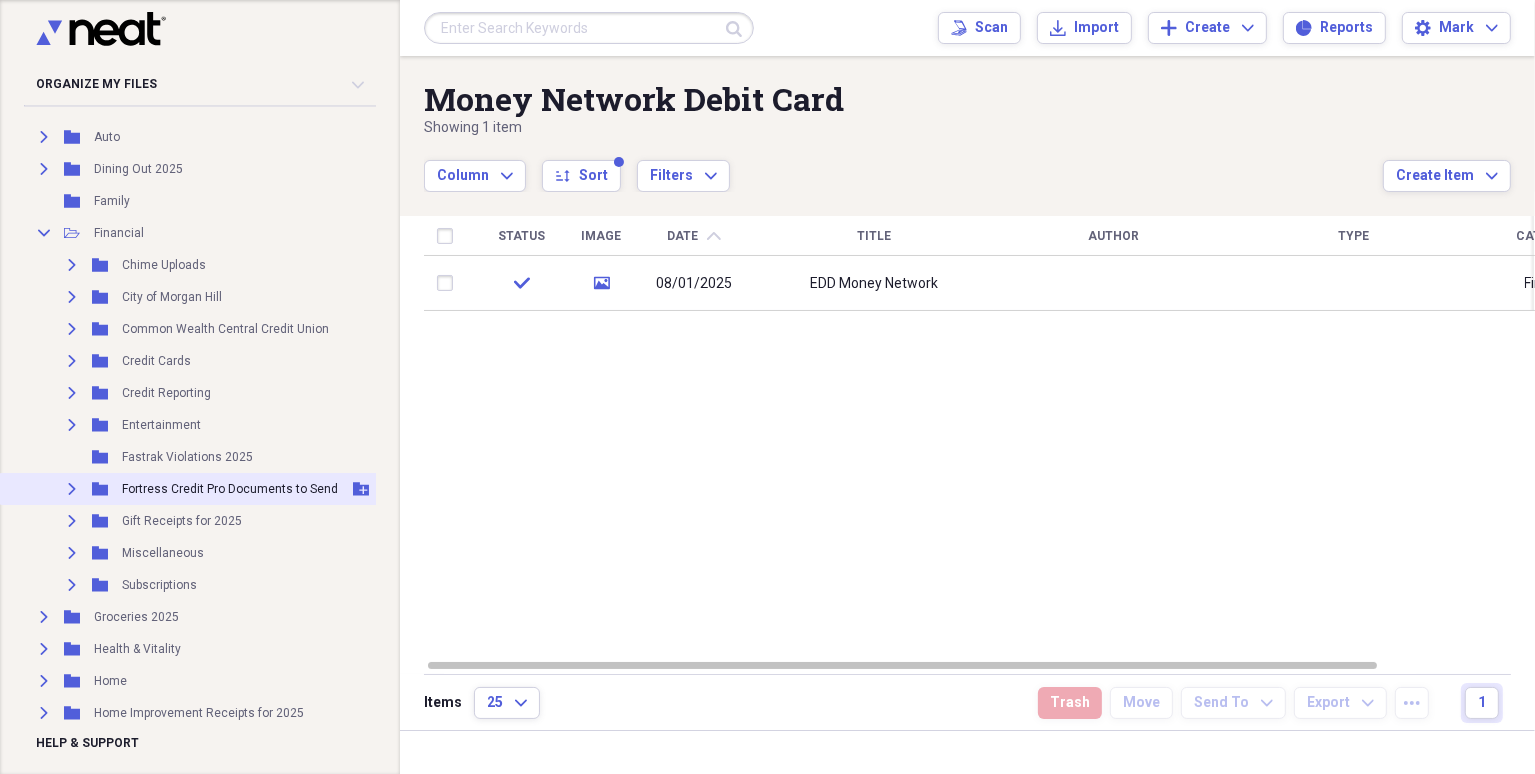 scroll, scrollTop: 183, scrollLeft: 0, axis: vertical 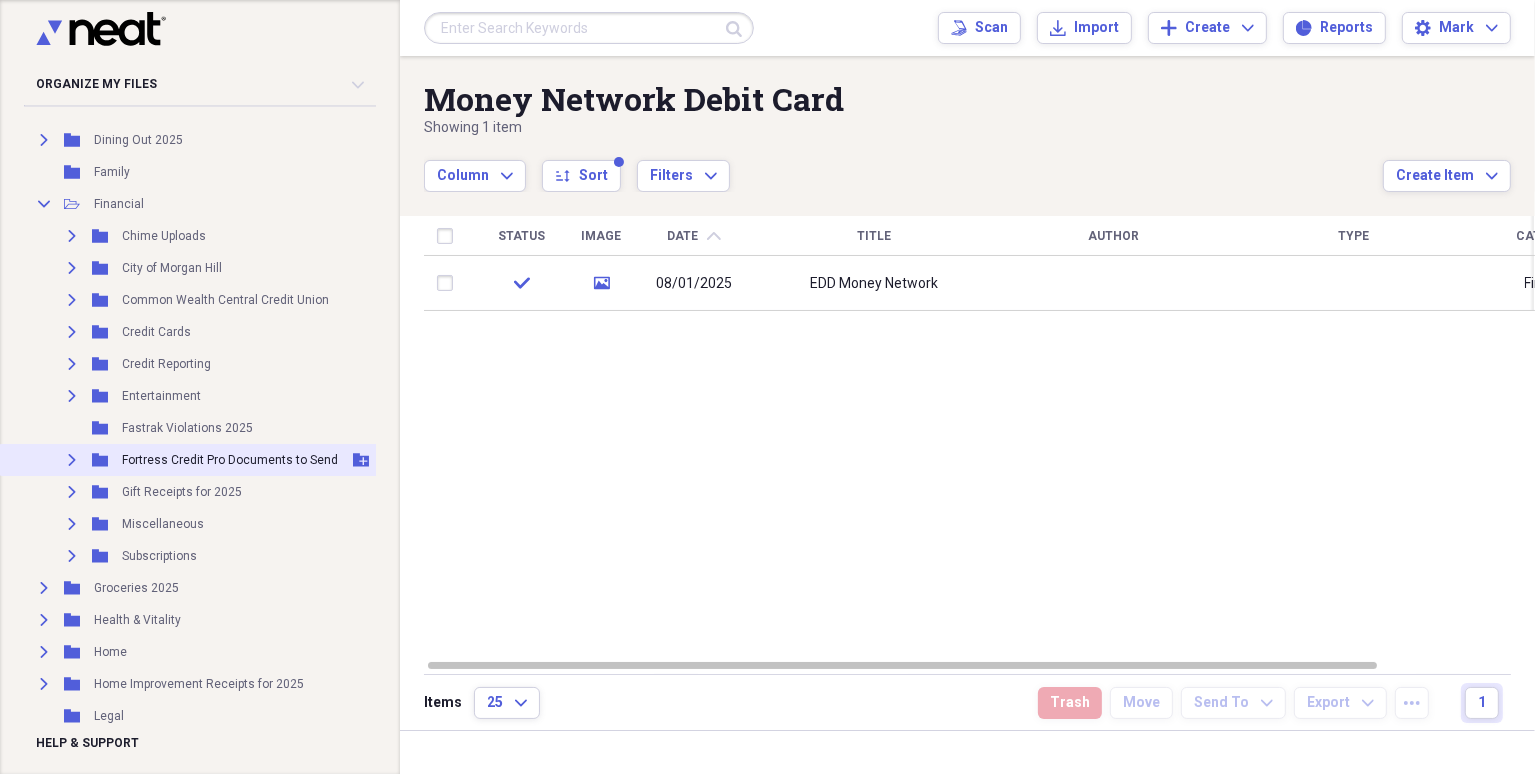 click on "Expand Folder Fortress Credit Pro Documents to Send Add Folder" at bounding box center (204, 460) 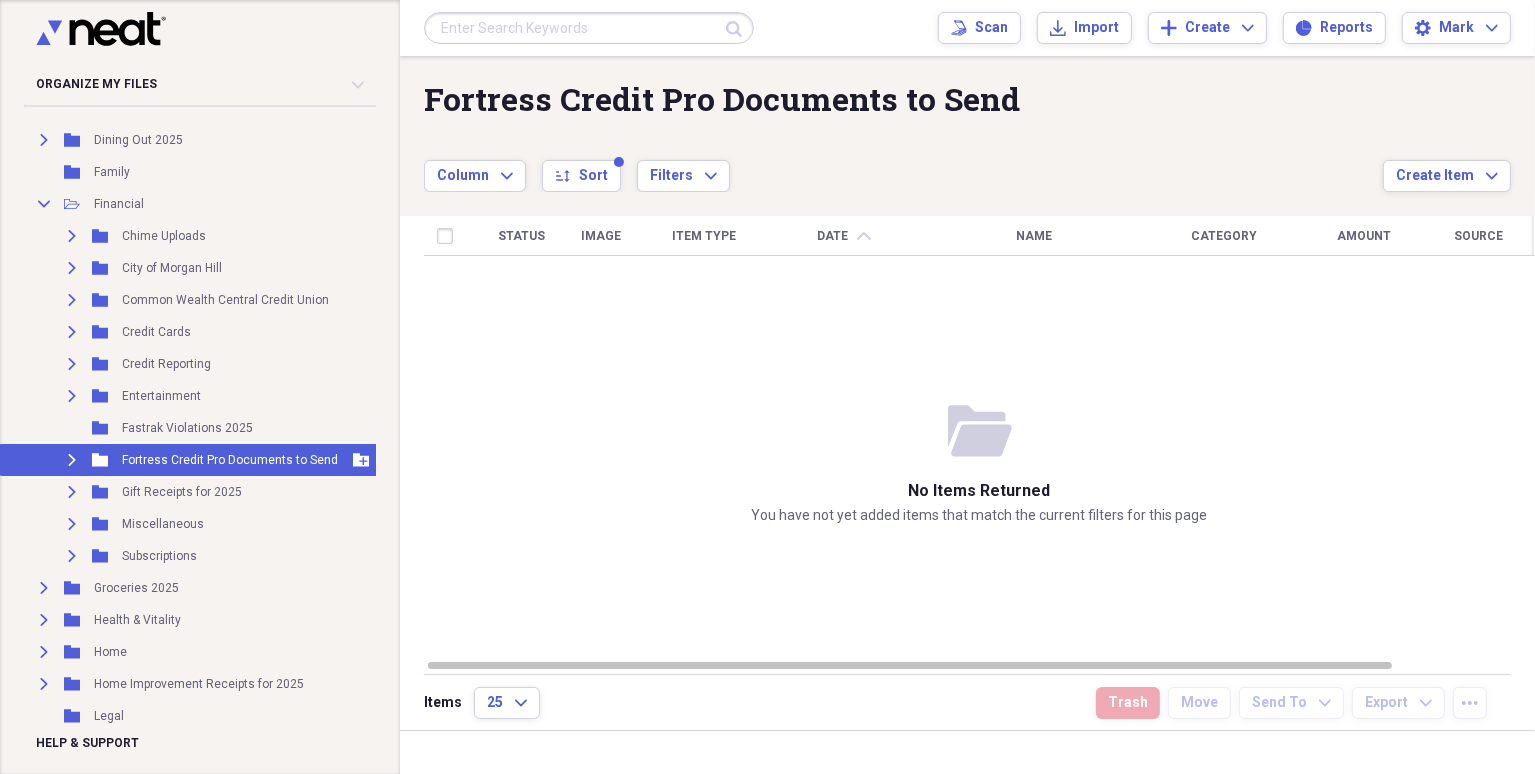 click 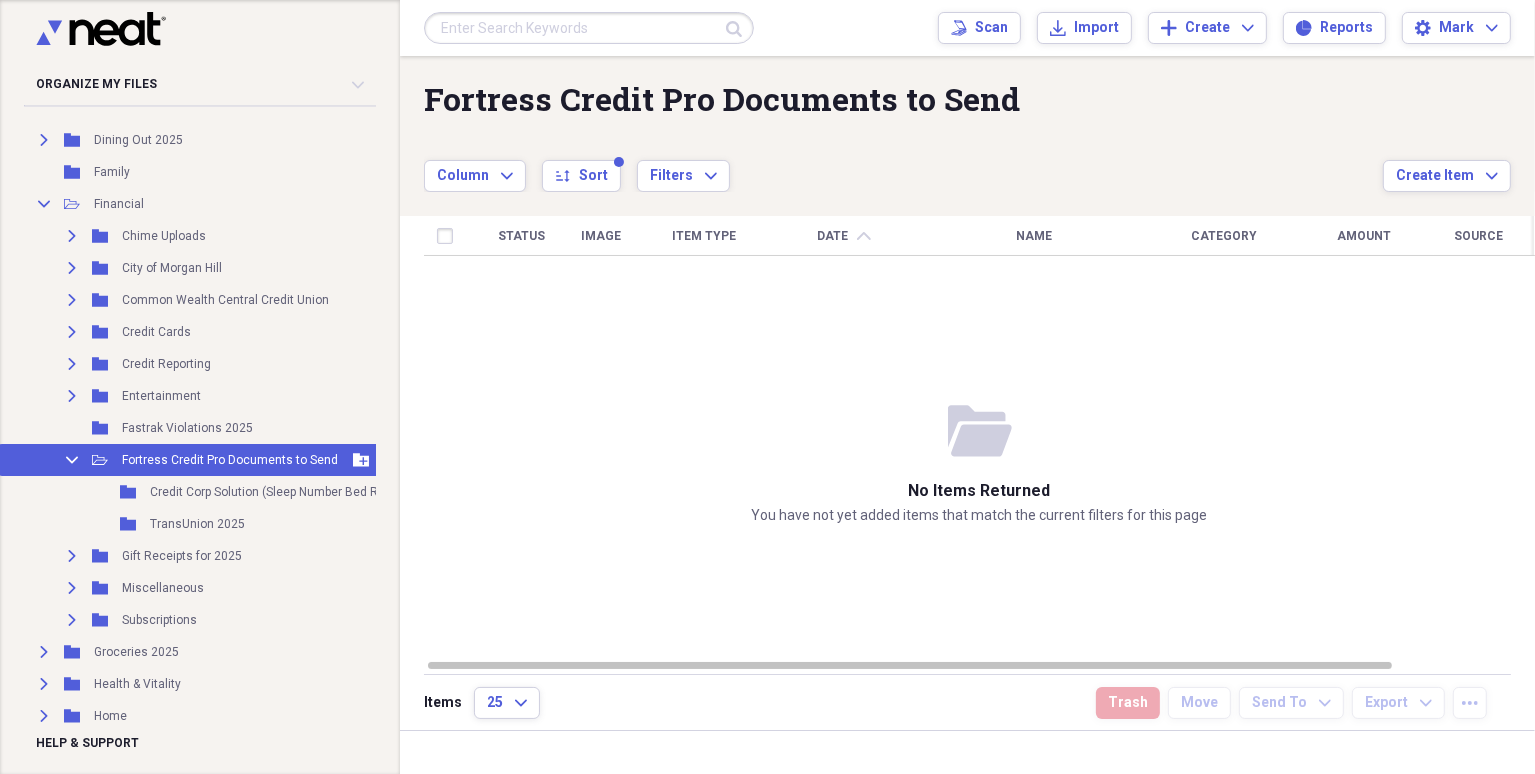 click 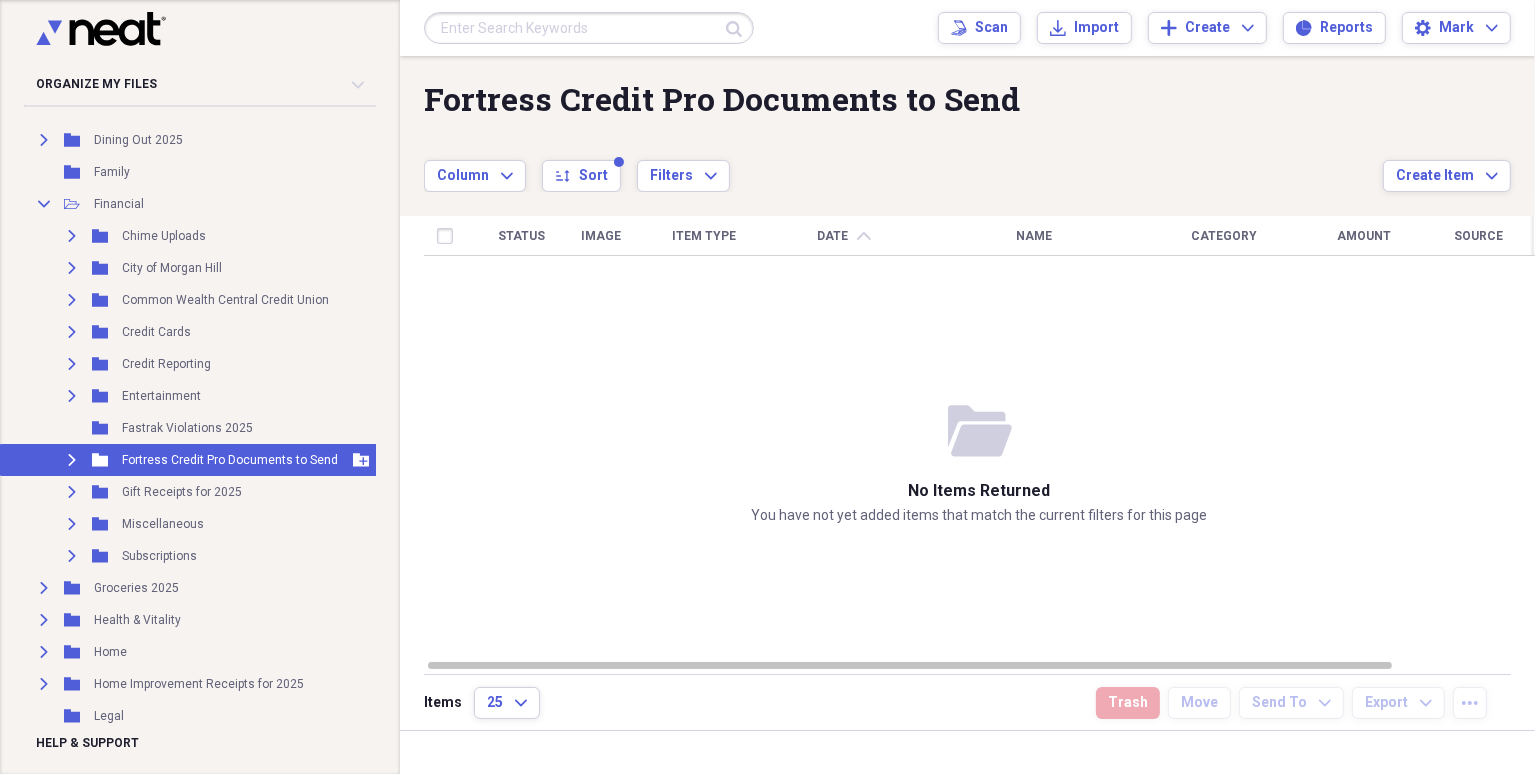 click on "Expand" 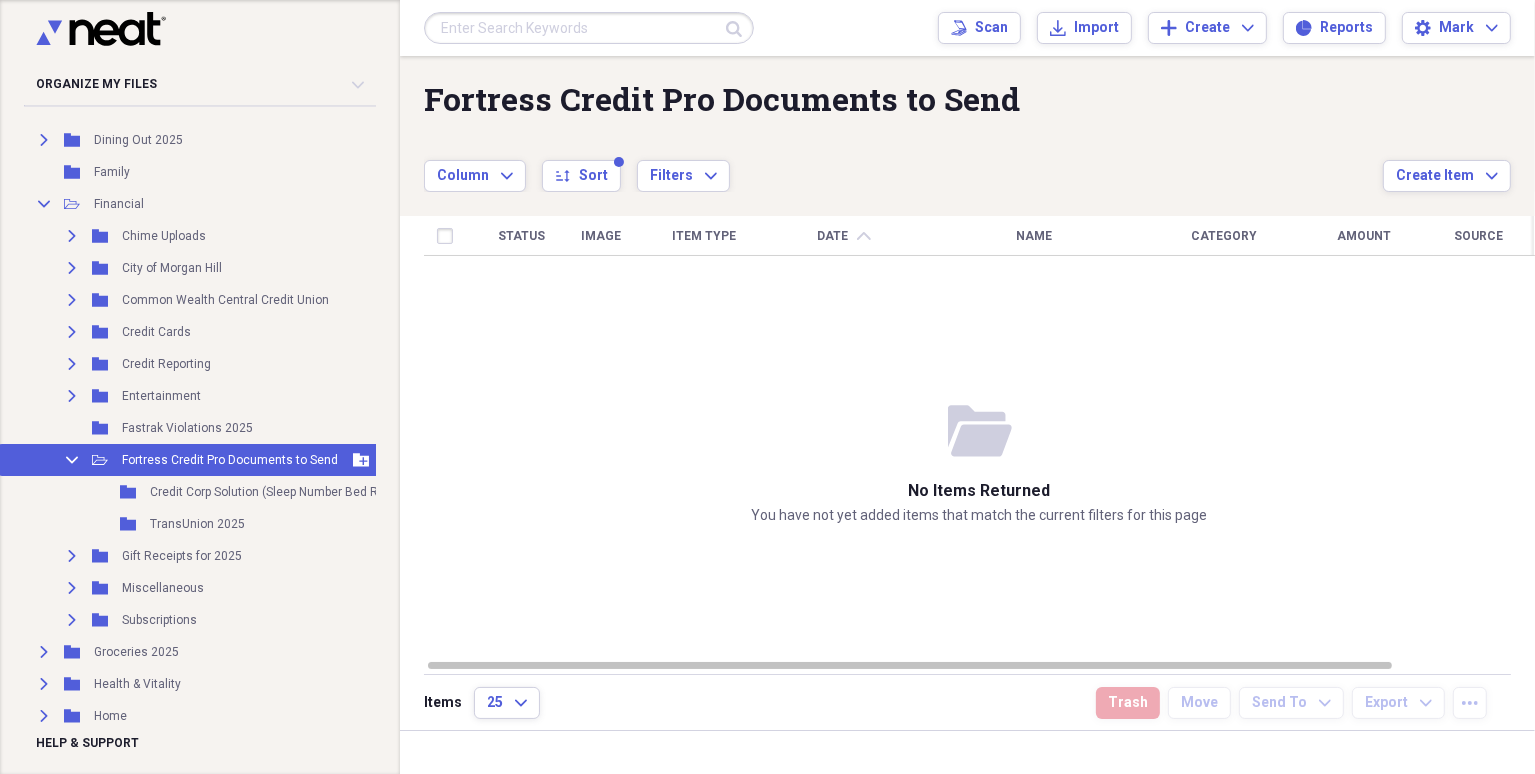 click 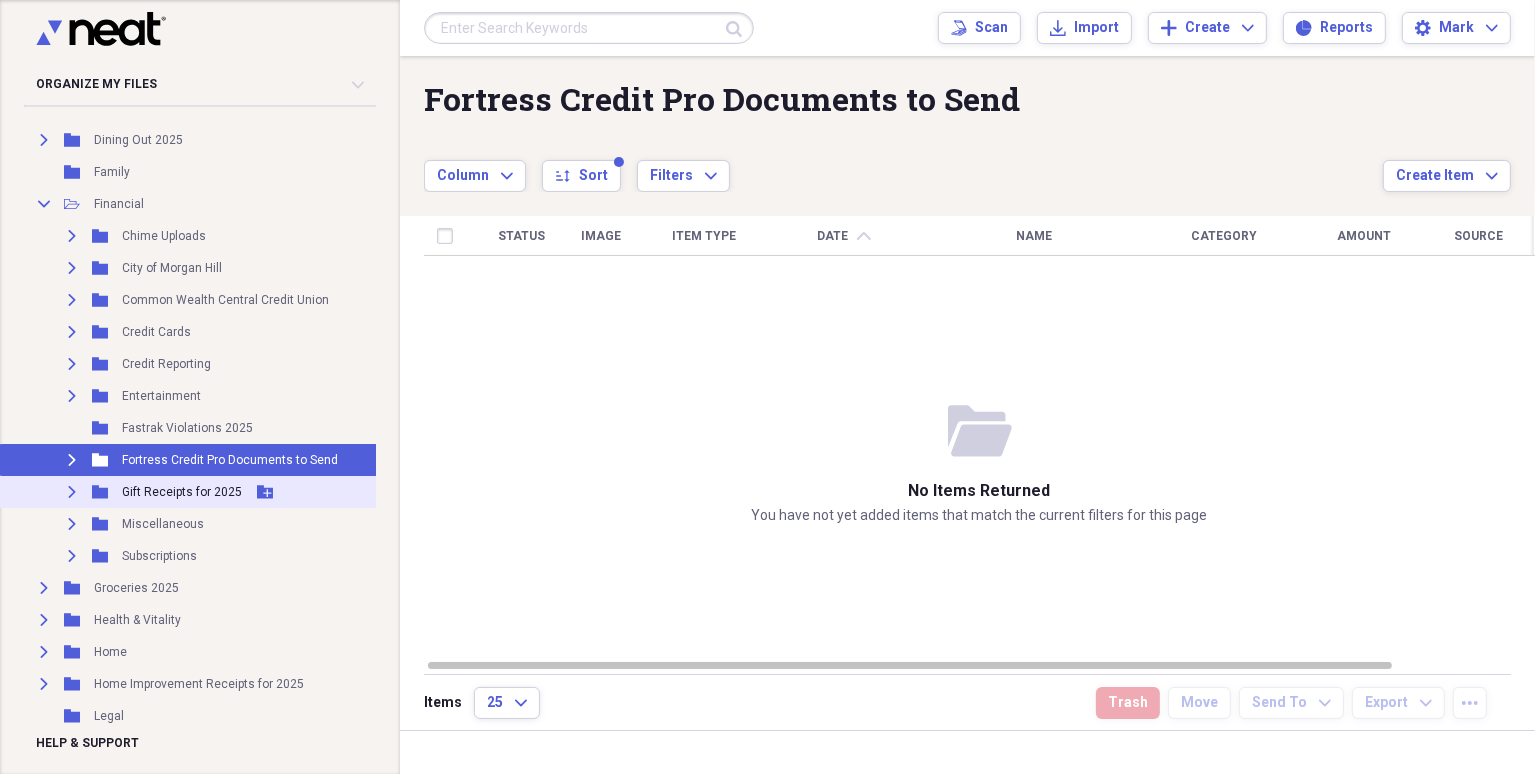 click on "Expand" at bounding box center [72, 492] 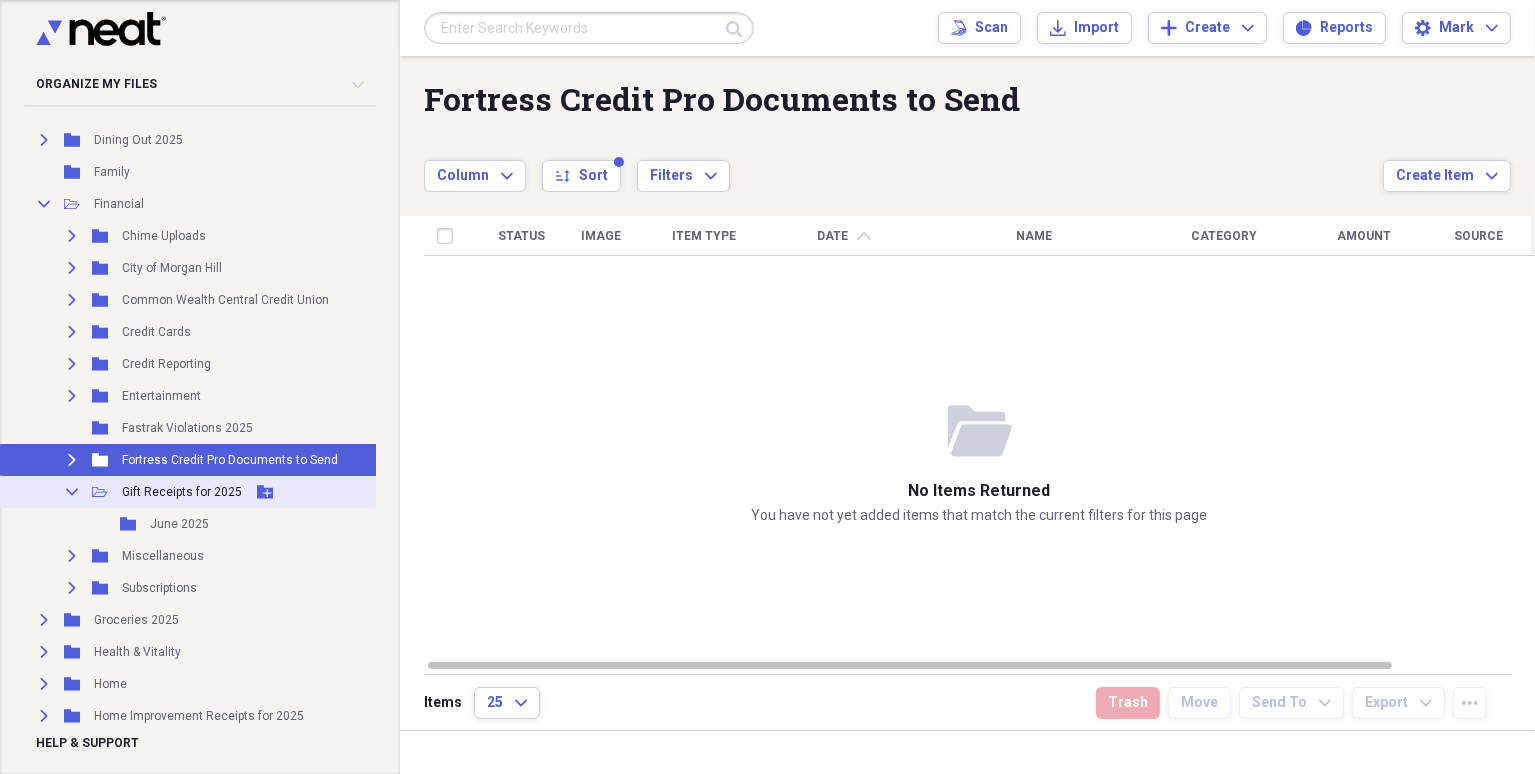 click on "Collapse" at bounding box center [72, 492] 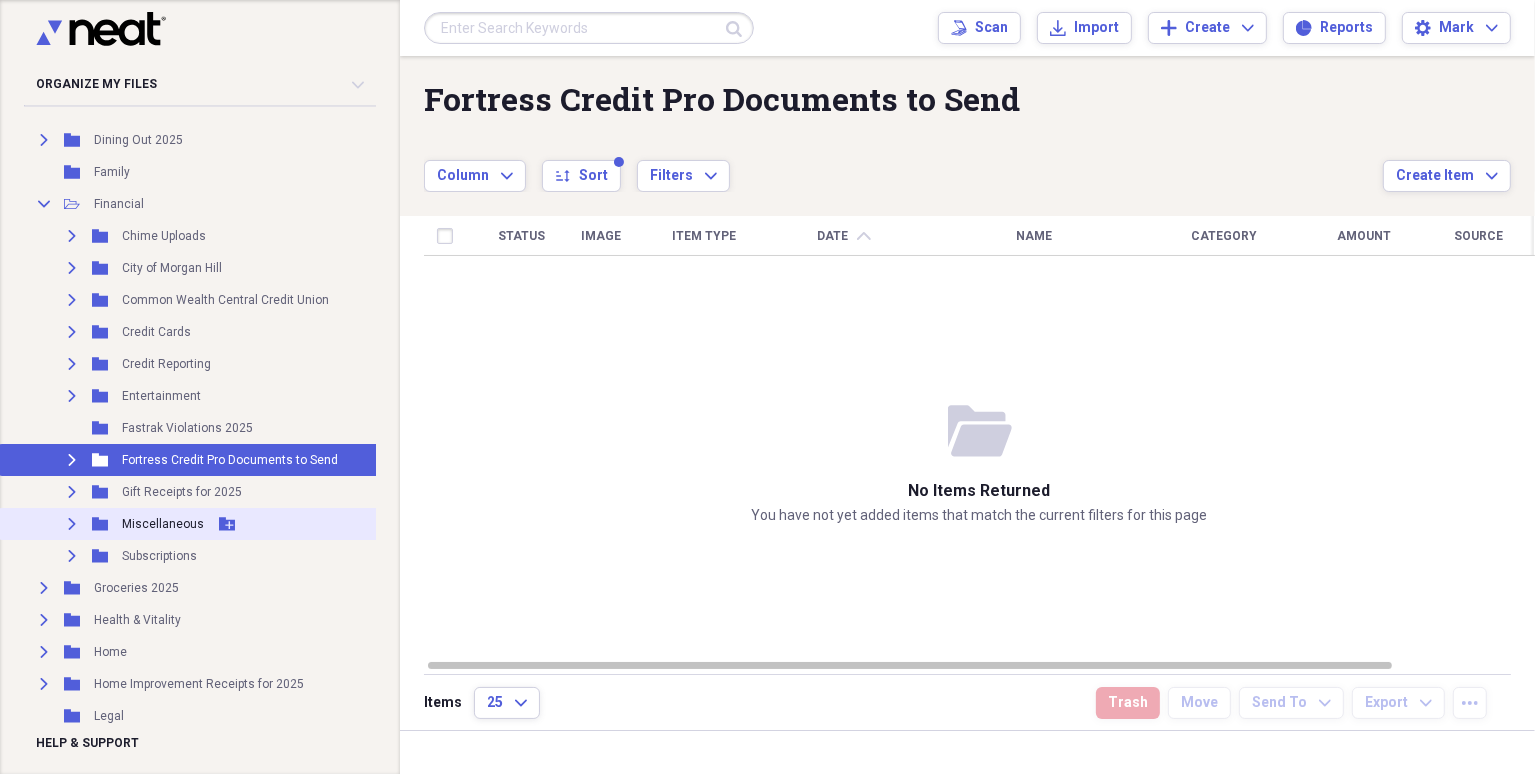 click on "Expand" 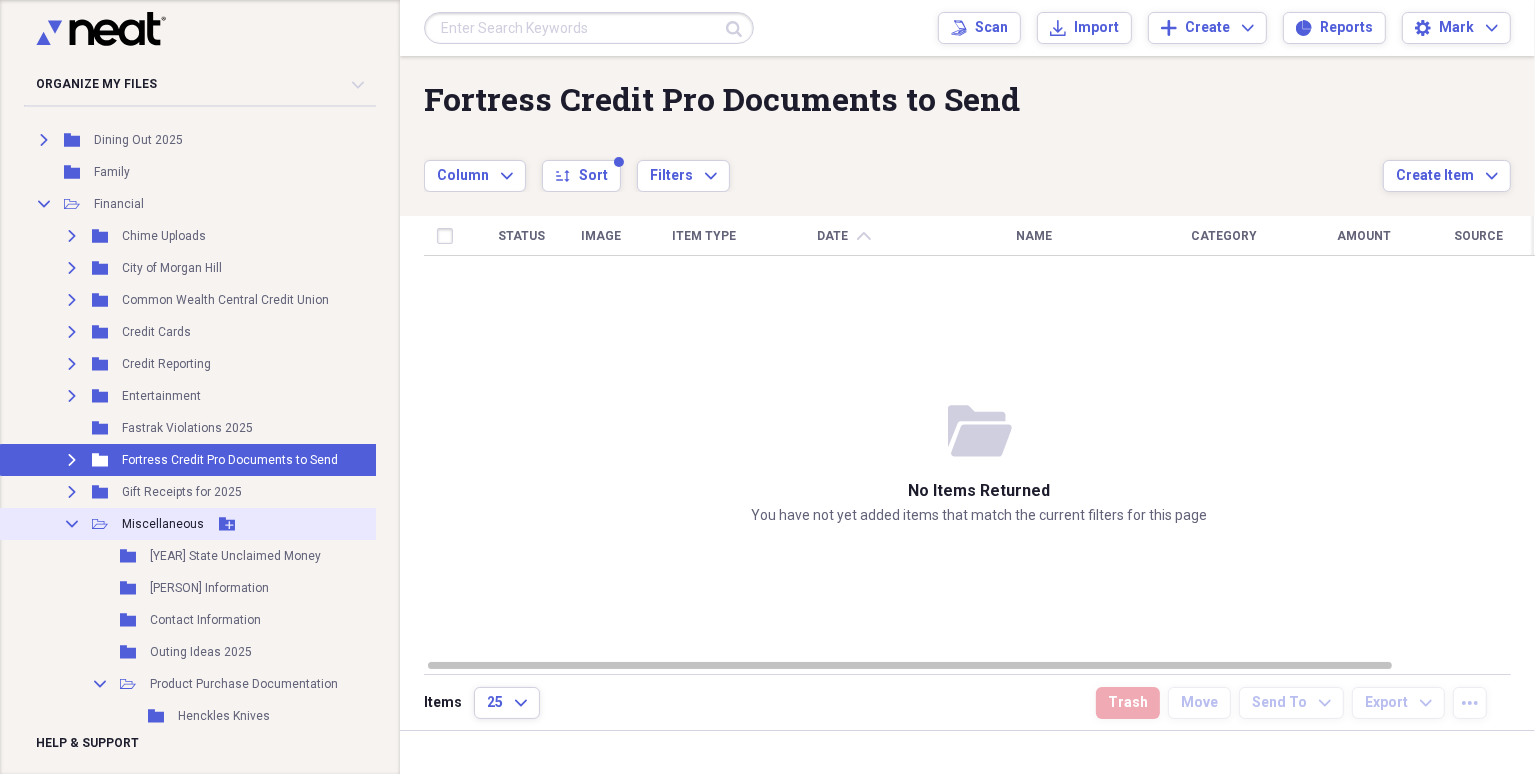 click on "Collapse" 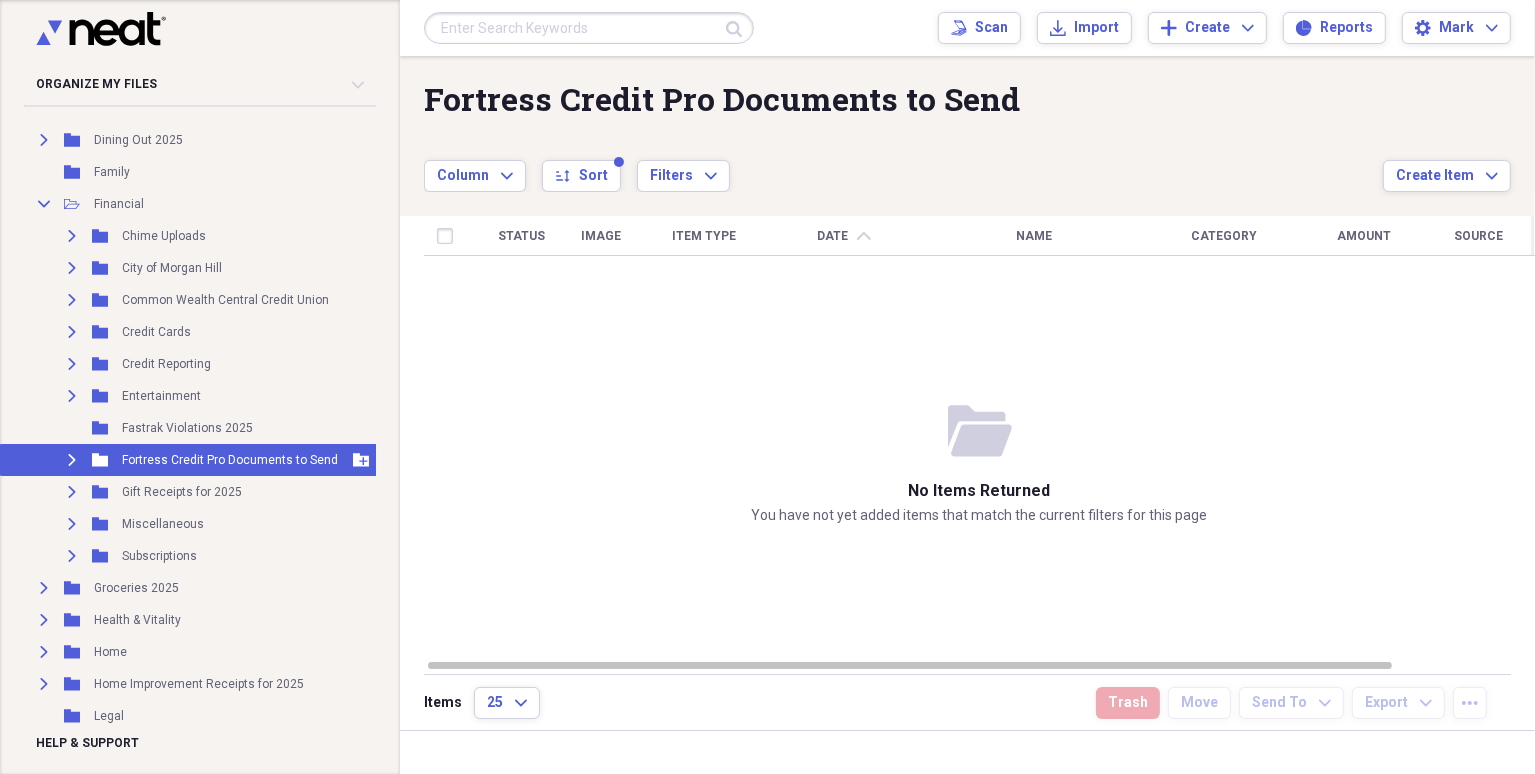 click 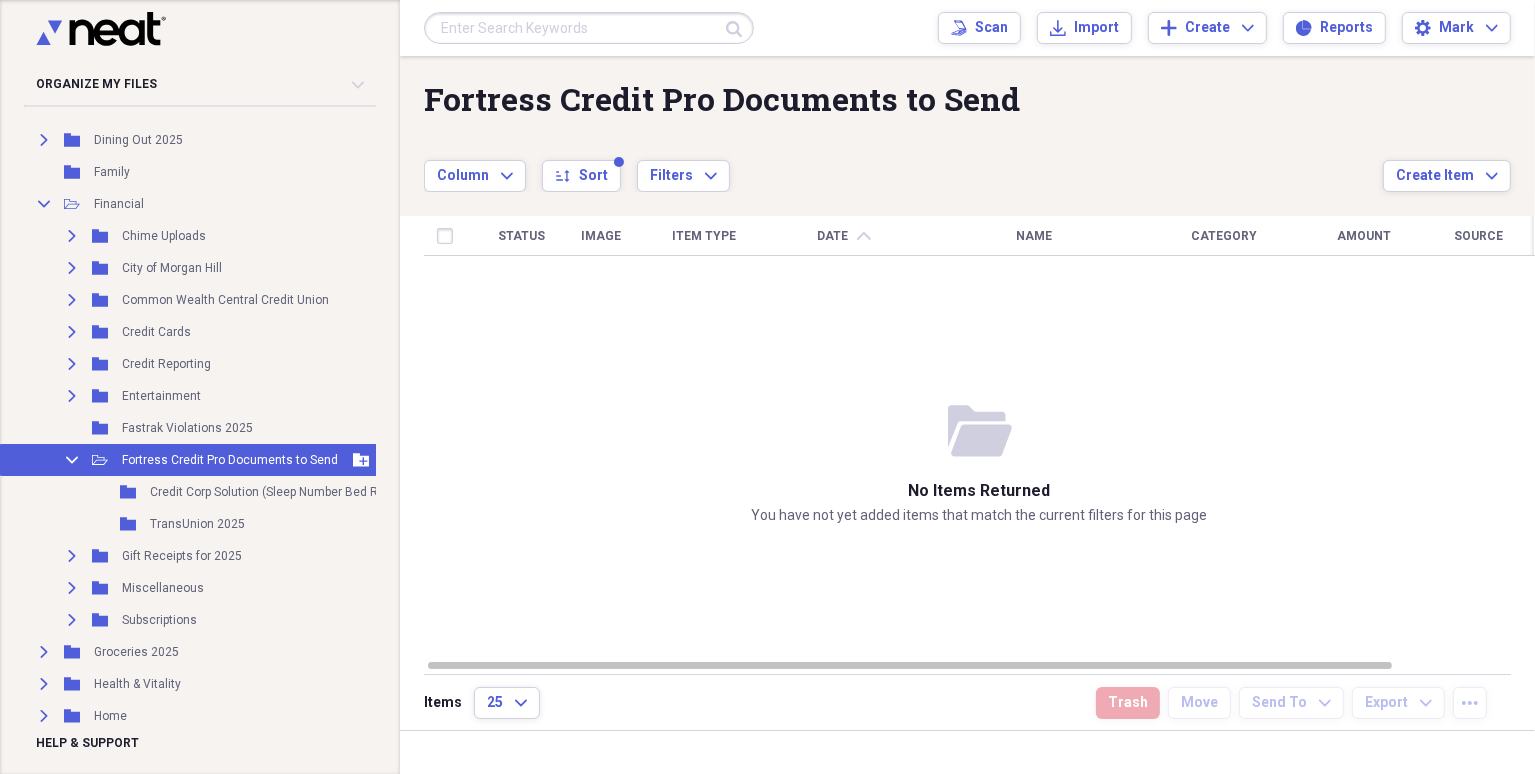click on "Collapse" 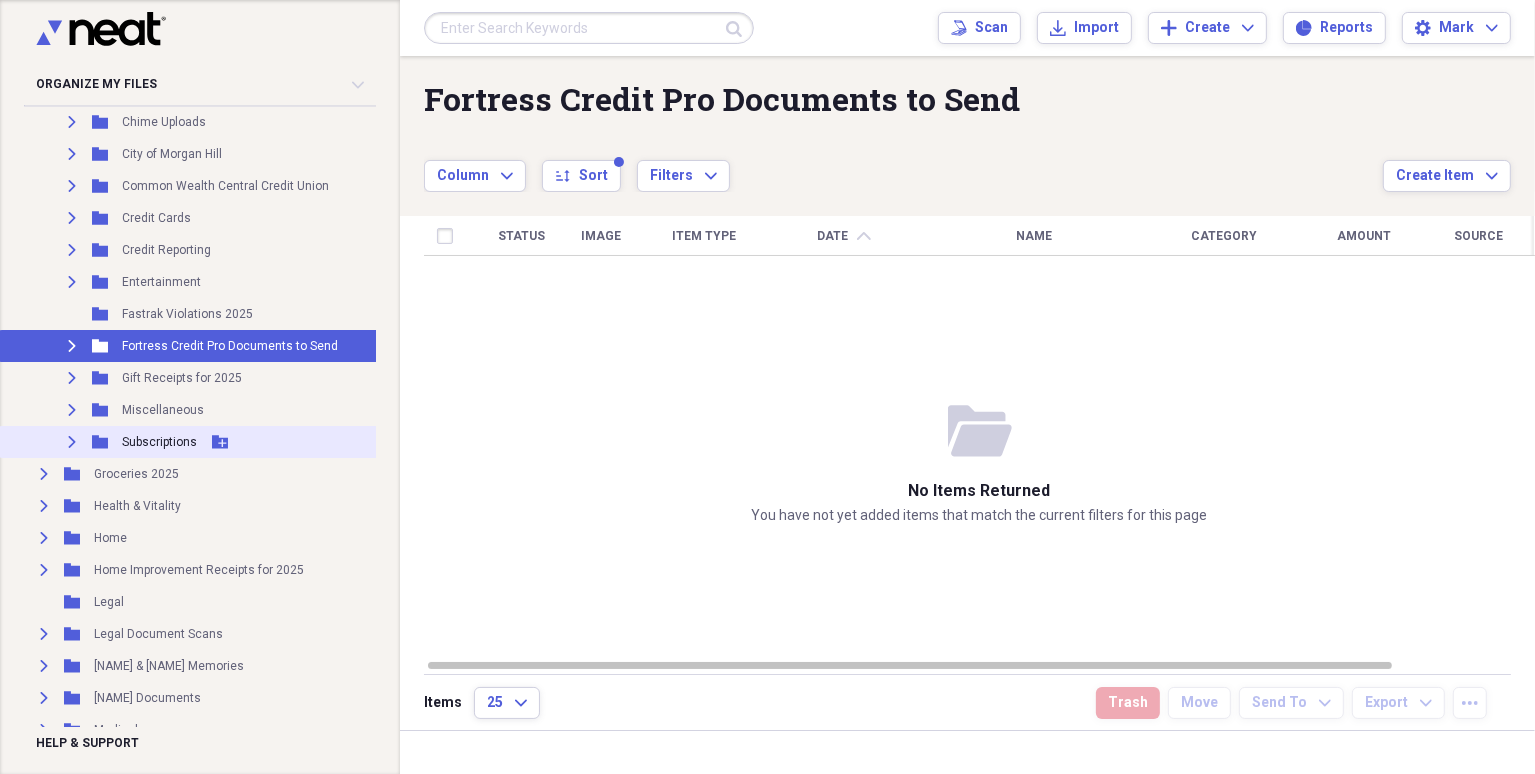 scroll, scrollTop: 383, scrollLeft: 0, axis: vertical 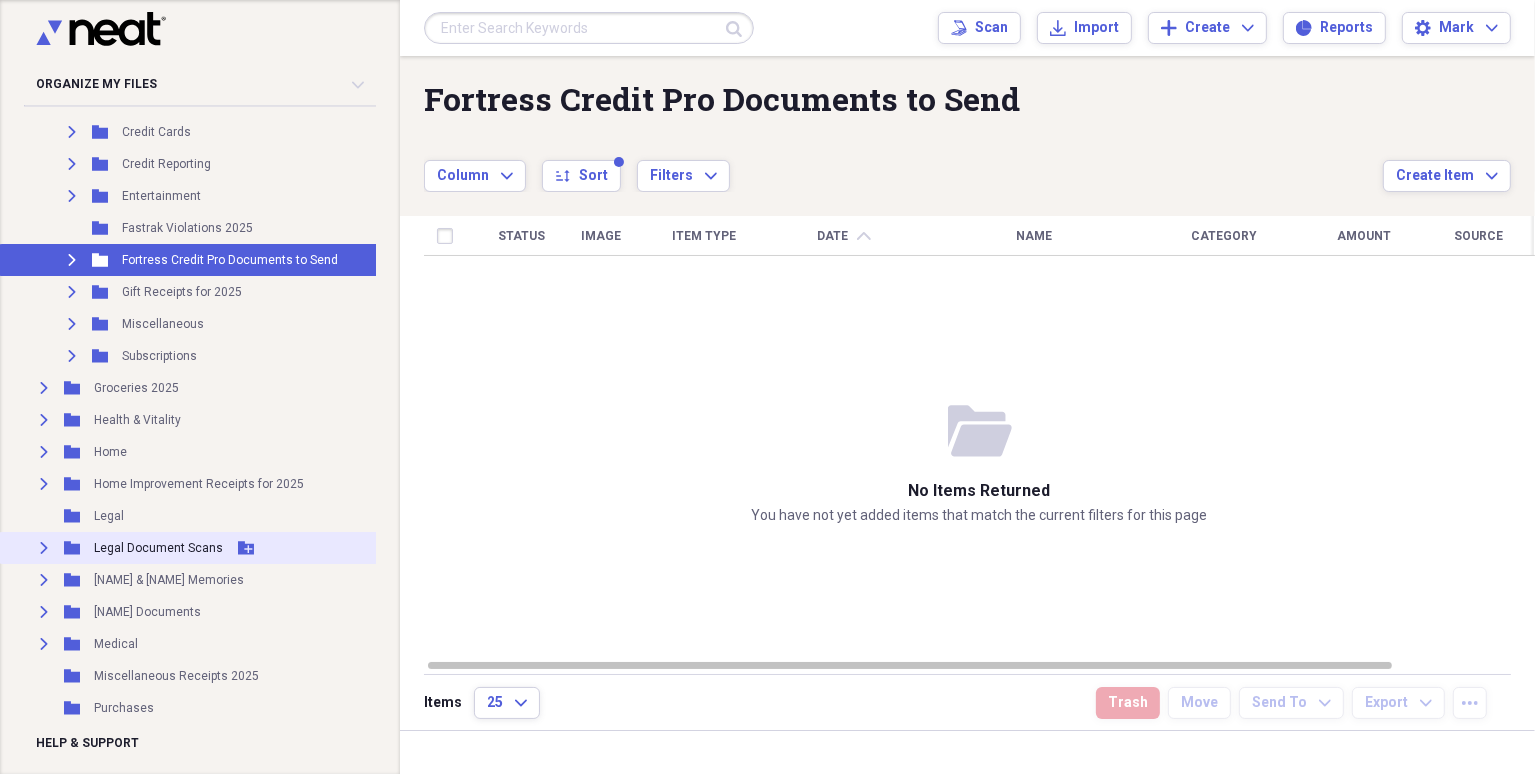 click on "Expand" at bounding box center (44, 548) 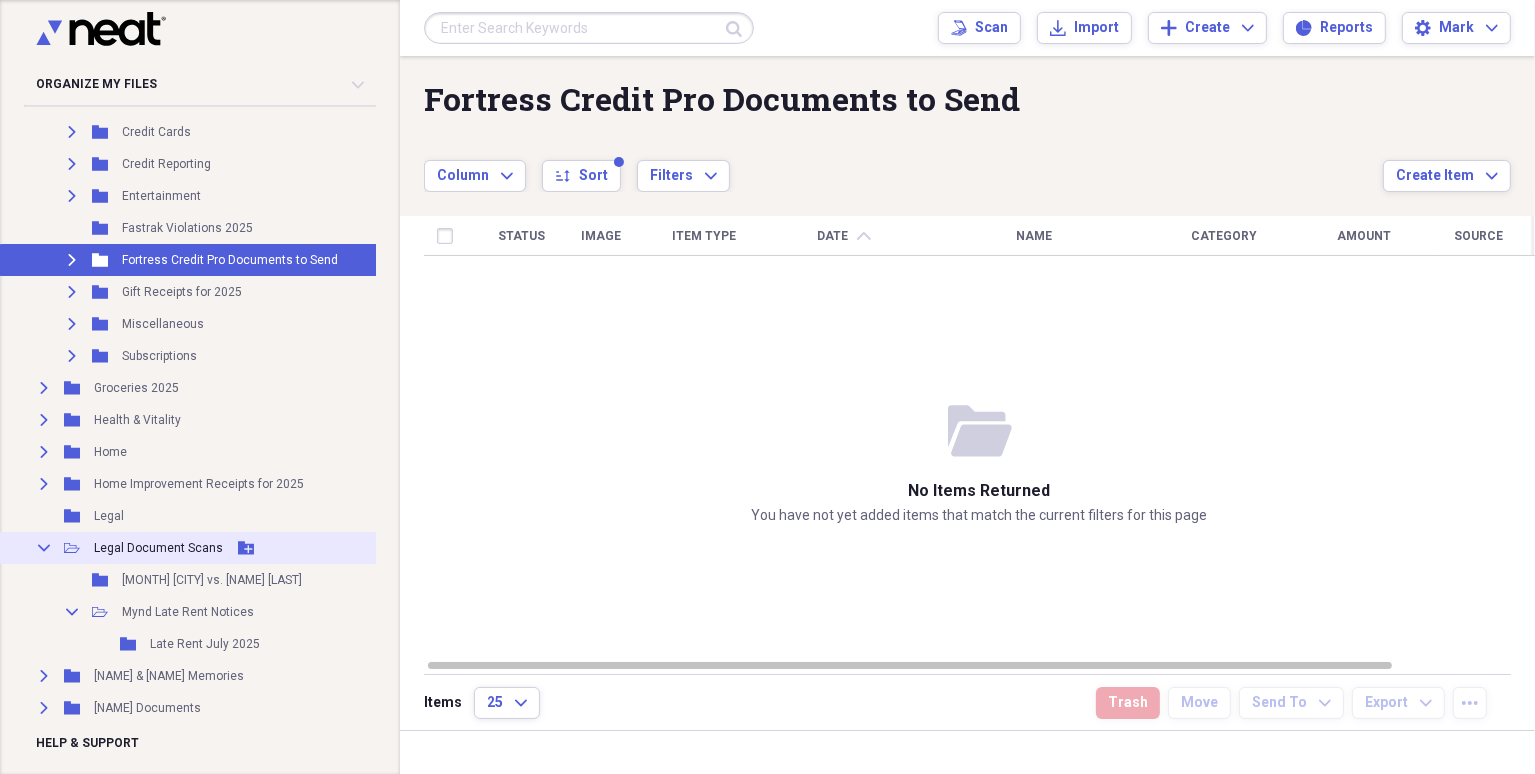 click on "Collapse" at bounding box center [44, 548] 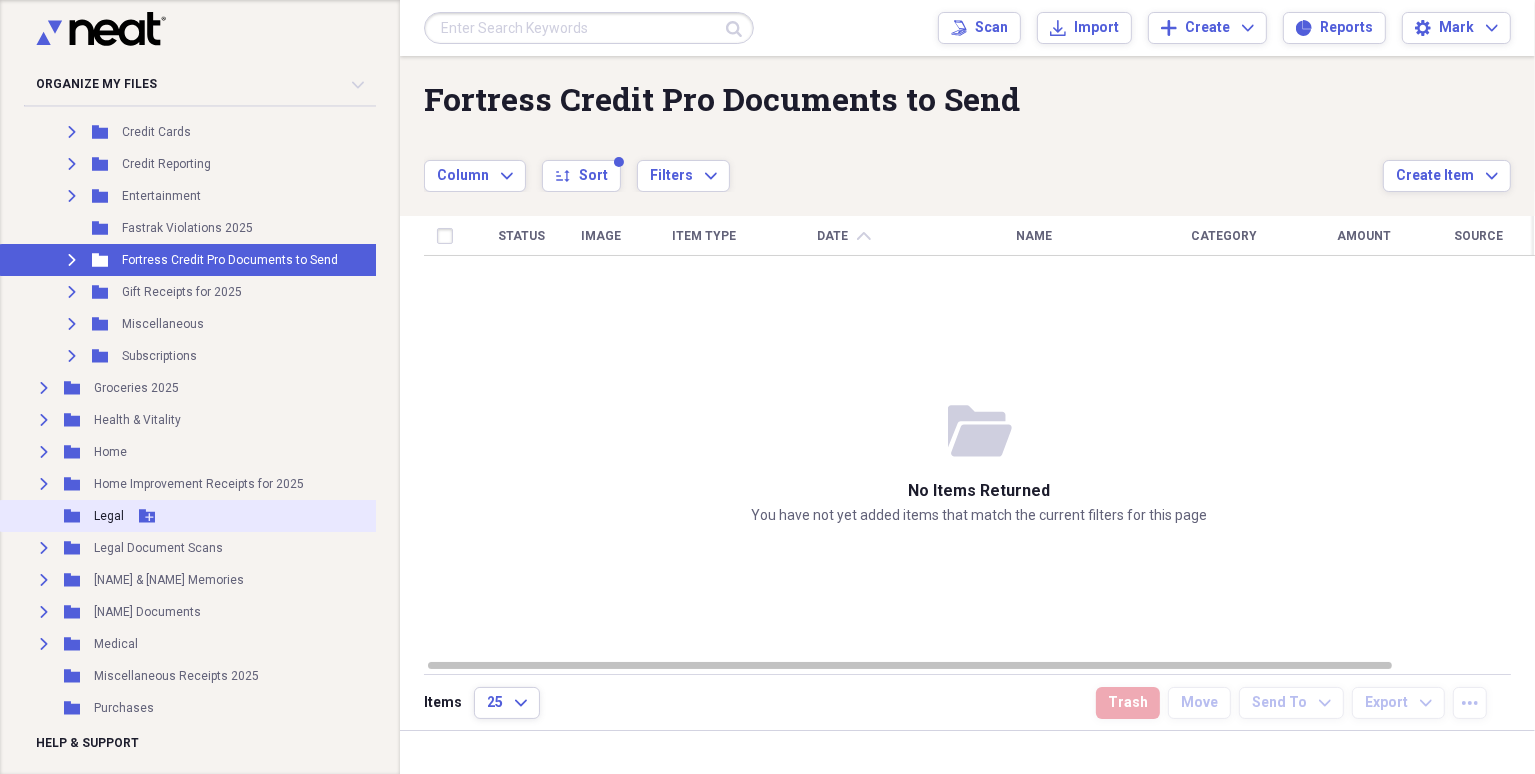 click on "Folder Legal Add Folder" at bounding box center [204, 516] 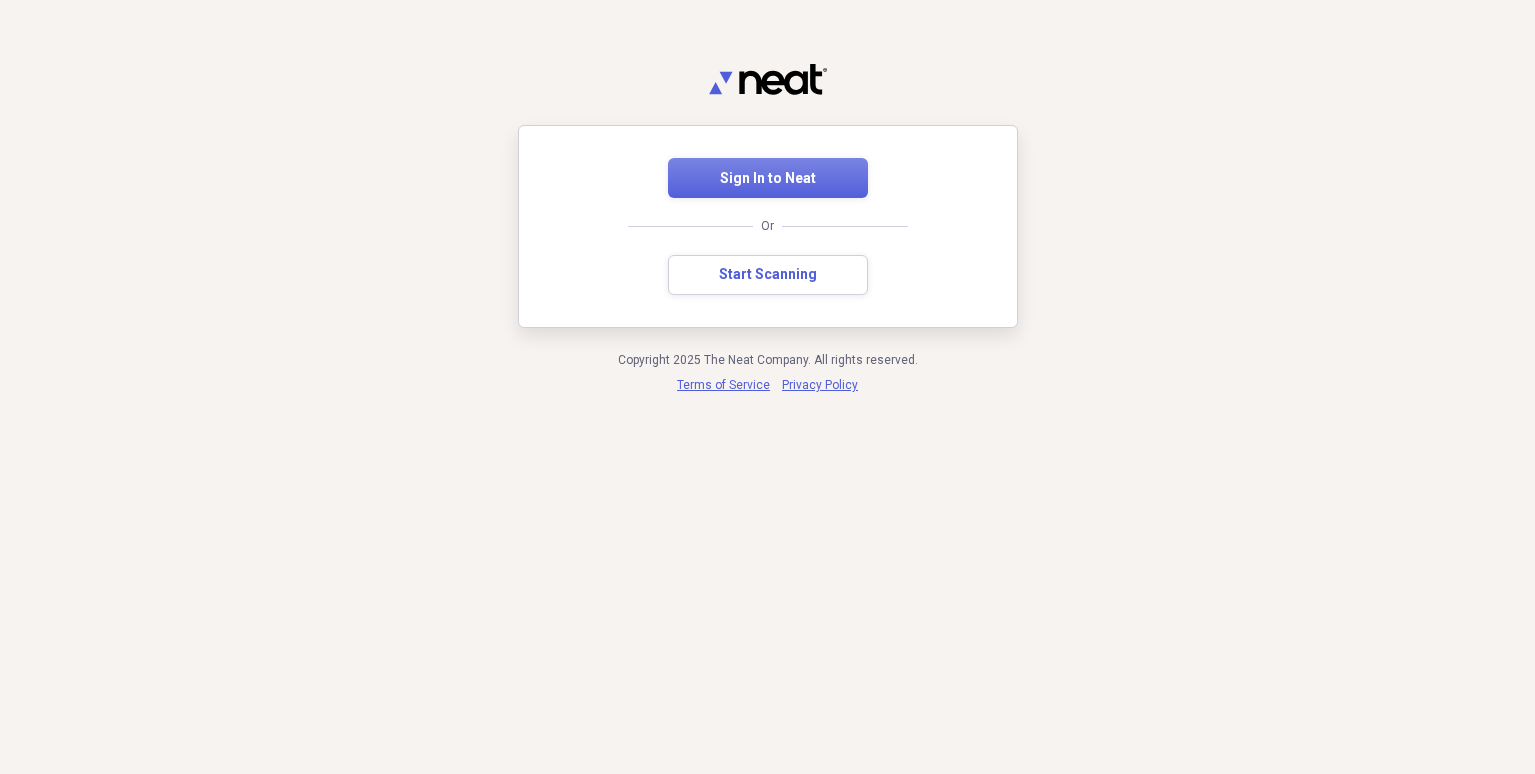 scroll, scrollTop: 0, scrollLeft: 0, axis: both 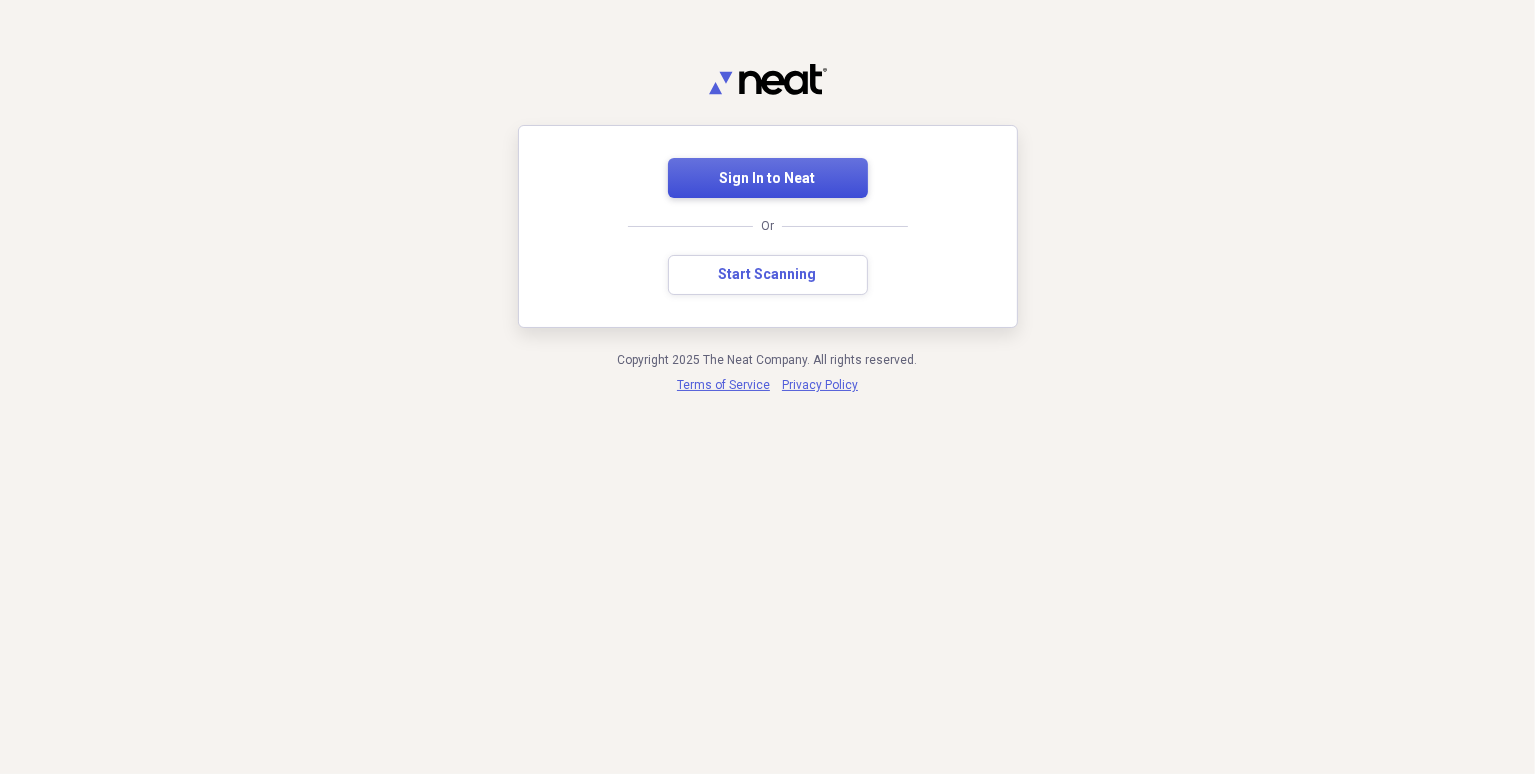 click on "Sign In to Neat" at bounding box center [768, 179] 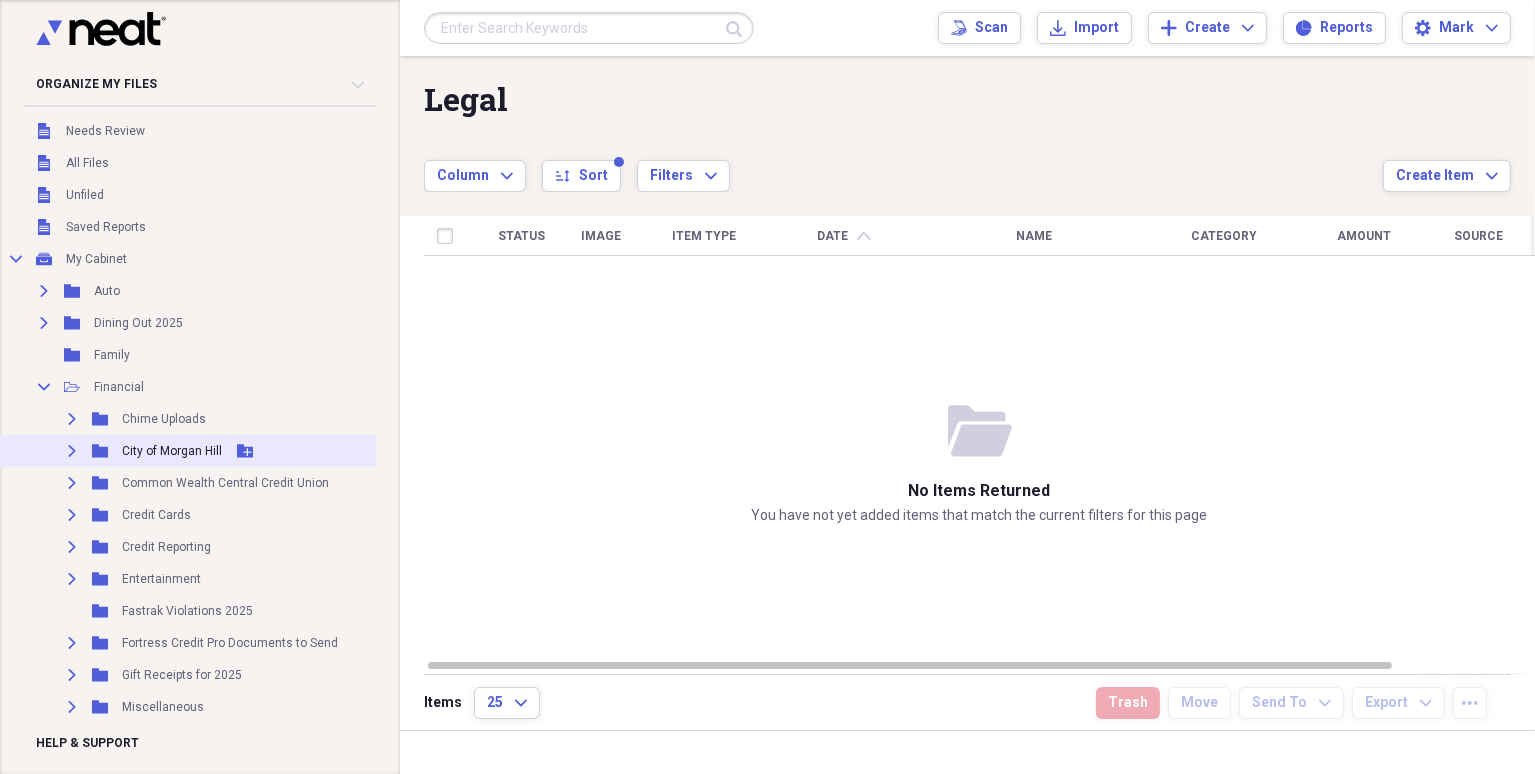 scroll, scrollTop: 300, scrollLeft: 0, axis: vertical 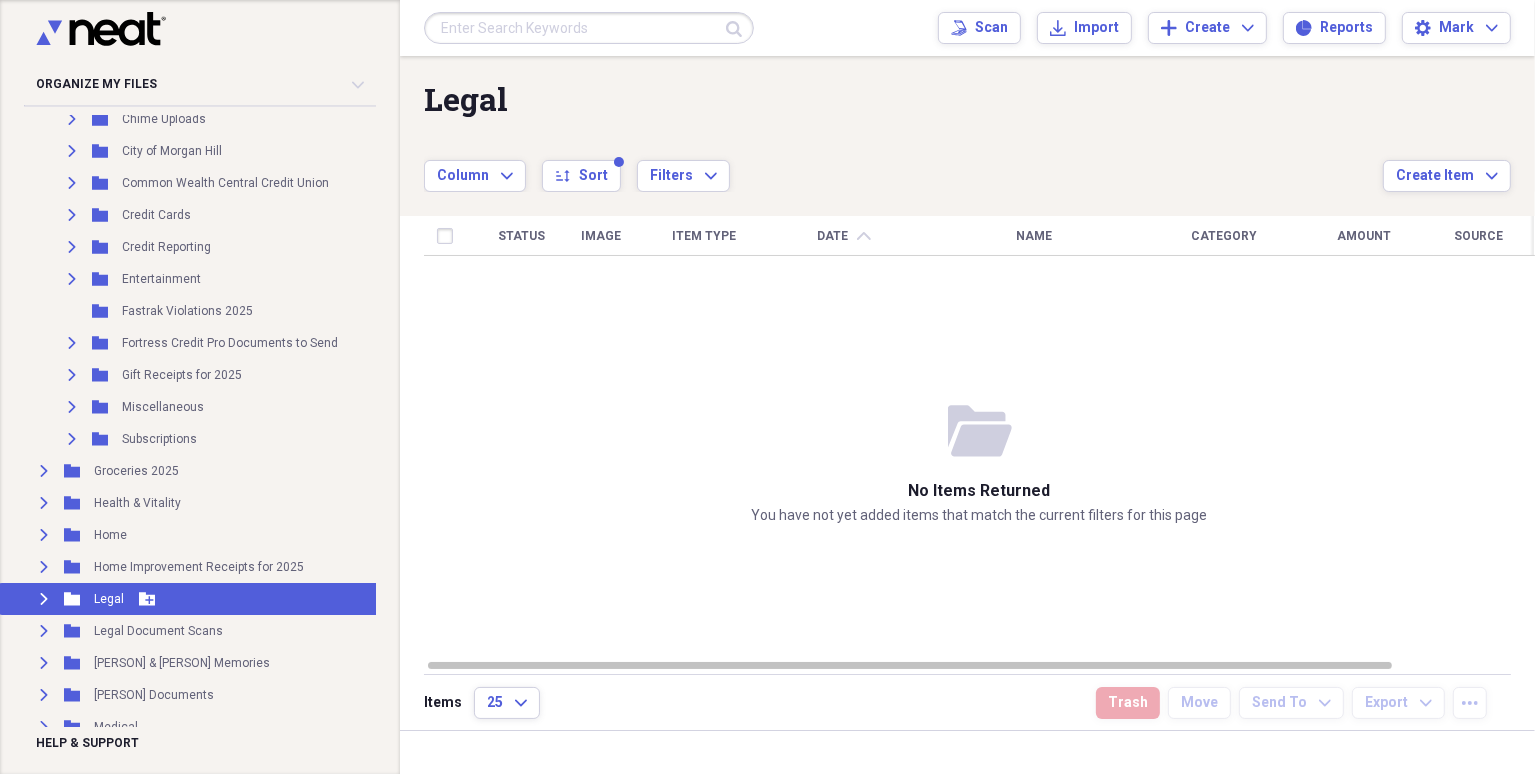 click on "Expand" 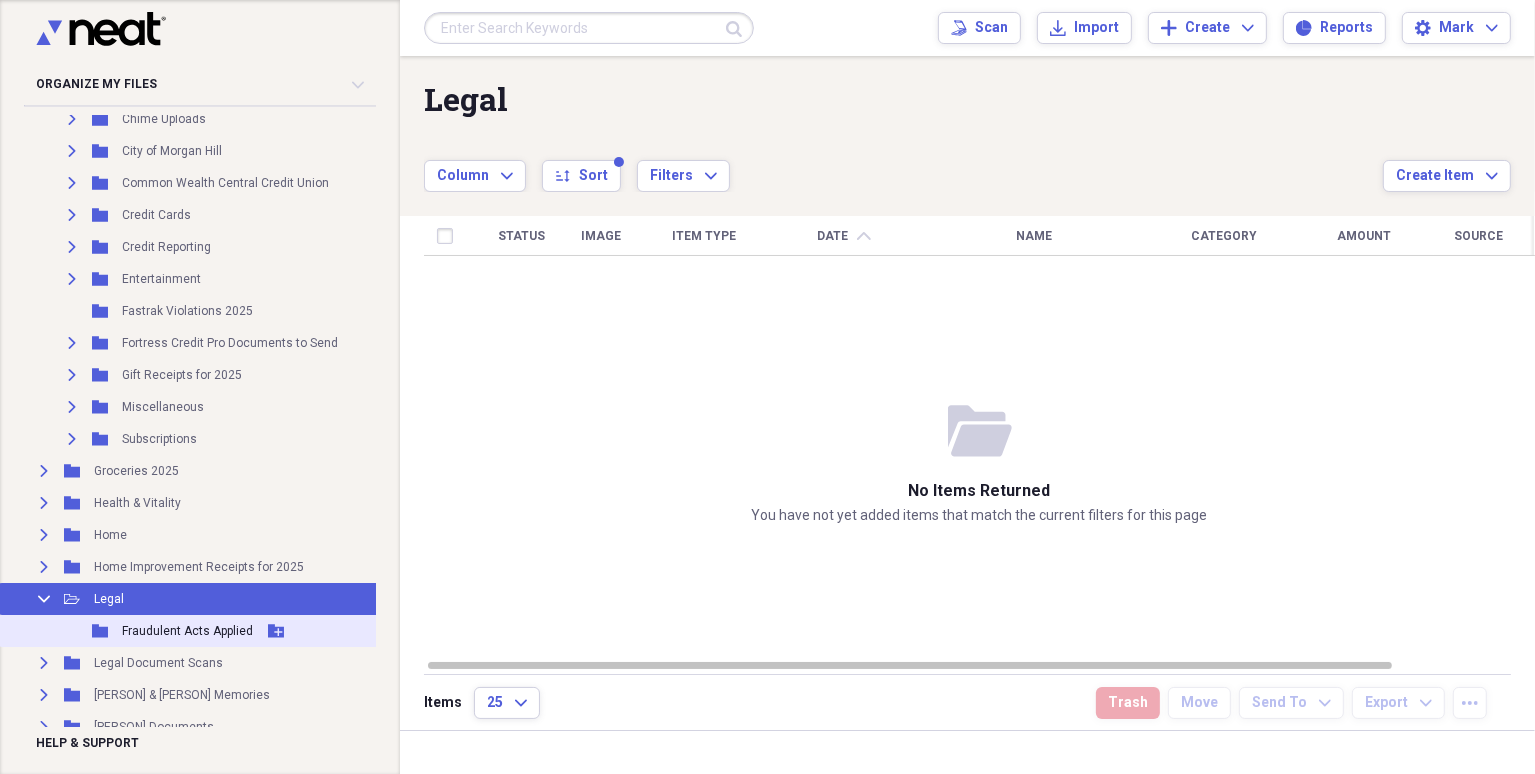 click on "Folder Fraudulent Acts Applied Add Folder" at bounding box center [204, 631] 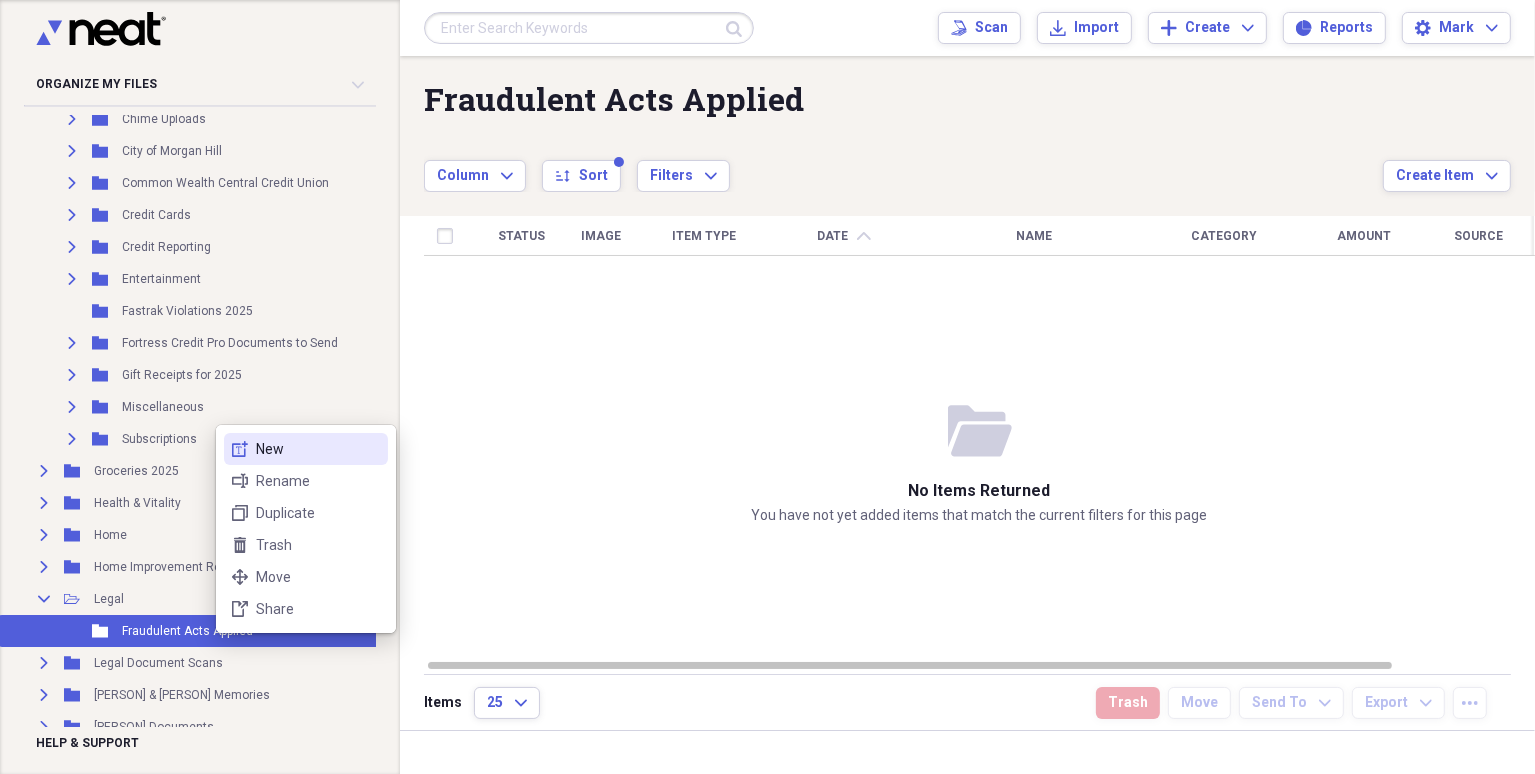 click on "New" at bounding box center (318, 449) 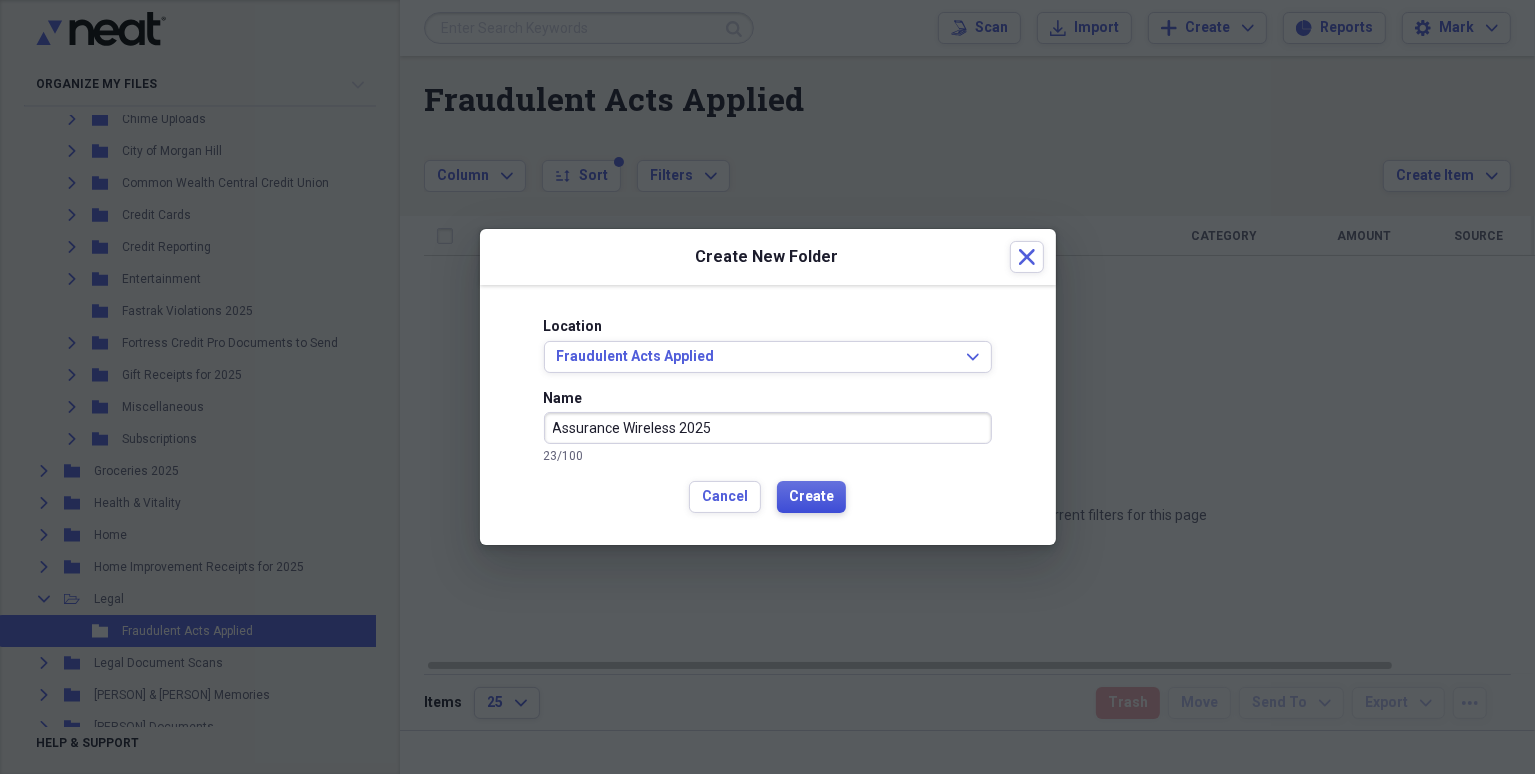 type on "Assurance Wireless 2025" 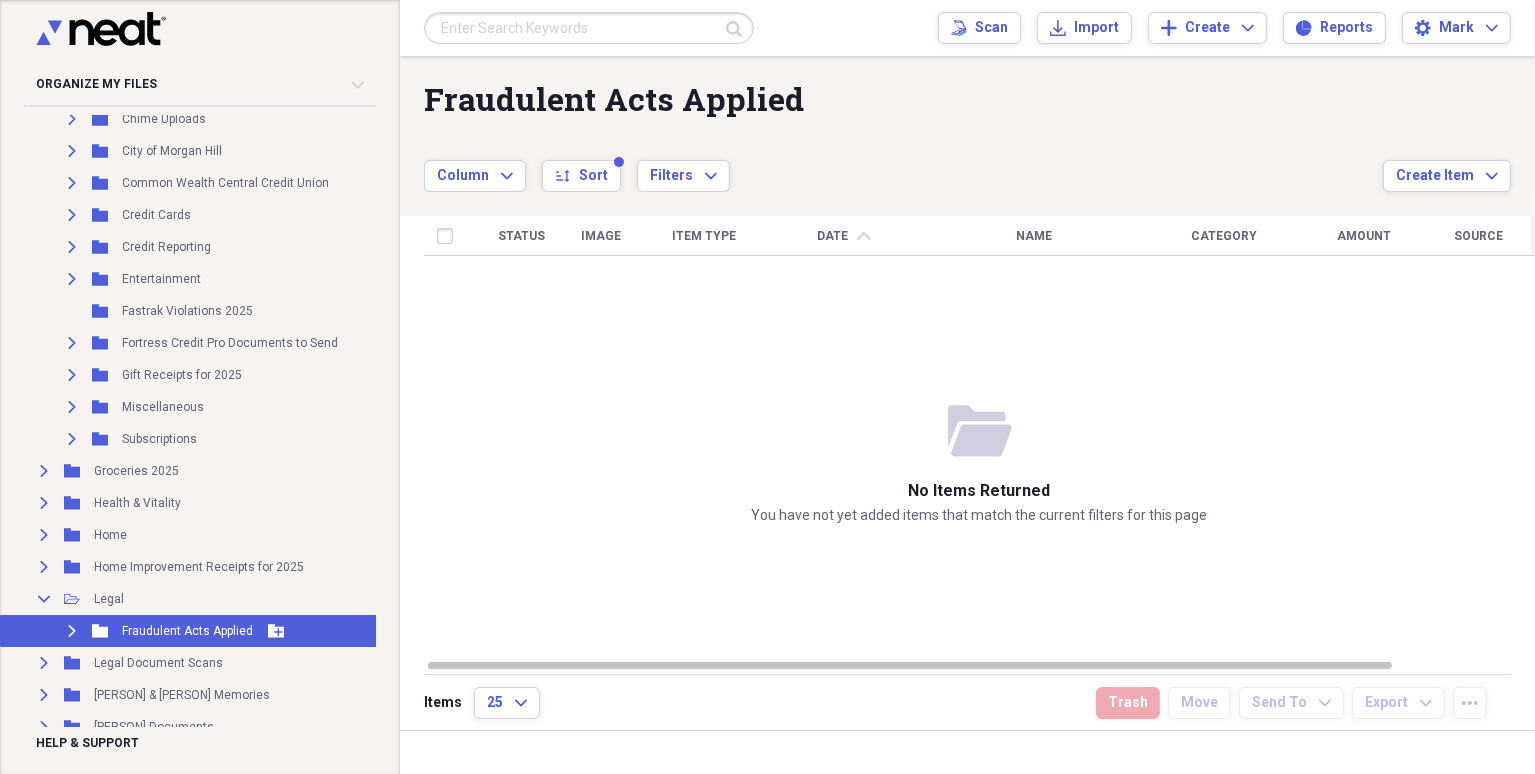 click on "Expand" 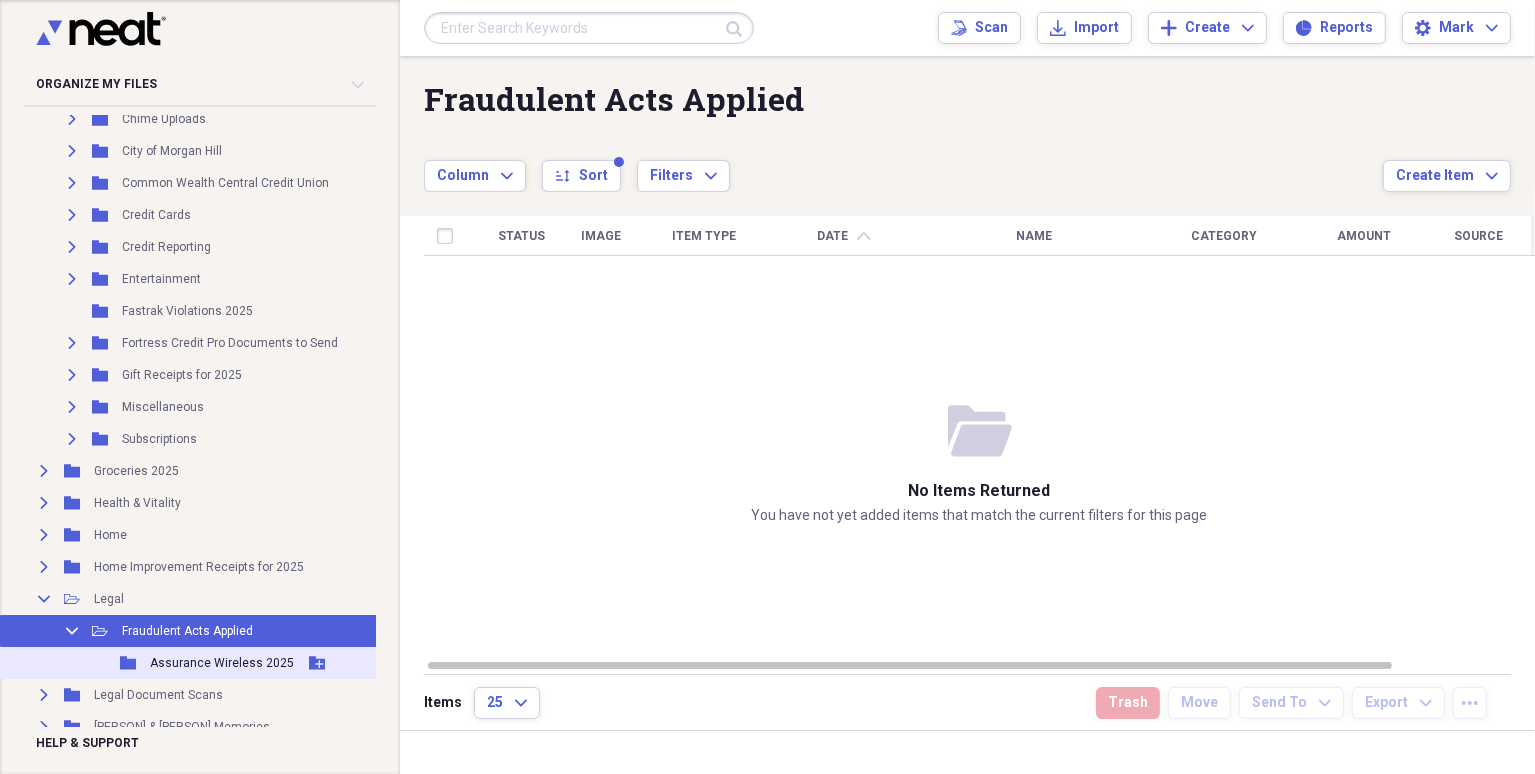 click on "Assurance Wireless 2025" at bounding box center (222, 663) 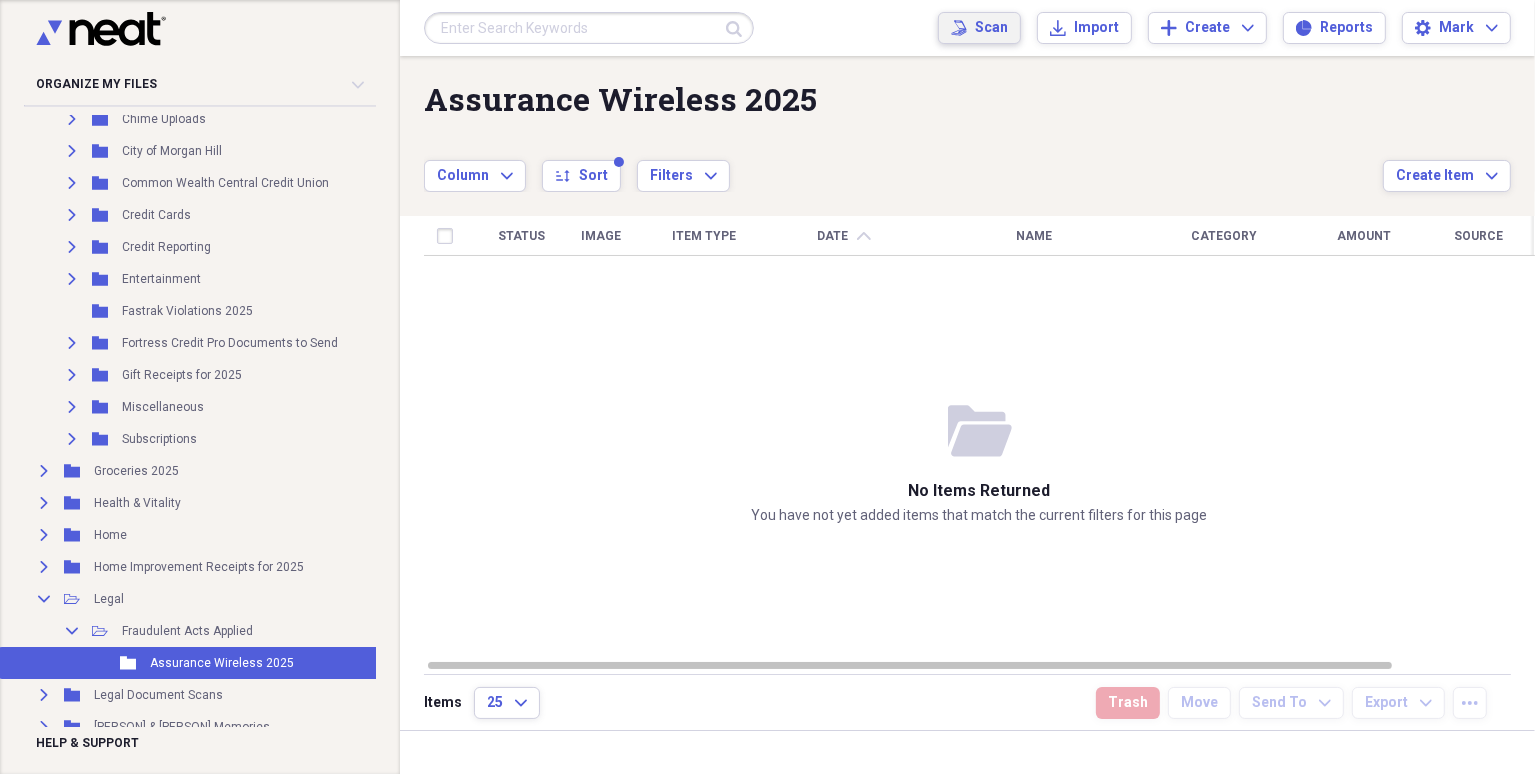 click on "Scan" 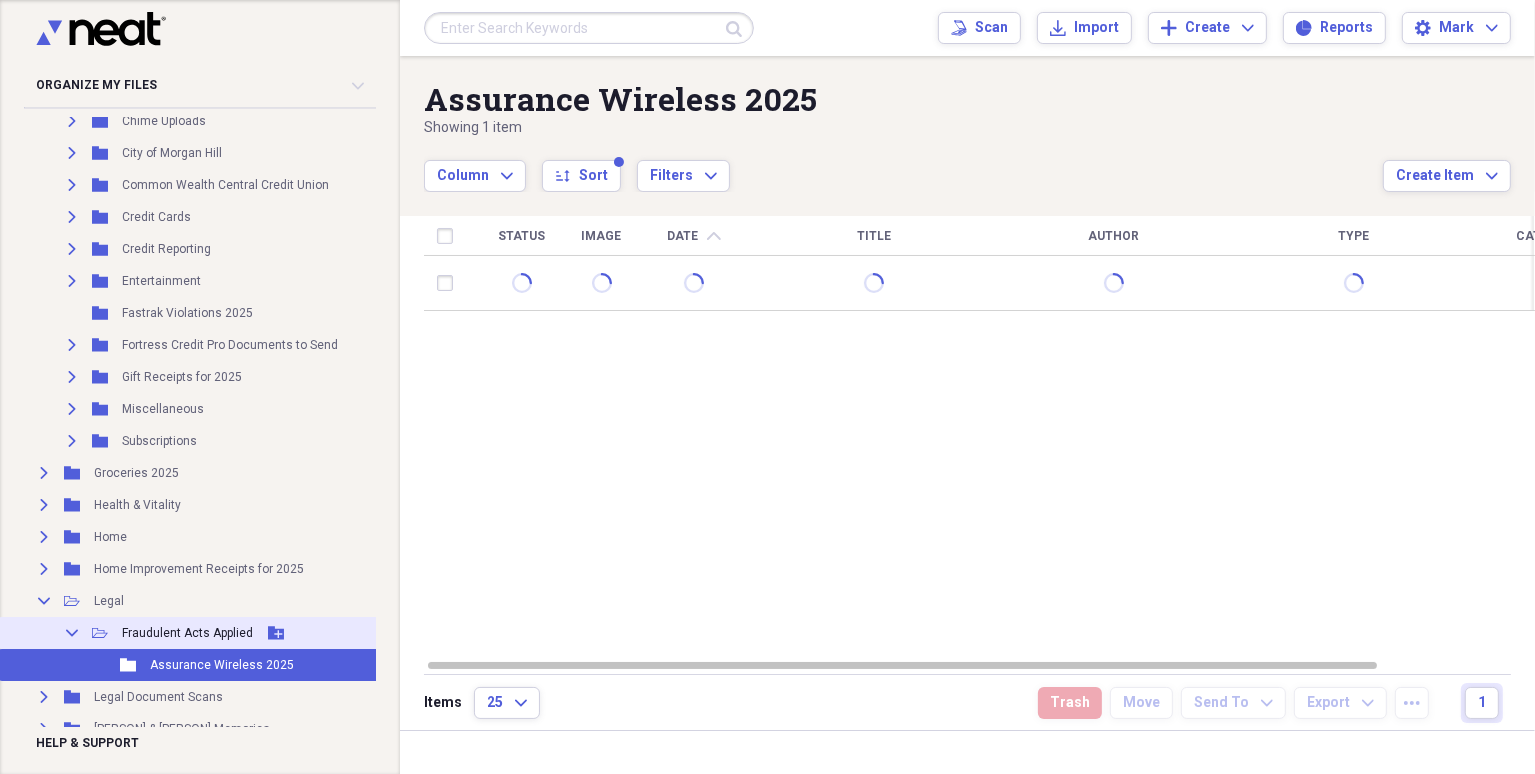 click on "Fraudulent Acts Applied" at bounding box center (187, 633) 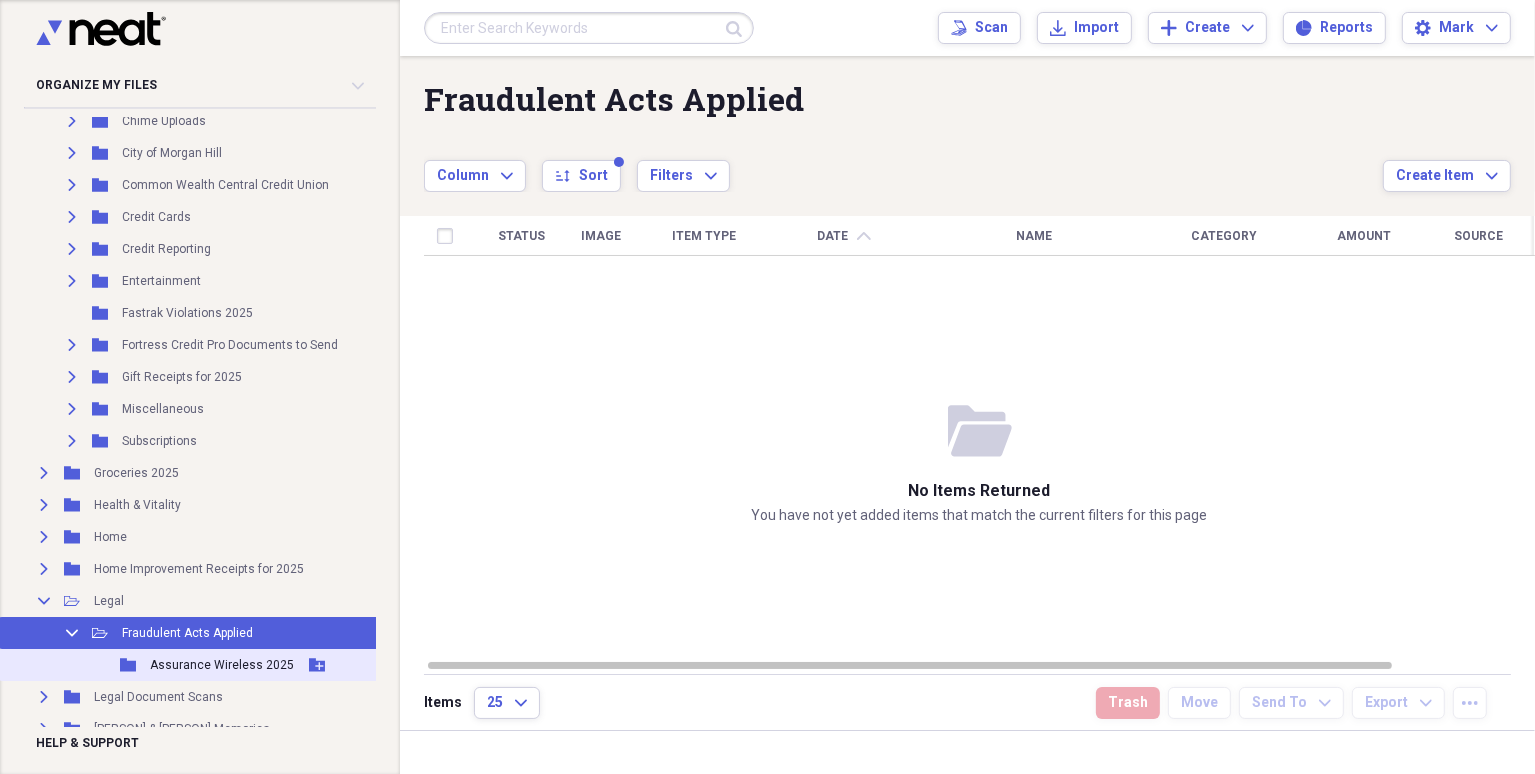 click on "Assurance Wireless 2025" at bounding box center (222, 665) 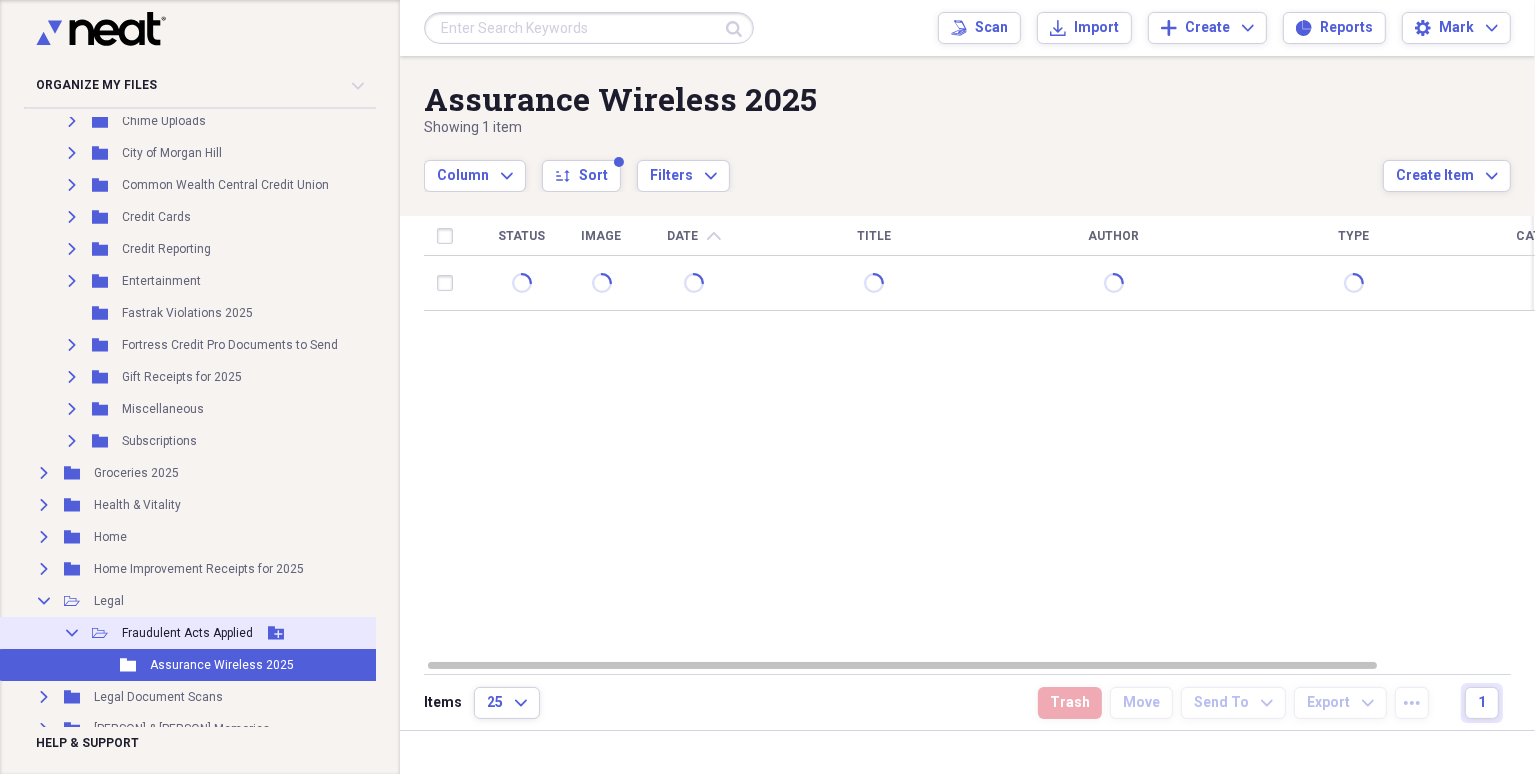 click on "Fraudulent Acts Applied" at bounding box center (187, 633) 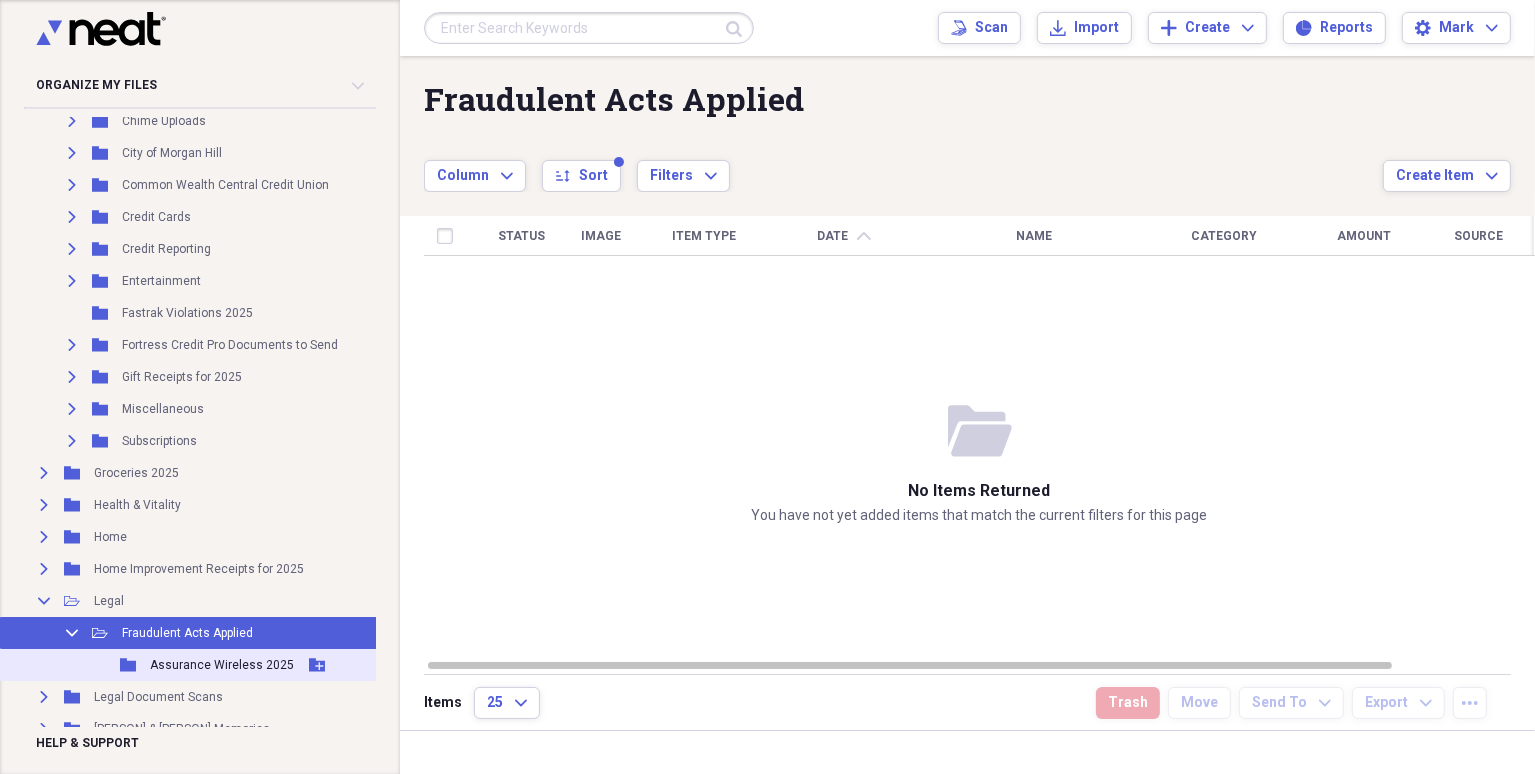click on "Assurance Wireless 2025" at bounding box center [222, 665] 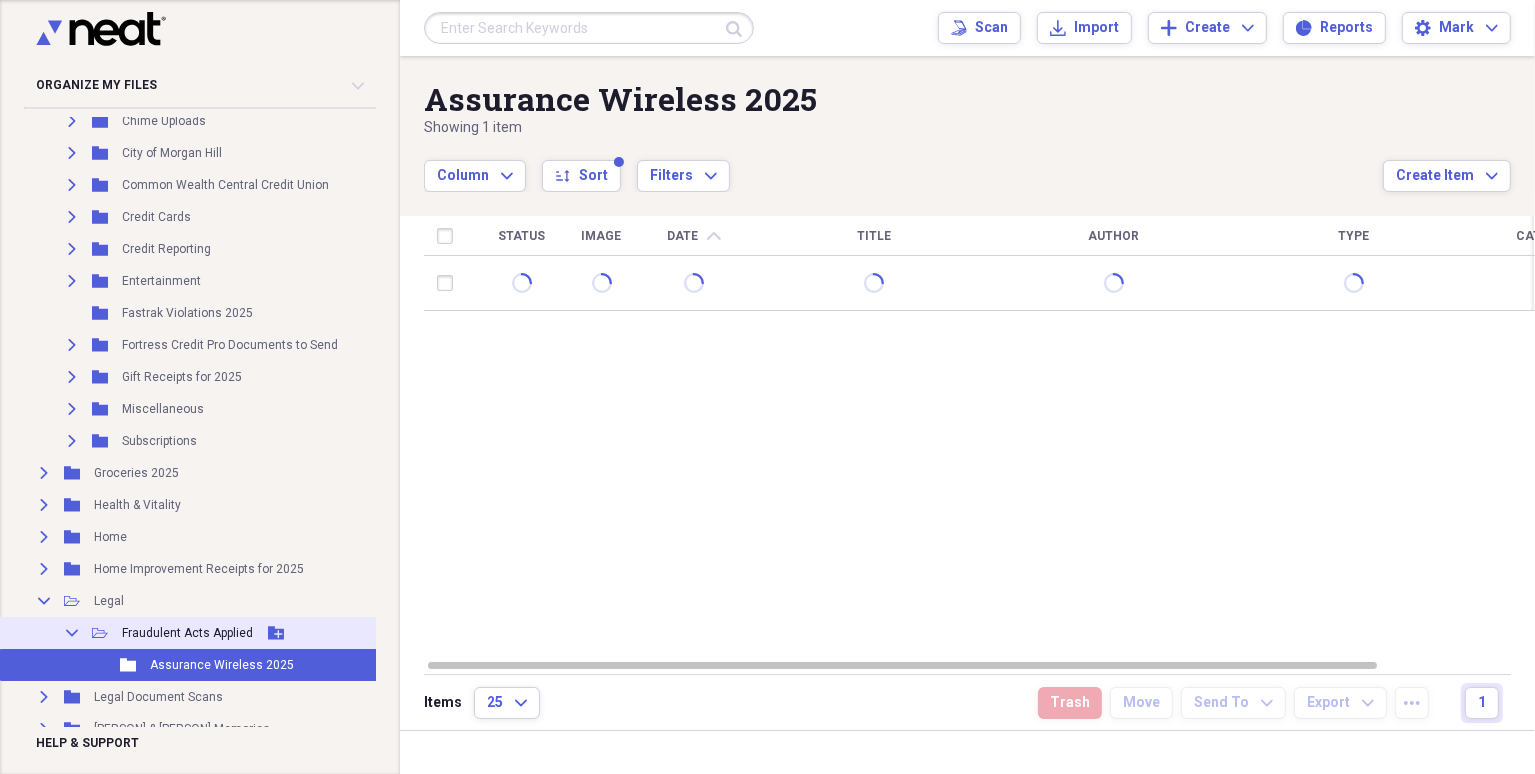 click on "Fraudulent Acts Applied" at bounding box center (187, 633) 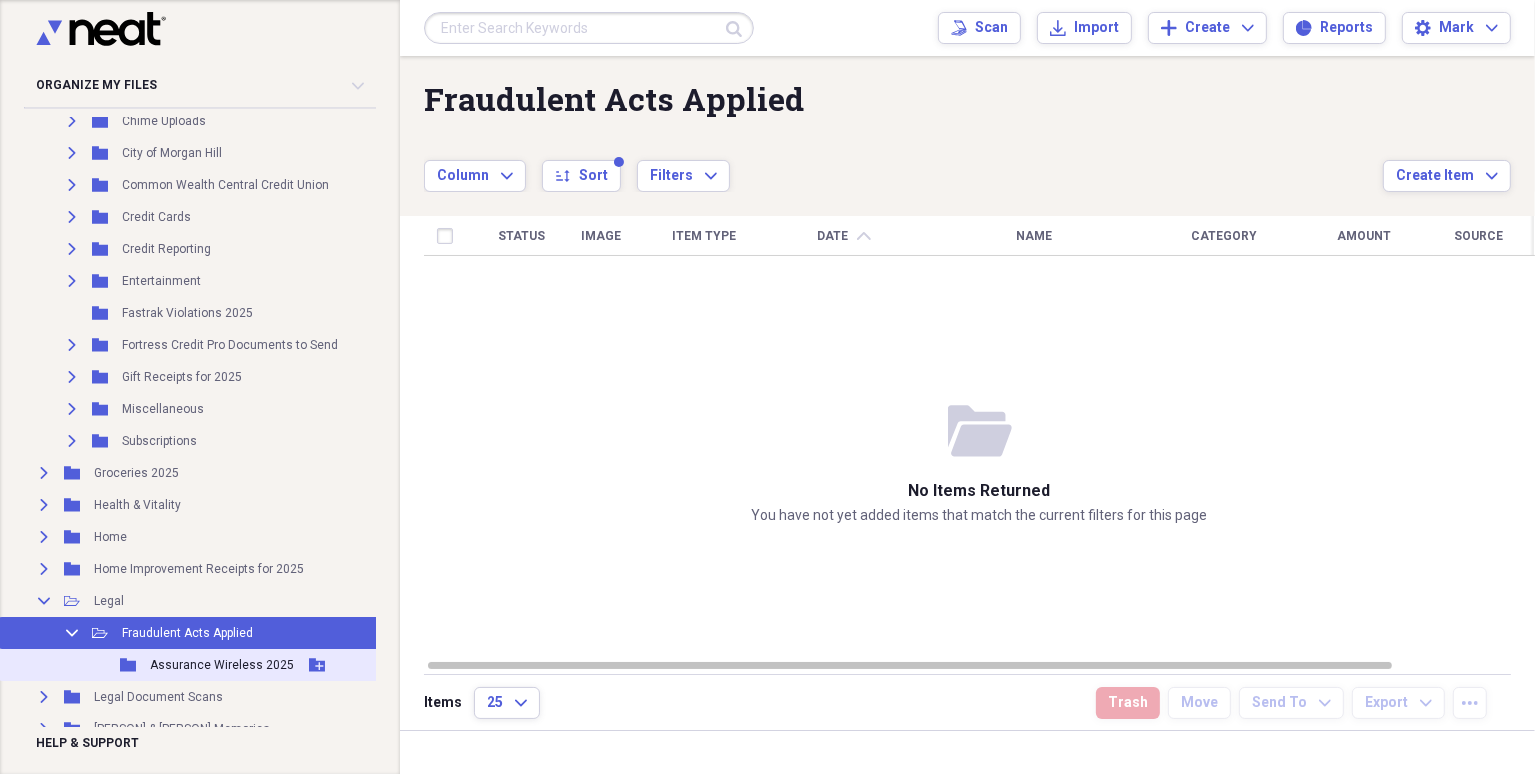 click on "Assurance Wireless 2025" at bounding box center [222, 665] 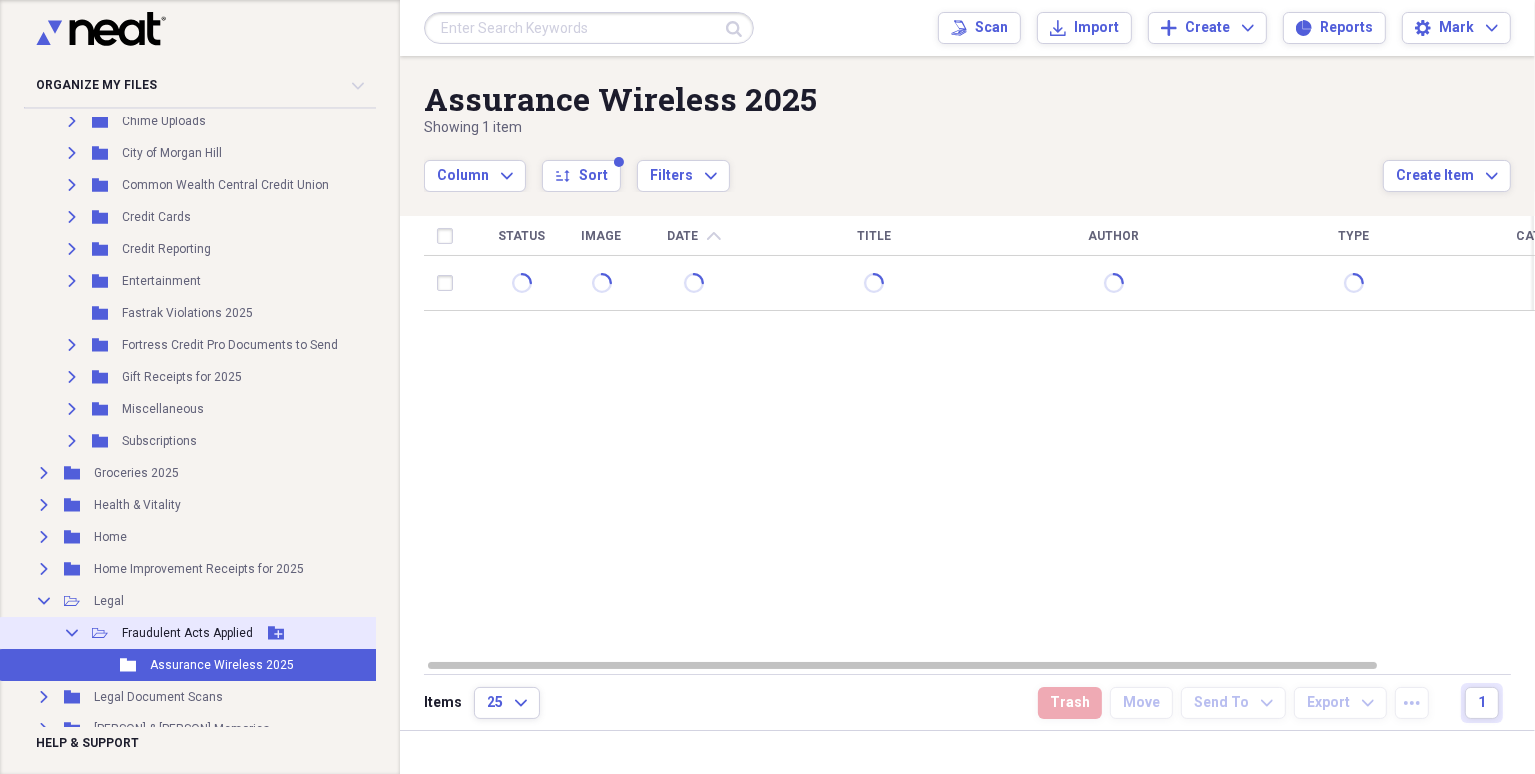 click on "Fraudulent Acts Applied" at bounding box center (187, 633) 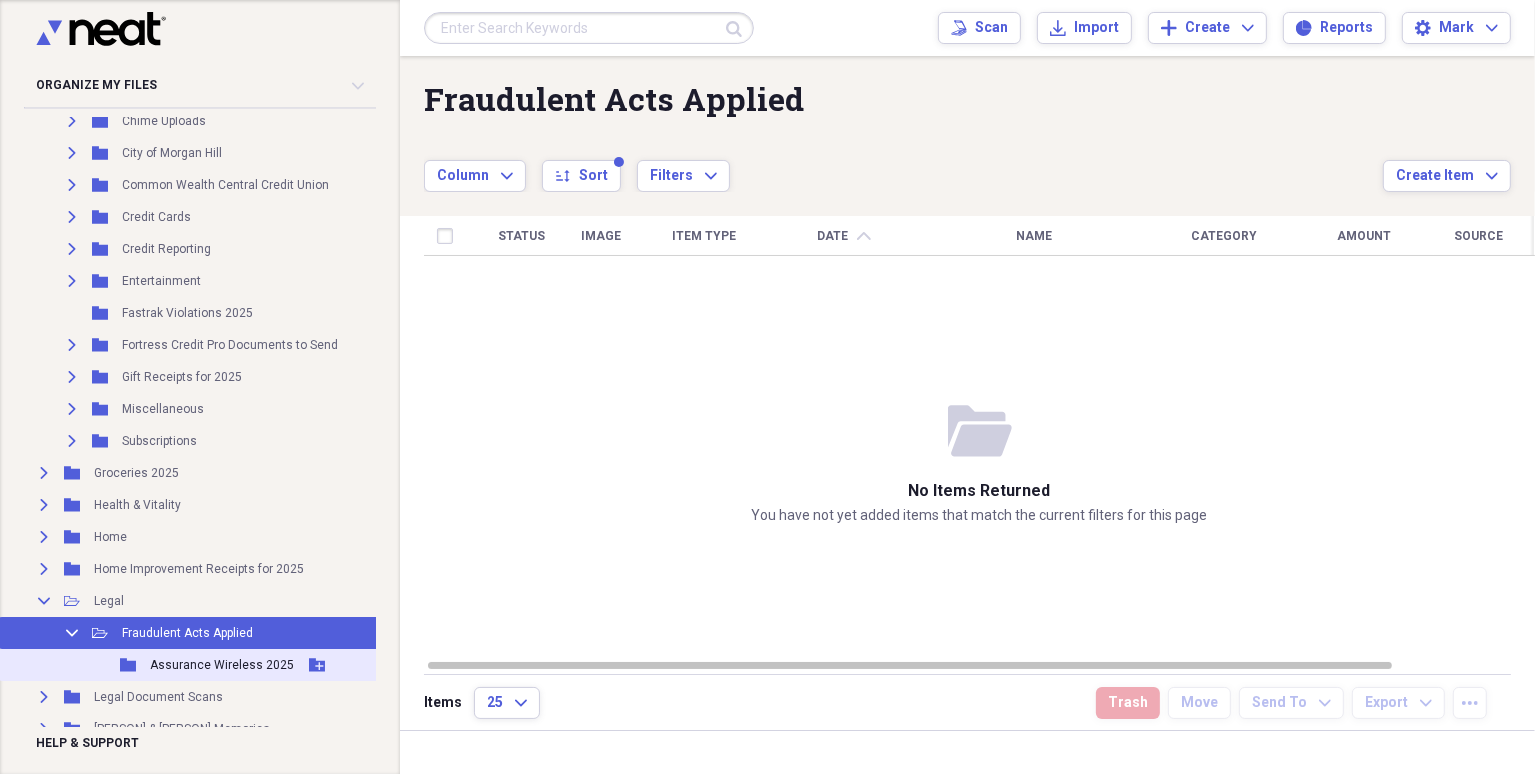 click on "Assurance Wireless 2025" at bounding box center (222, 665) 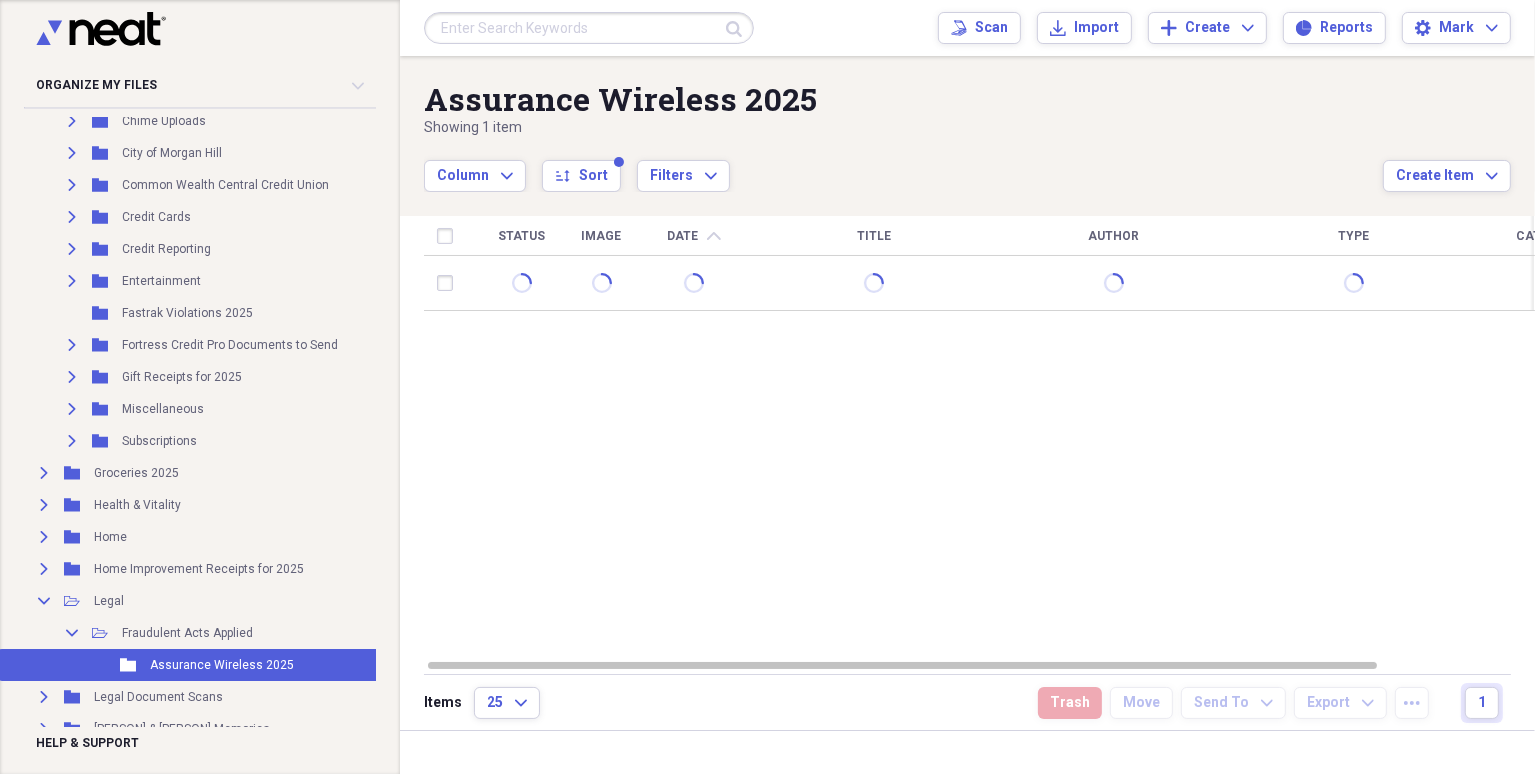 scroll, scrollTop: 0, scrollLeft: 0, axis: both 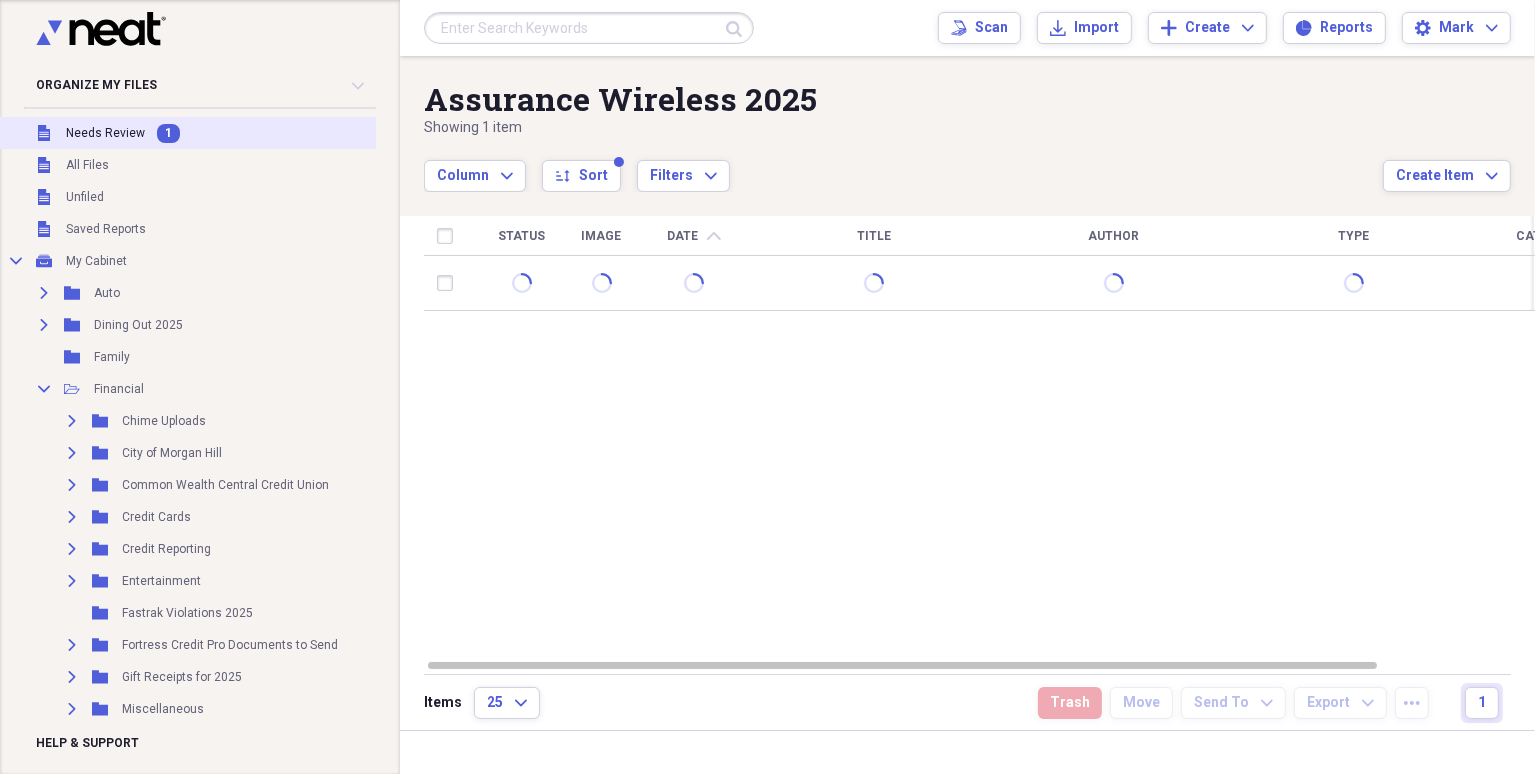 click on "Needs Review" at bounding box center [105, 133] 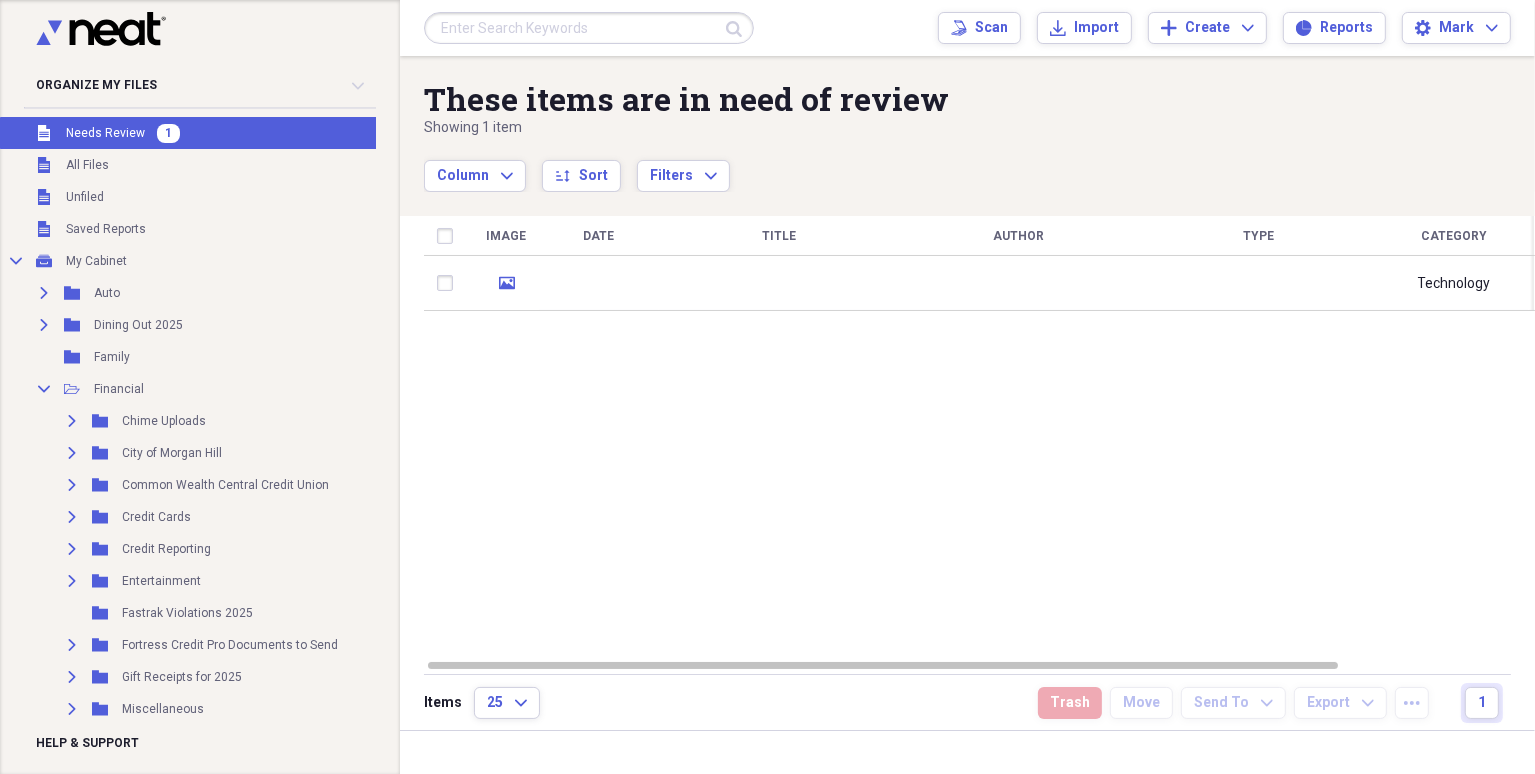 click on "Image Date Title Author Type Category Source Folder media Technology Scan Assurance Wireless 2025" at bounding box center [979, 437] 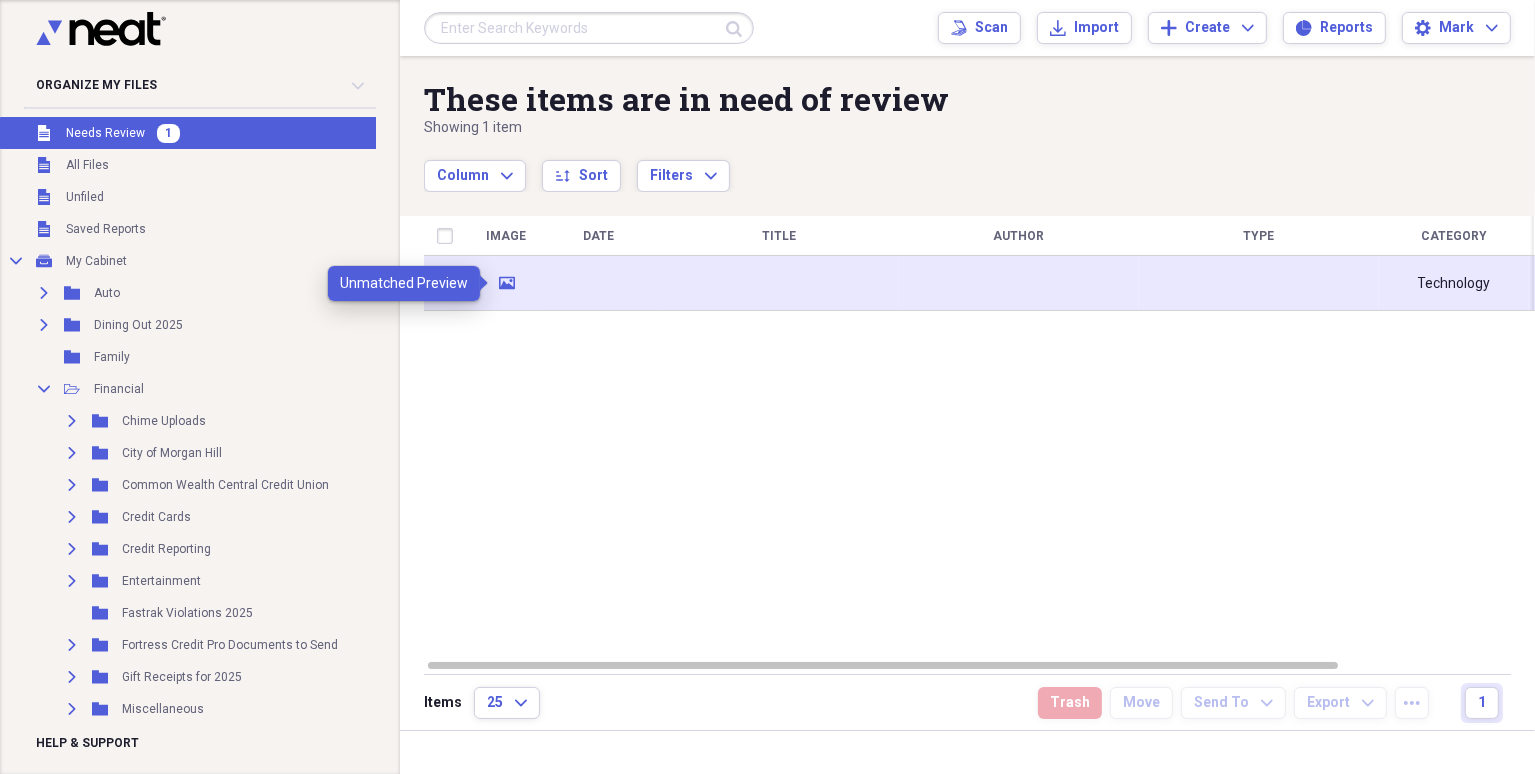 click on "media" 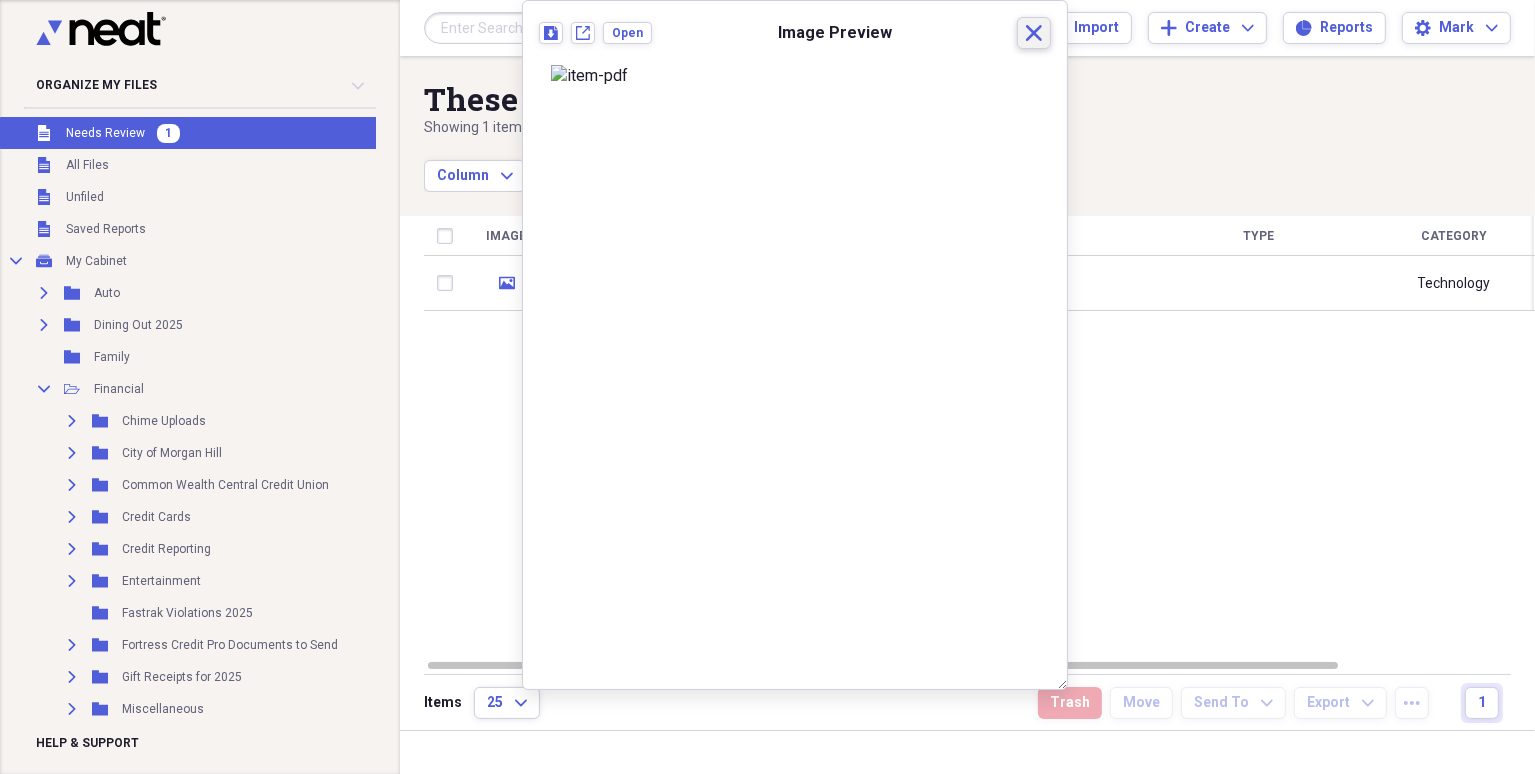 click 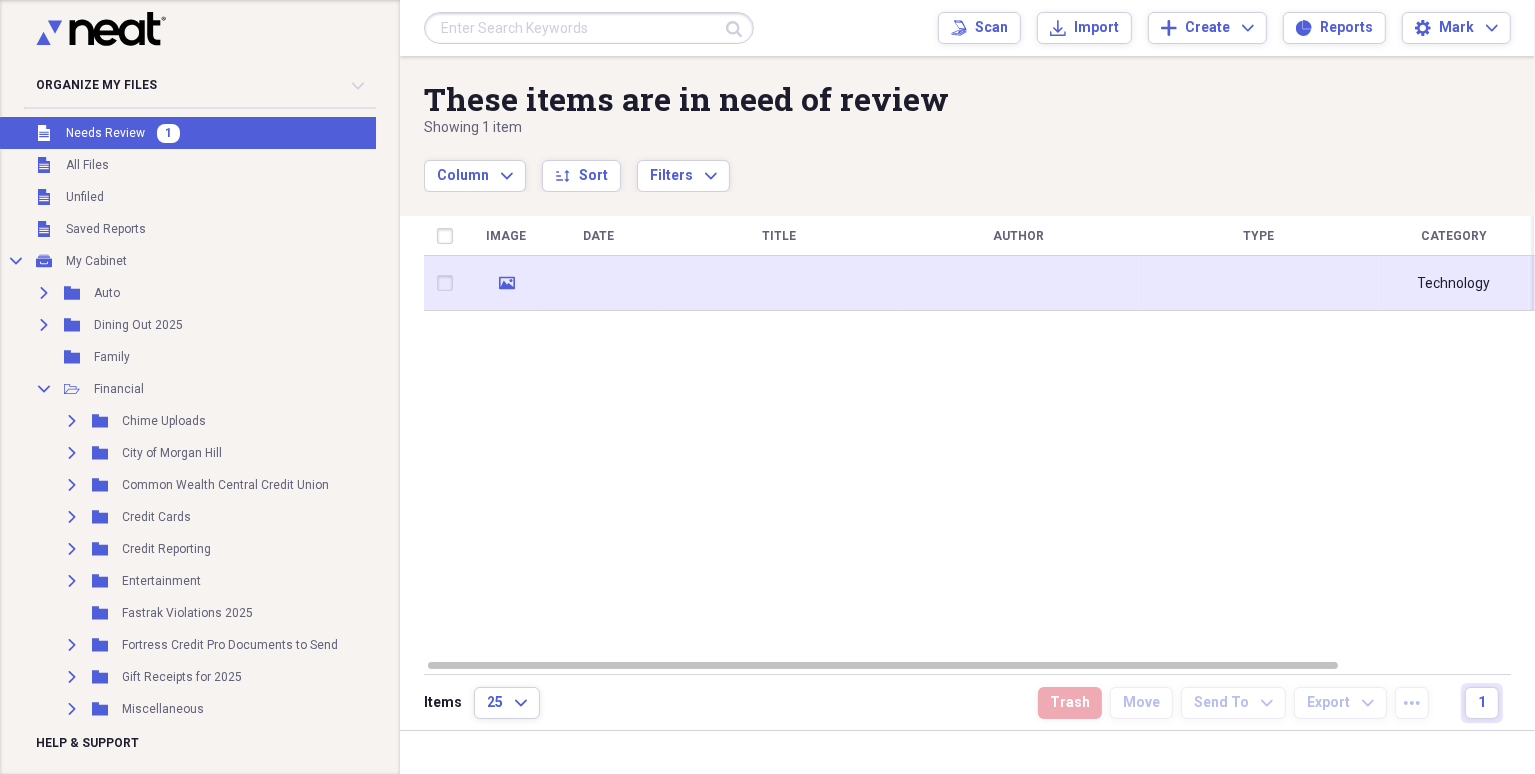 click on "media" 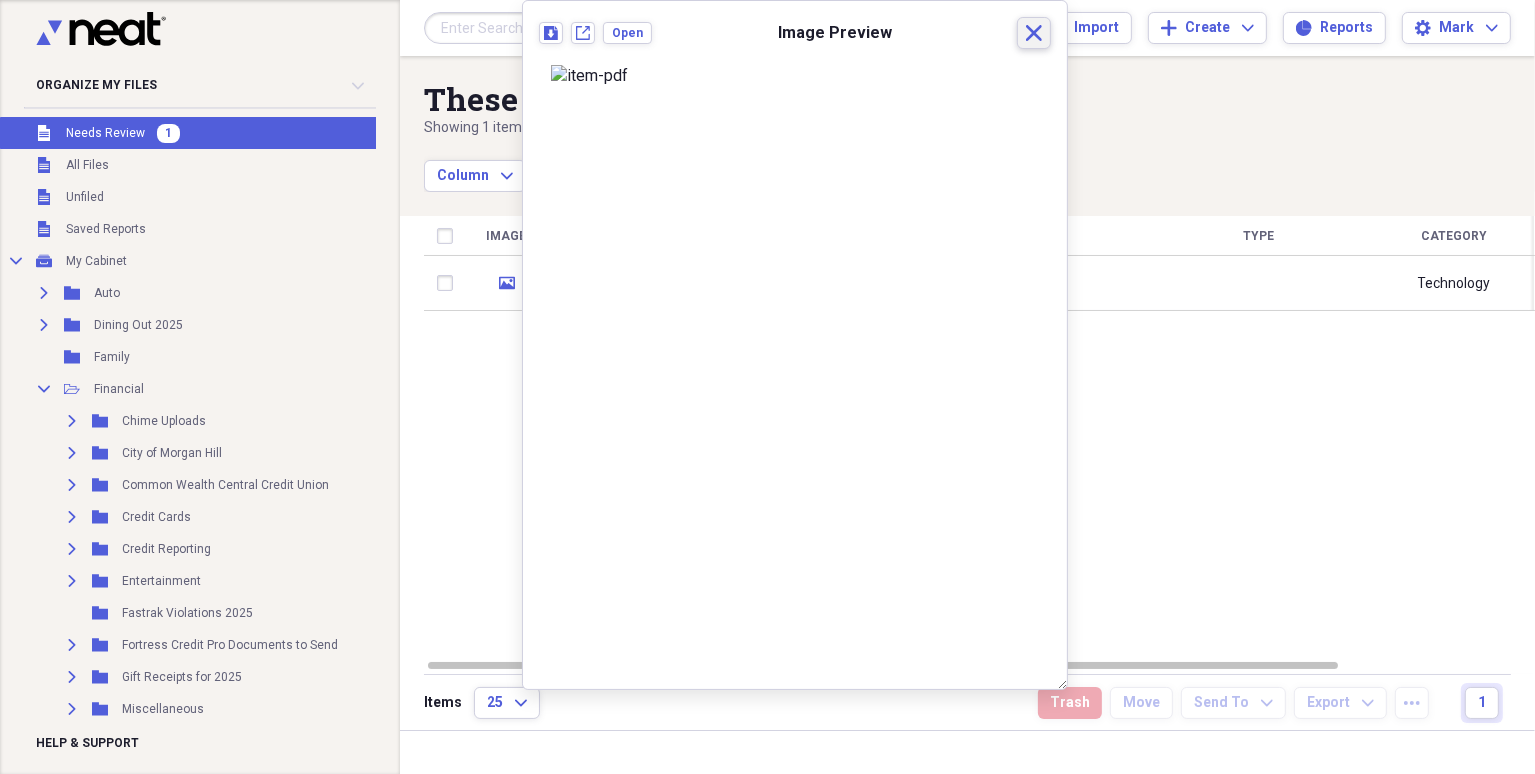 click 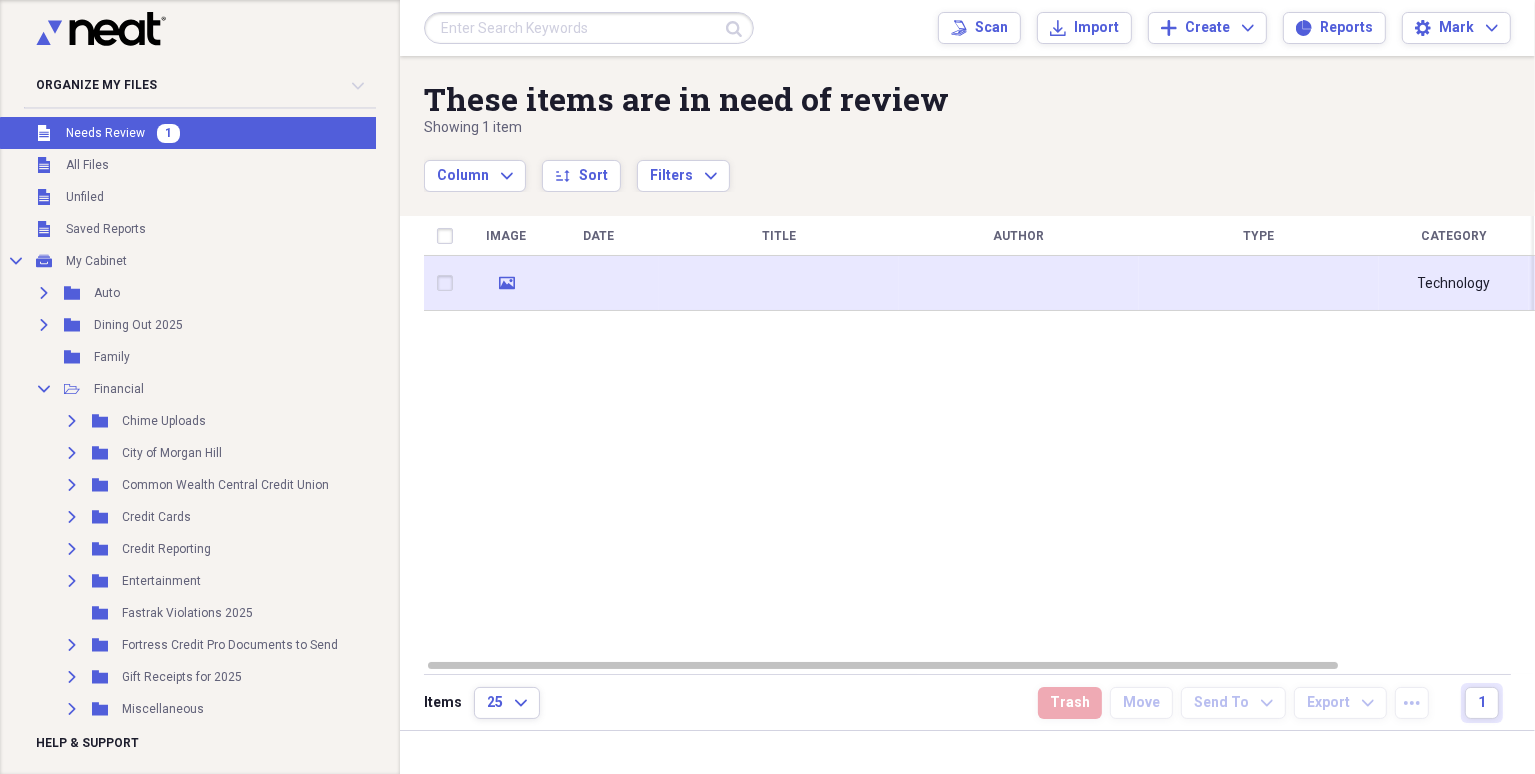click at bounding box center (599, 283) 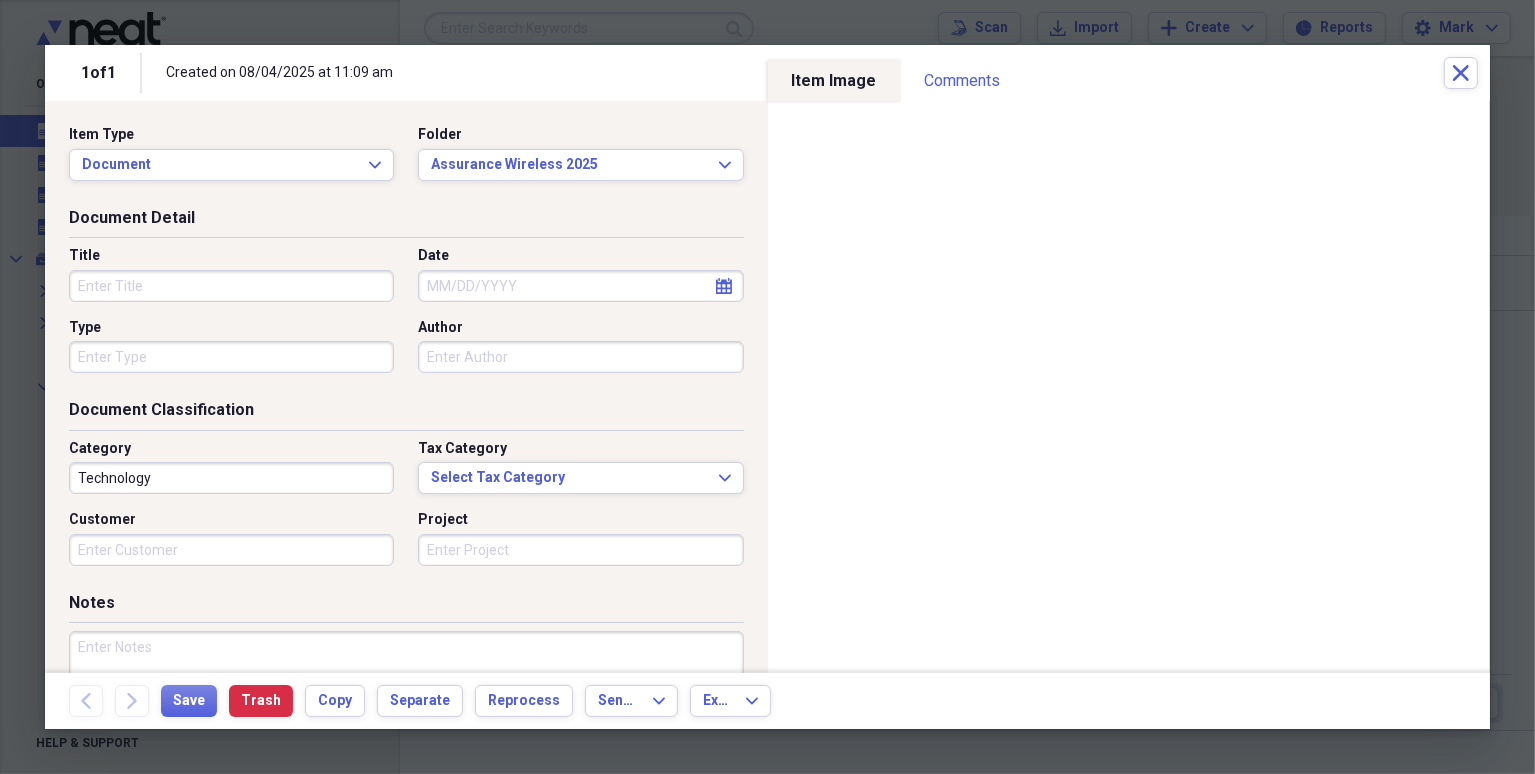 click on "Title" at bounding box center [231, 286] 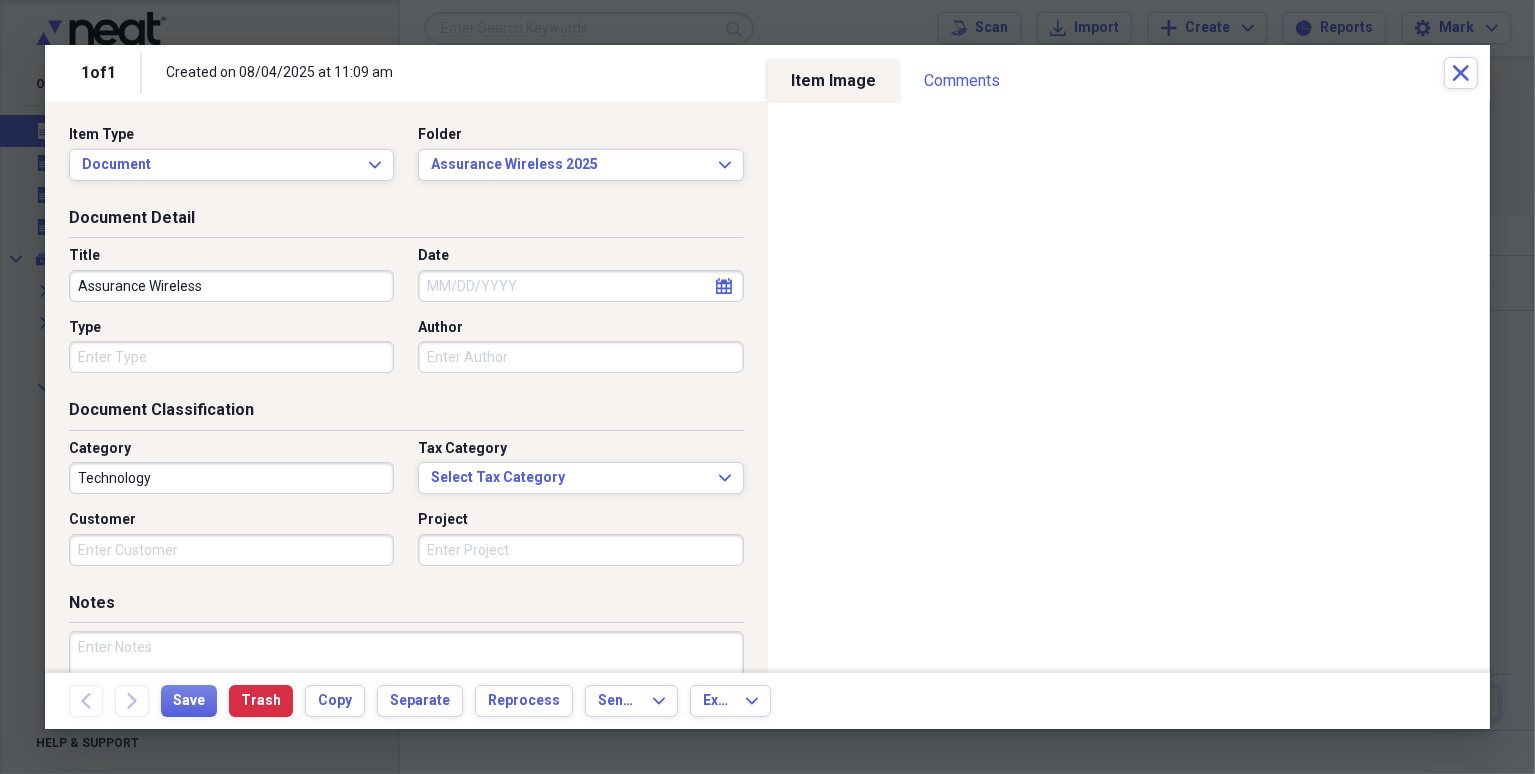 type on "Assurance Wireless" 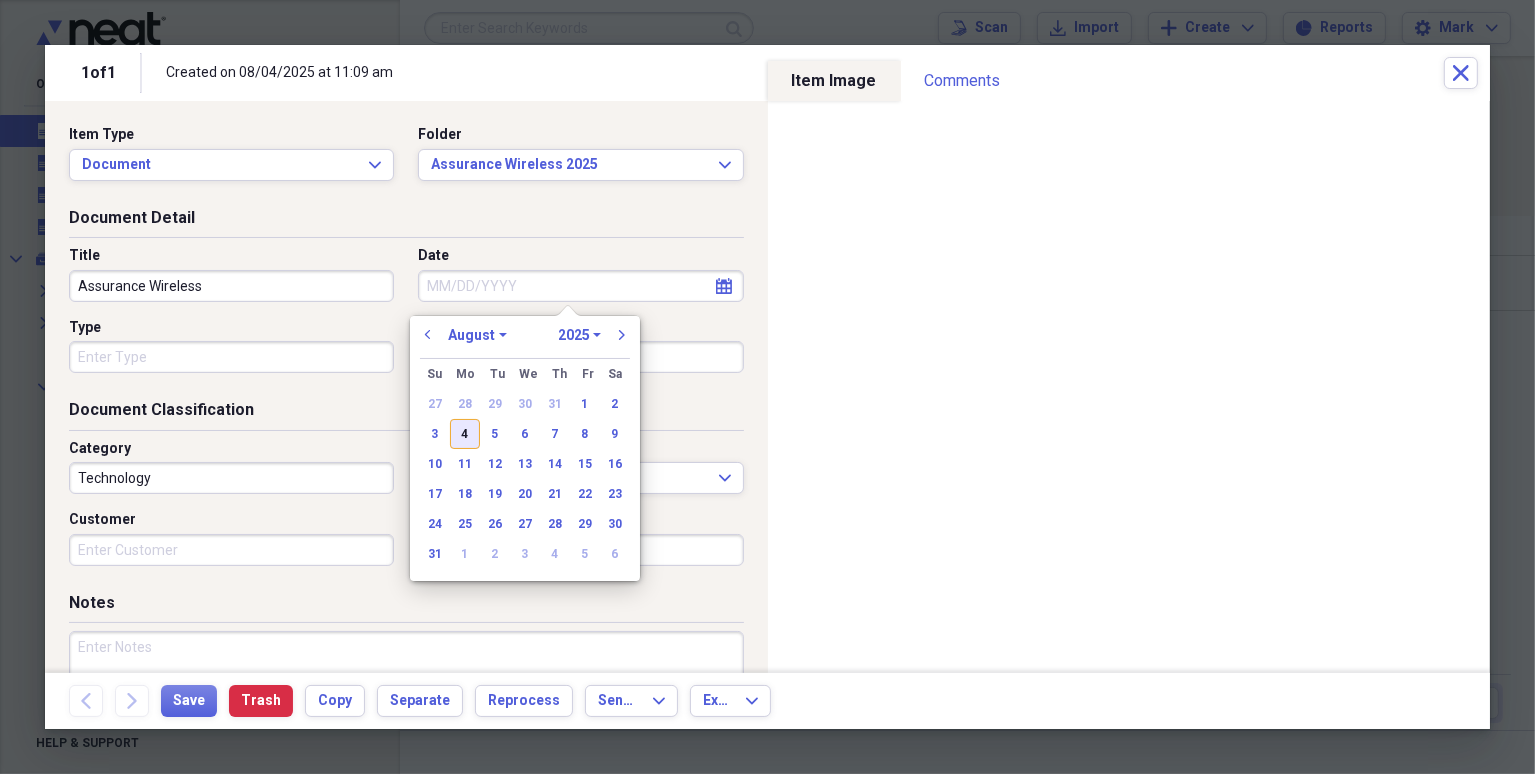 click on "4" at bounding box center [465, 434] 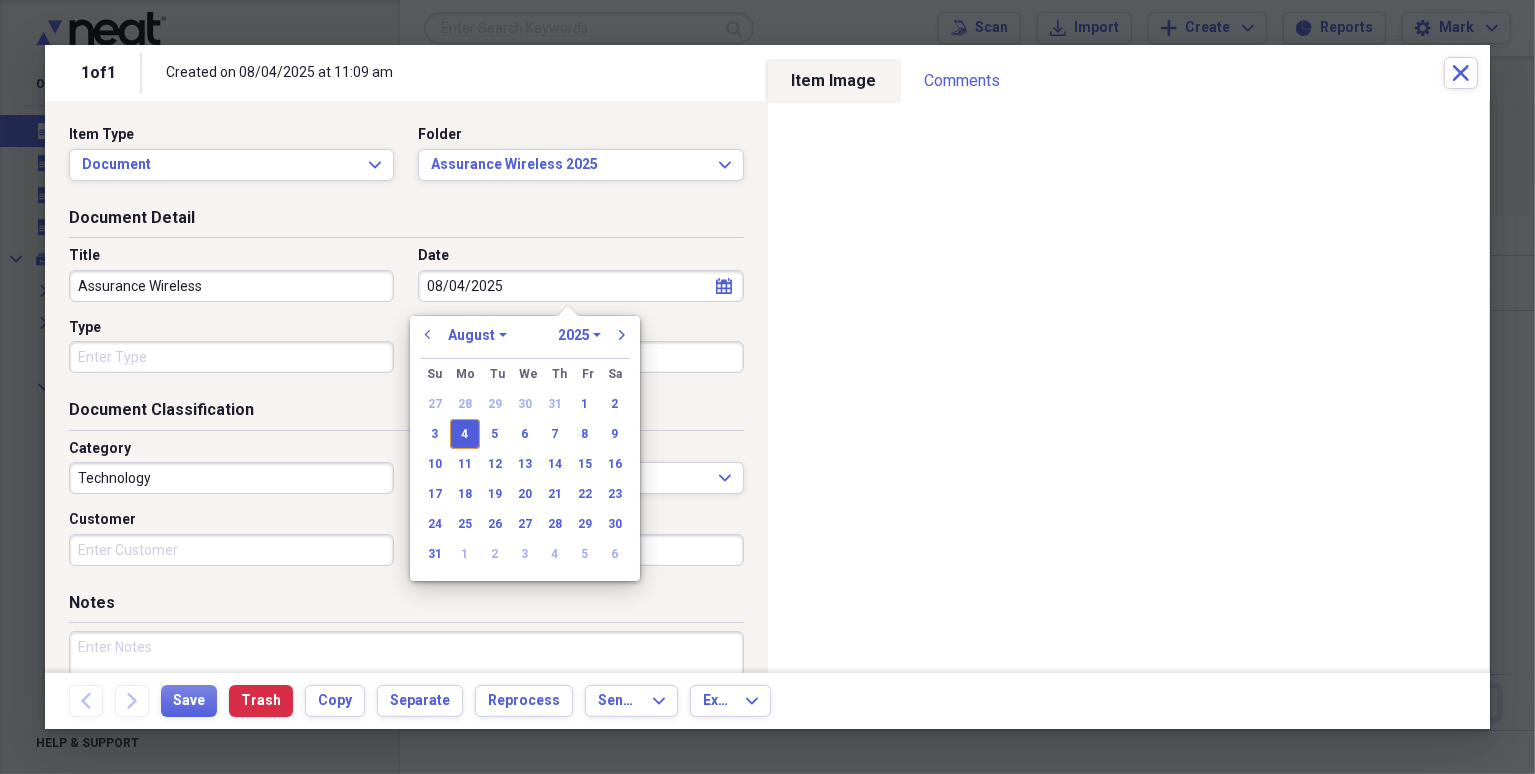 type on "08/04/2025" 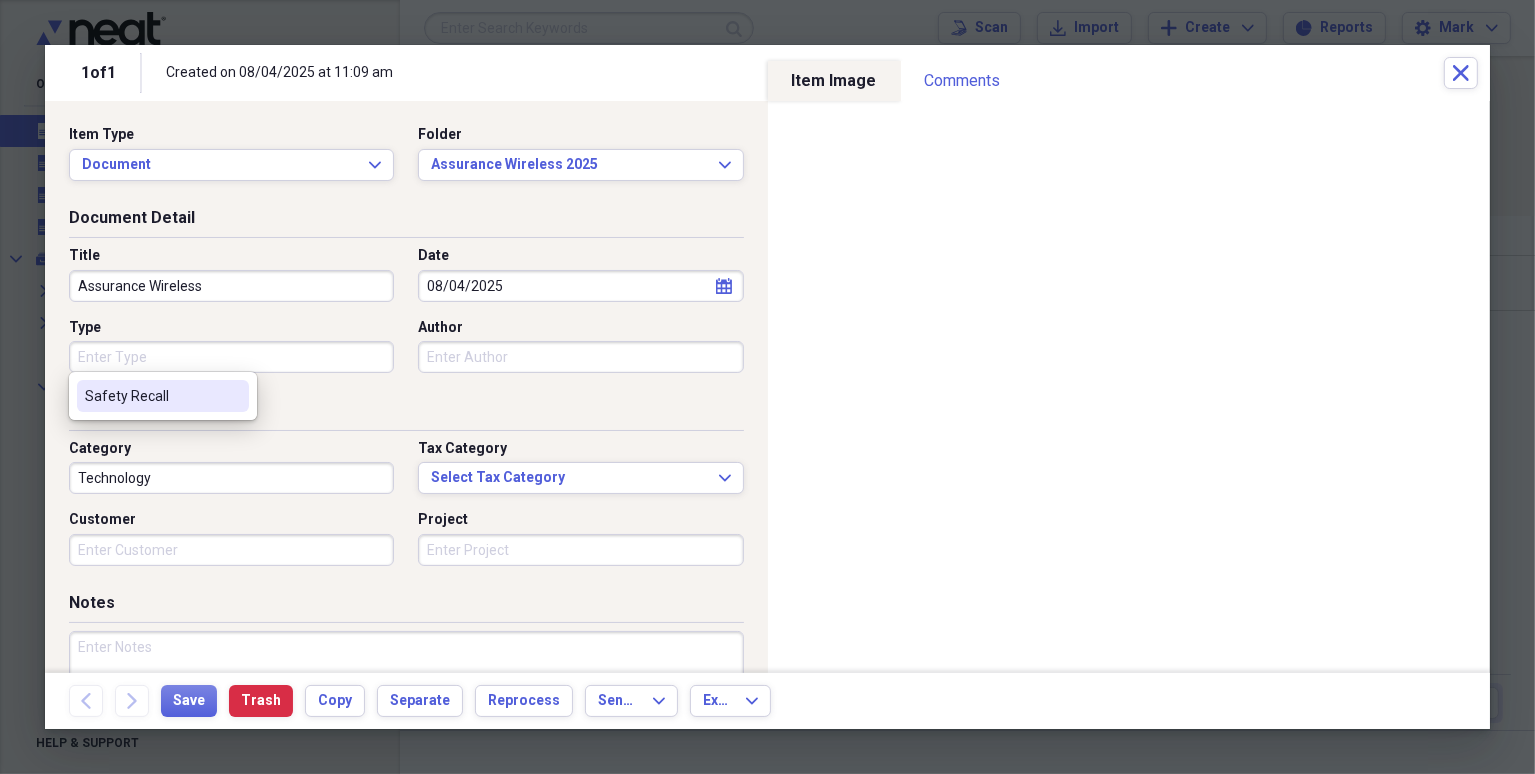 click on "Type" at bounding box center (231, 357) 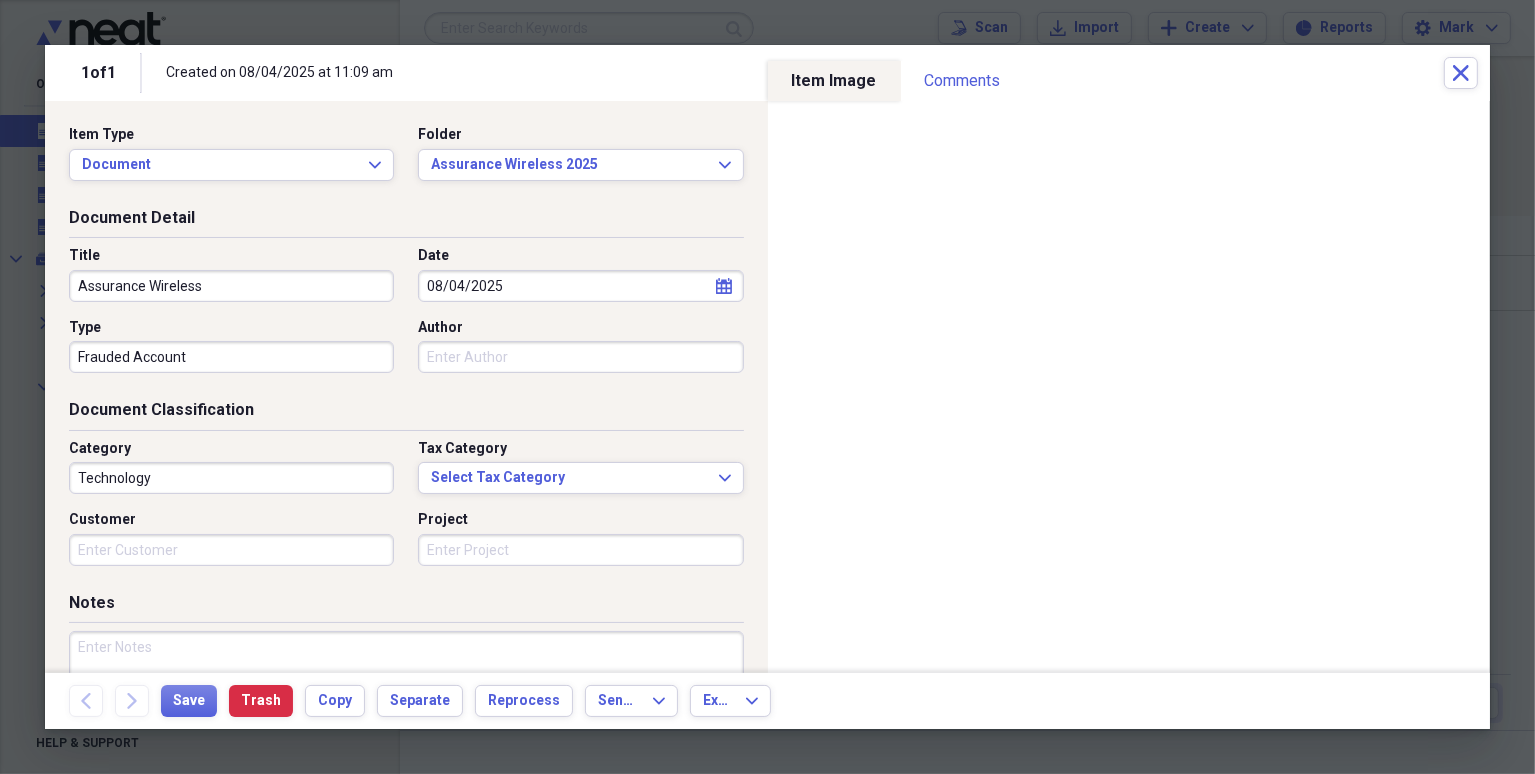 type on "Frauded Account" 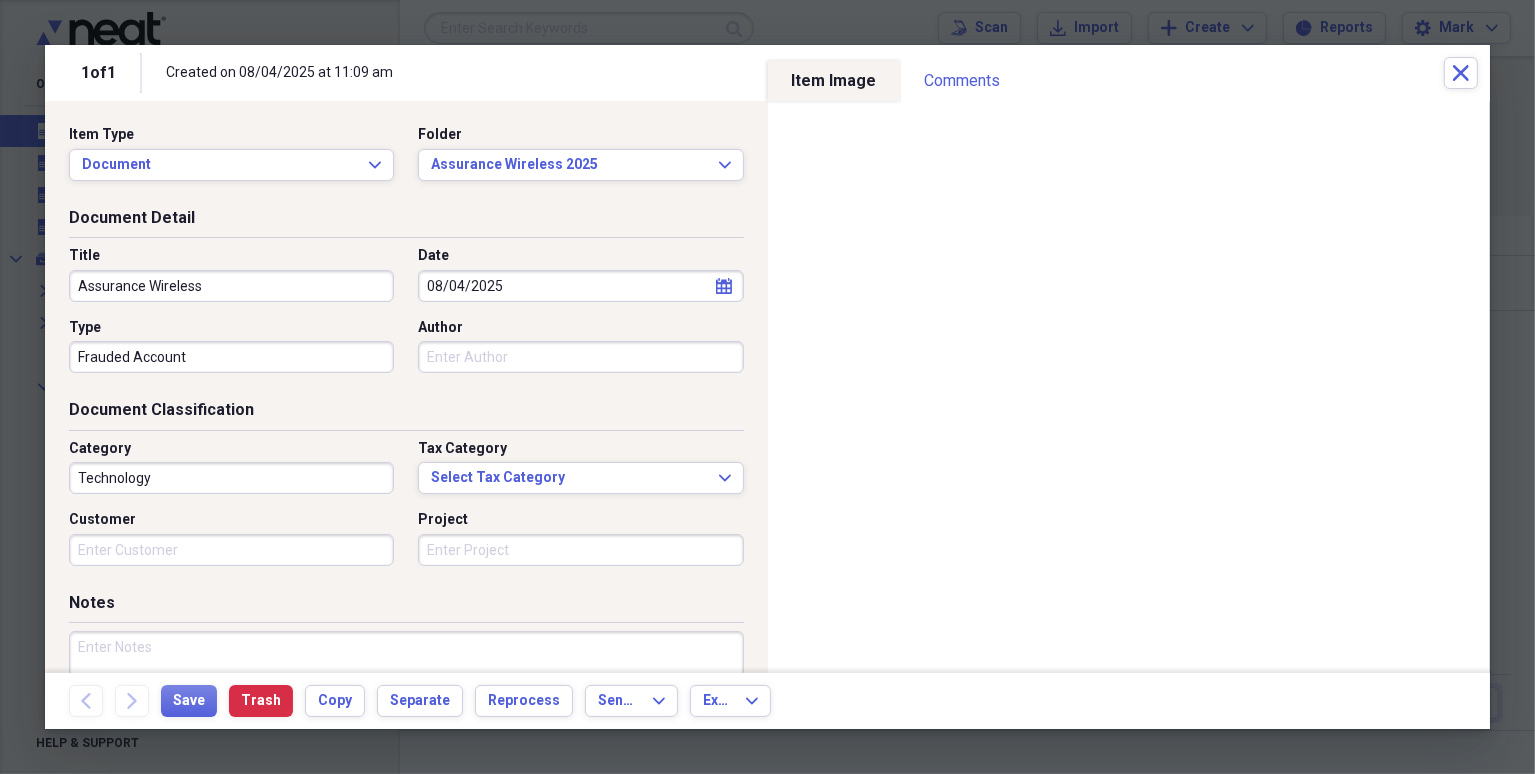 click on "Technology" at bounding box center (231, 478) 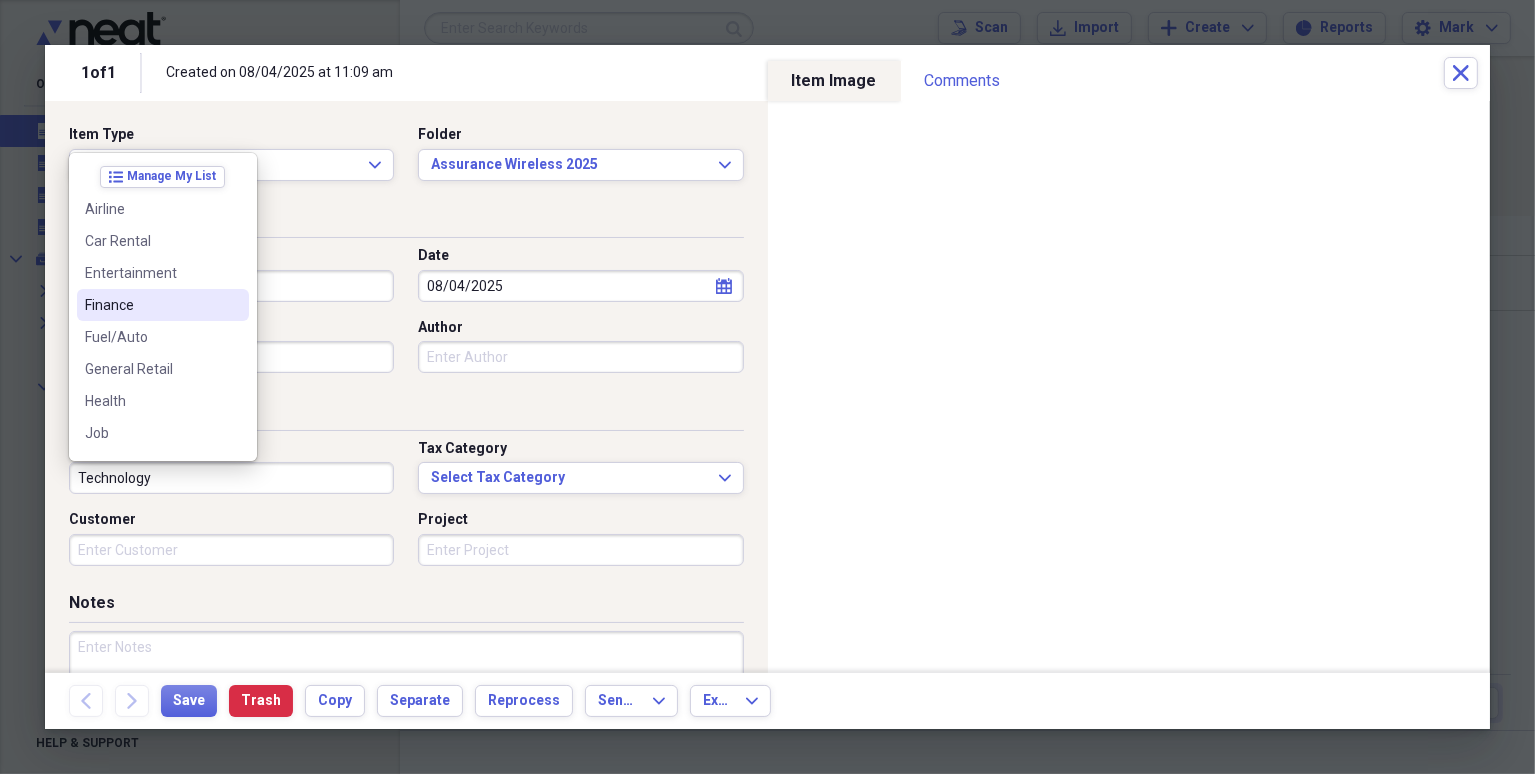 click on "Finance" at bounding box center (151, 305) 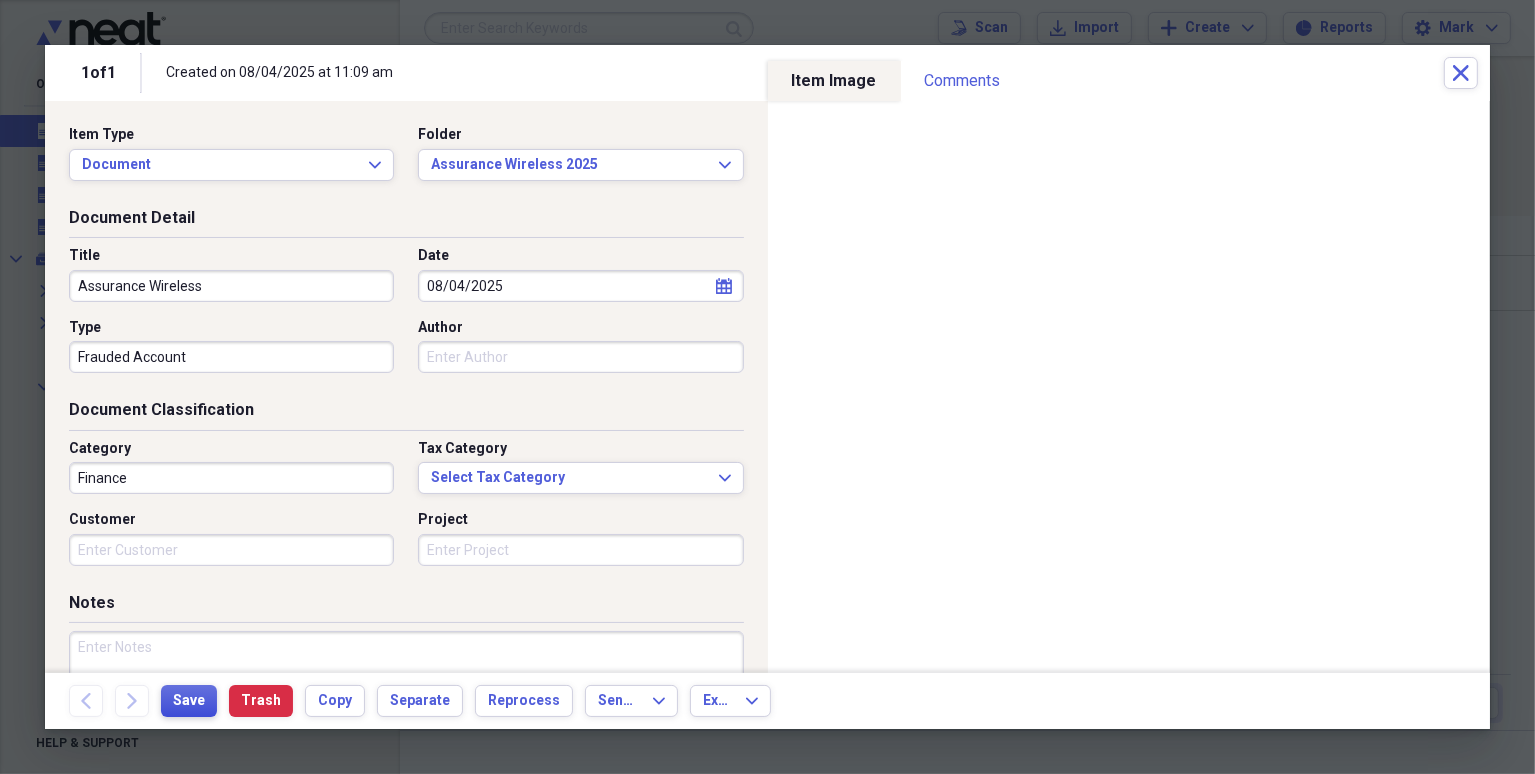 click on "Save" at bounding box center (189, 701) 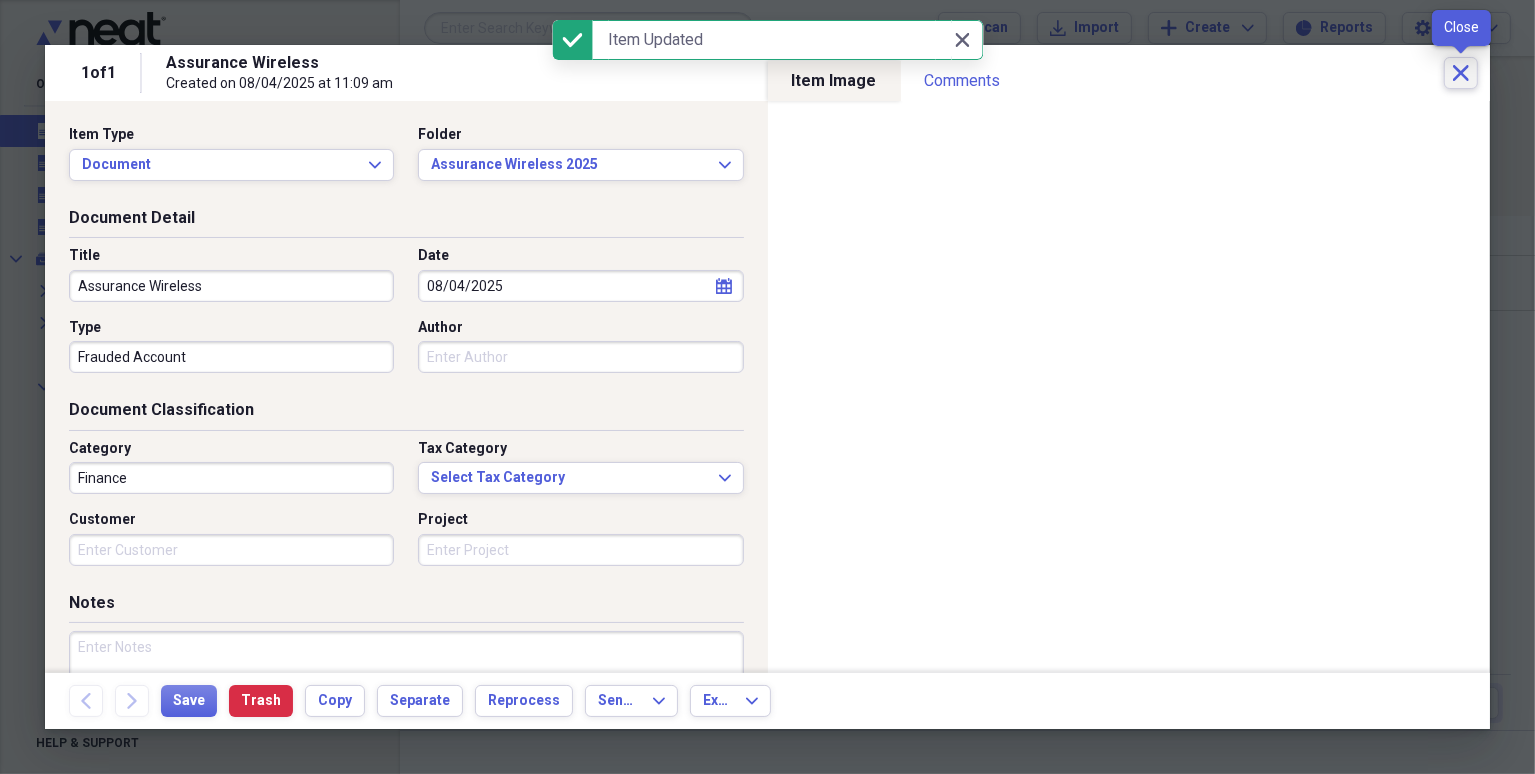 click 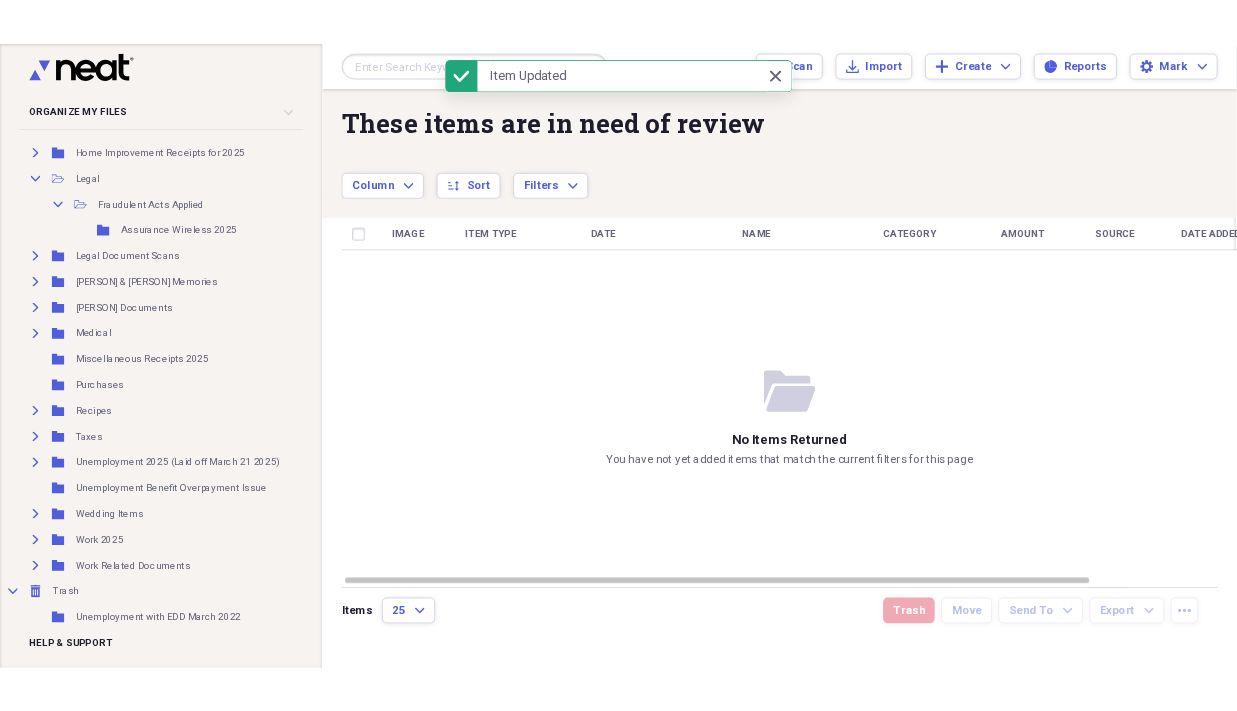 scroll, scrollTop: 447, scrollLeft: 0, axis: vertical 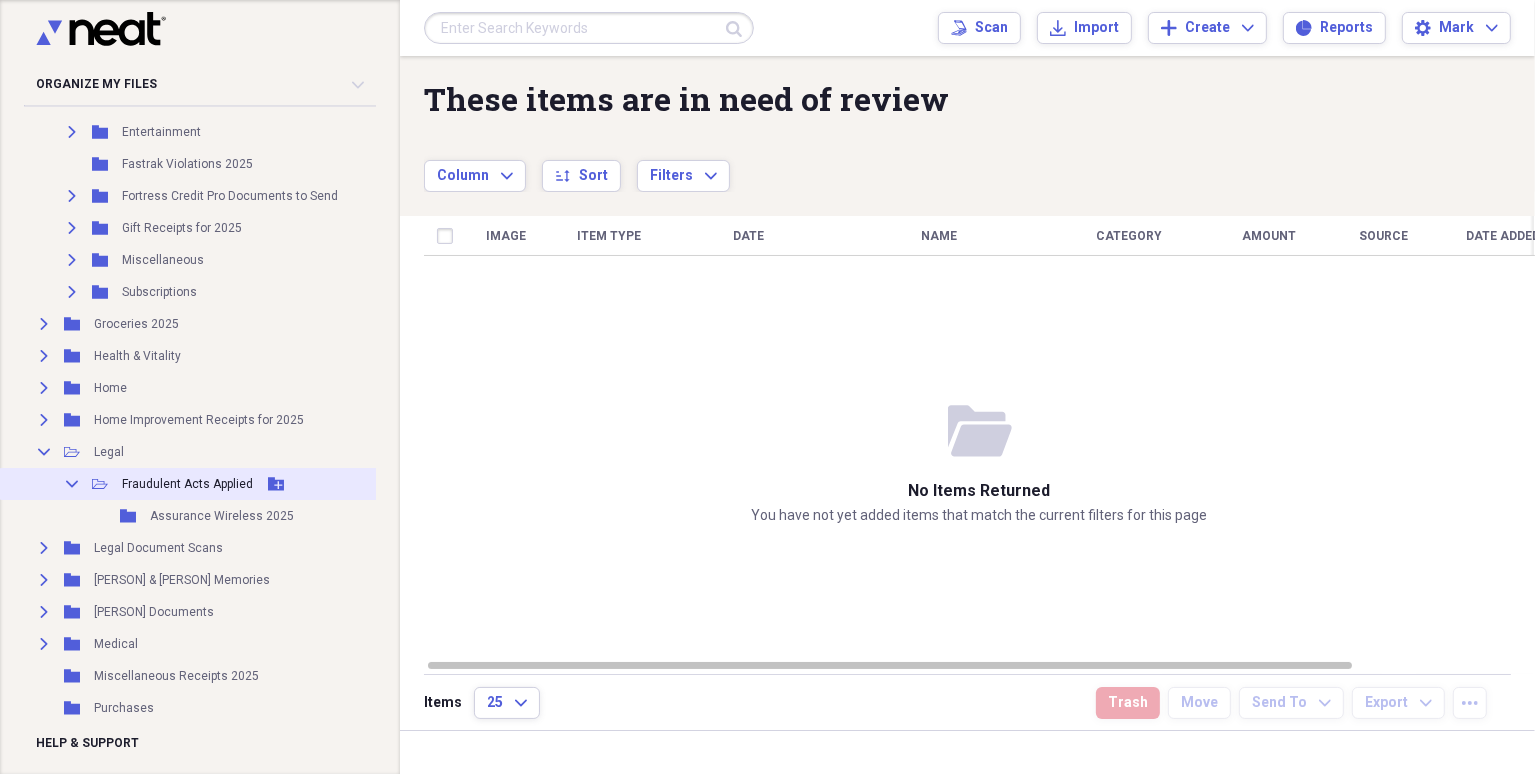 click on "Collapse Open Folder Fraudulent Acts Applied Add Folder" at bounding box center [204, 484] 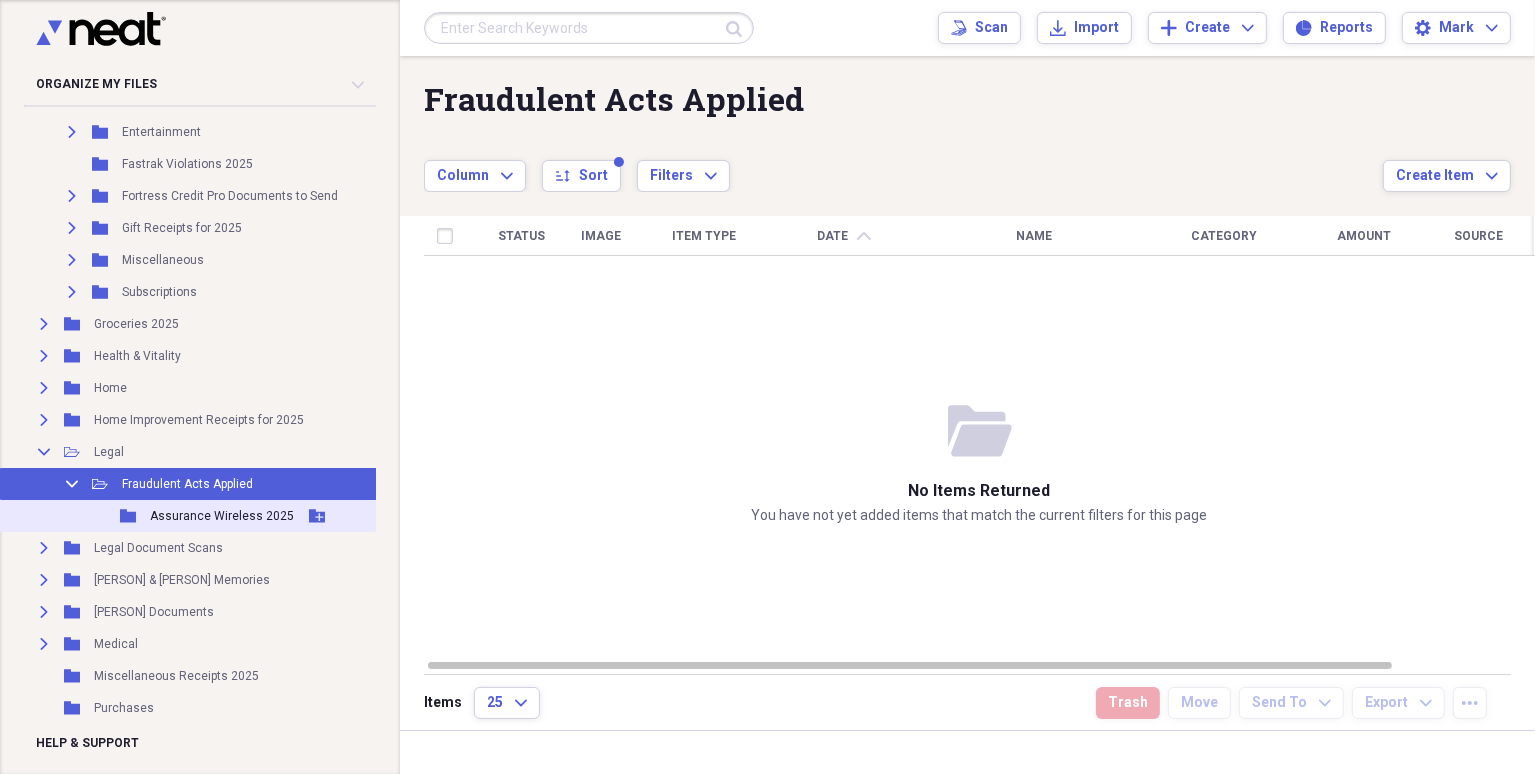 click on "Assurance Wireless 2025" at bounding box center [222, 516] 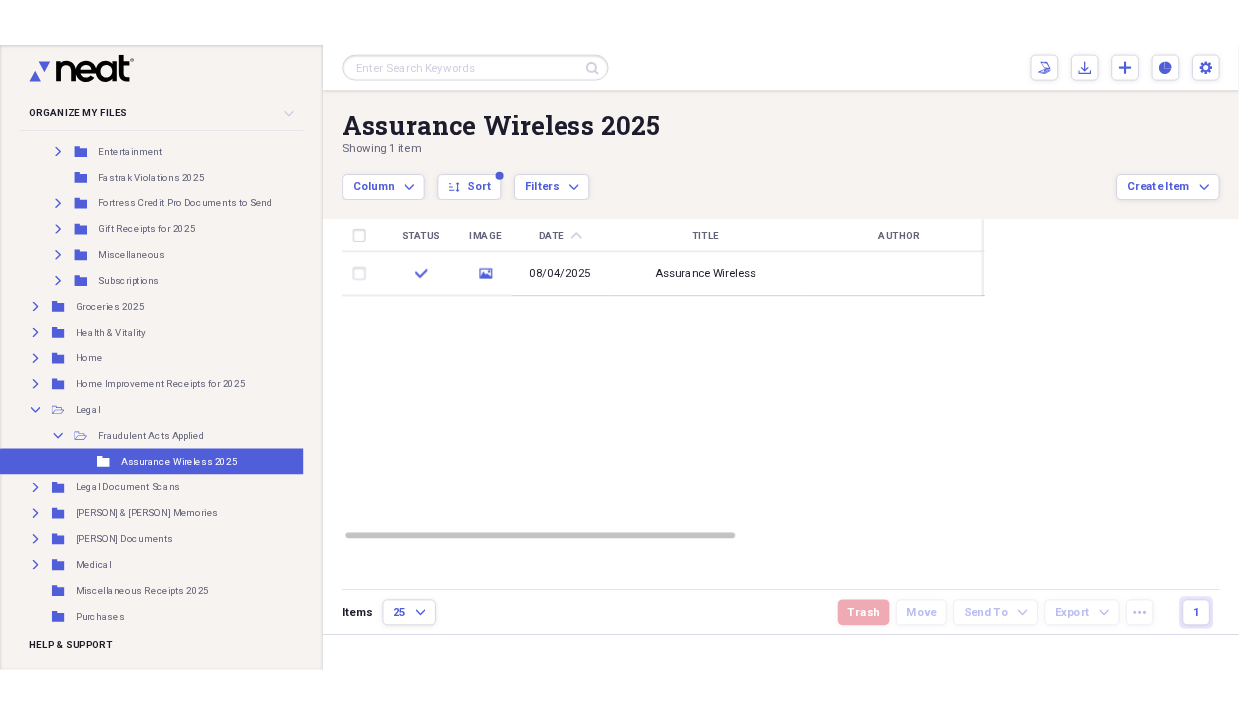 scroll, scrollTop: 447, scrollLeft: 0, axis: vertical 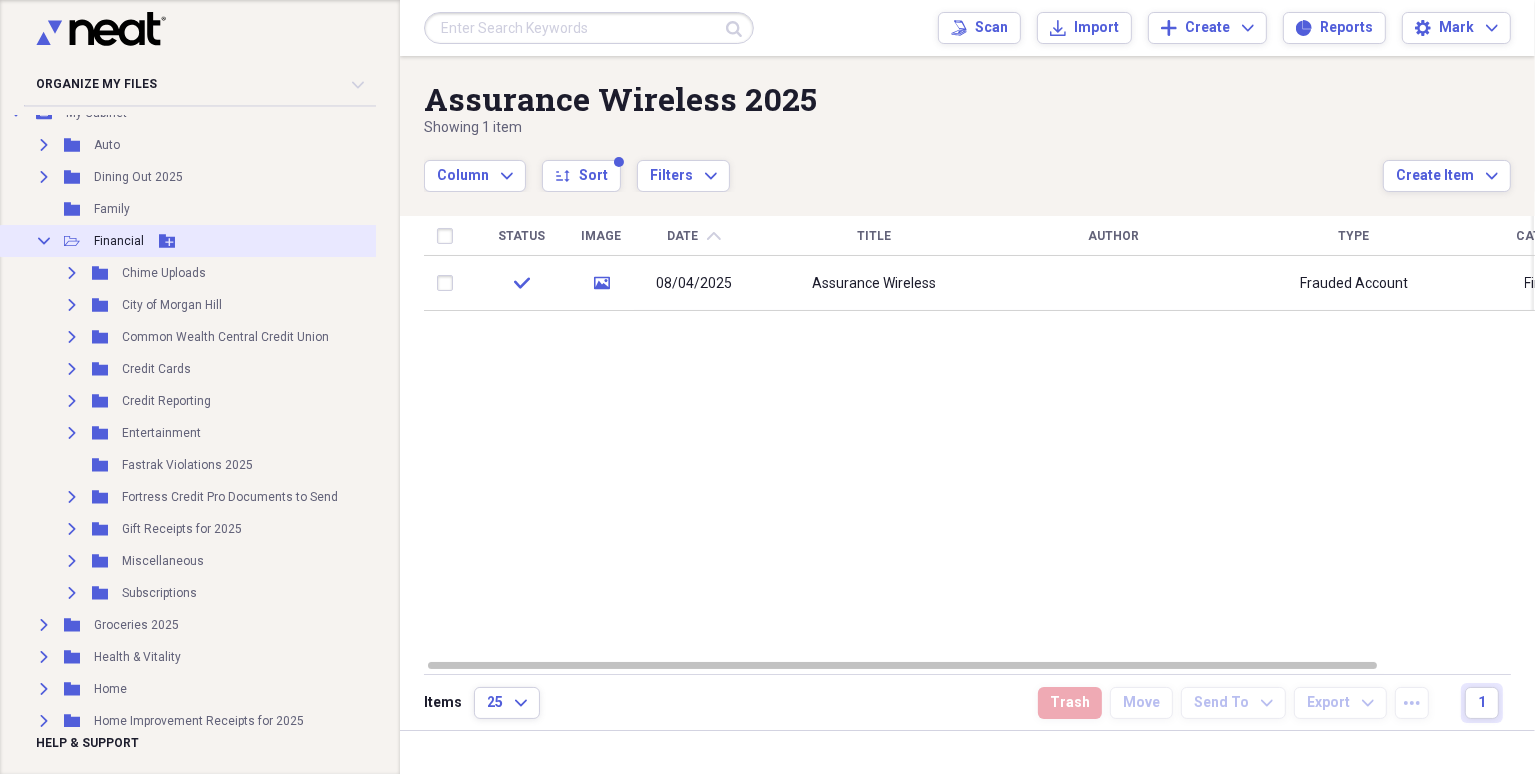 click on "Collapse" 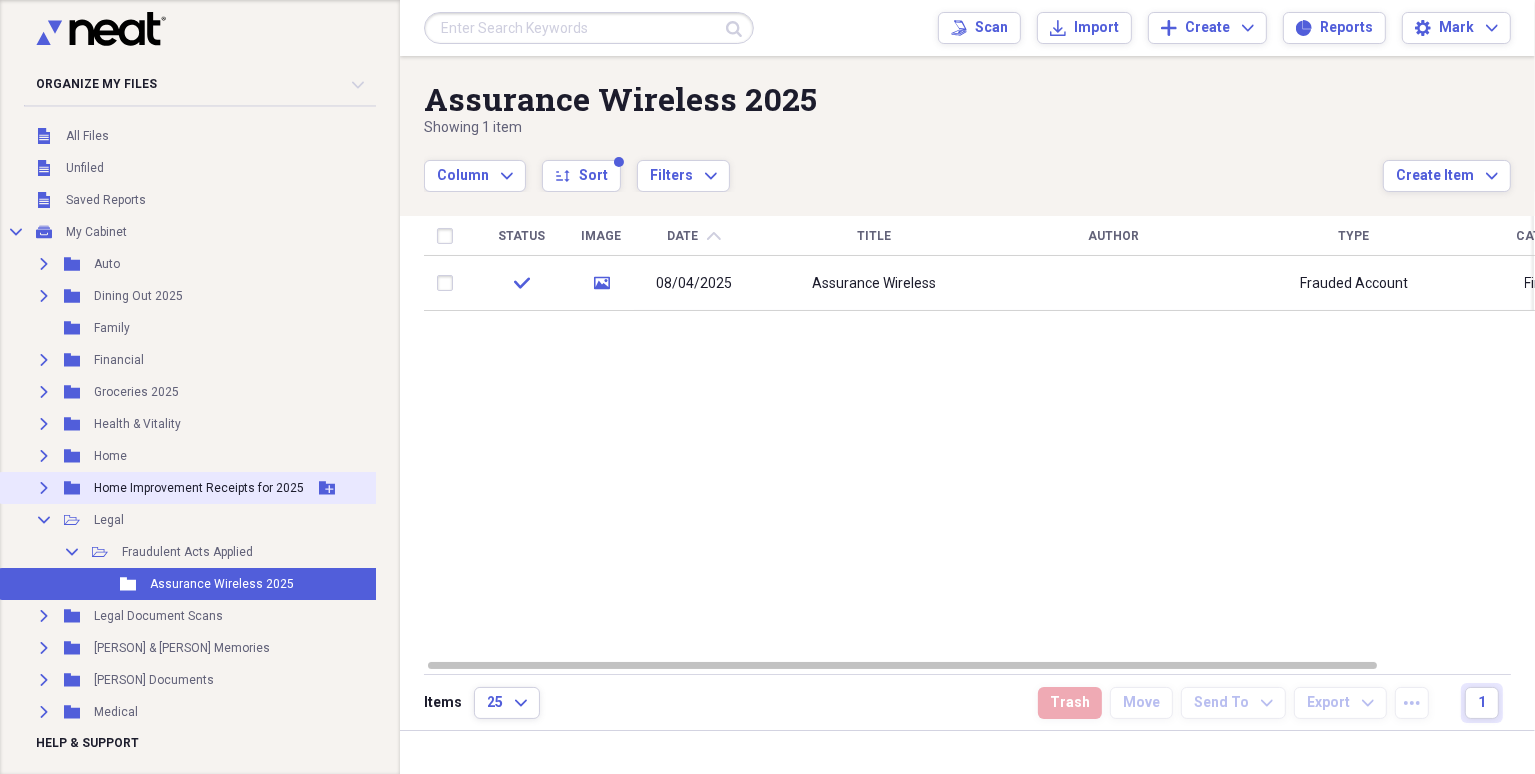 scroll, scrollTop: 0, scrollLeft: 0, axis: both 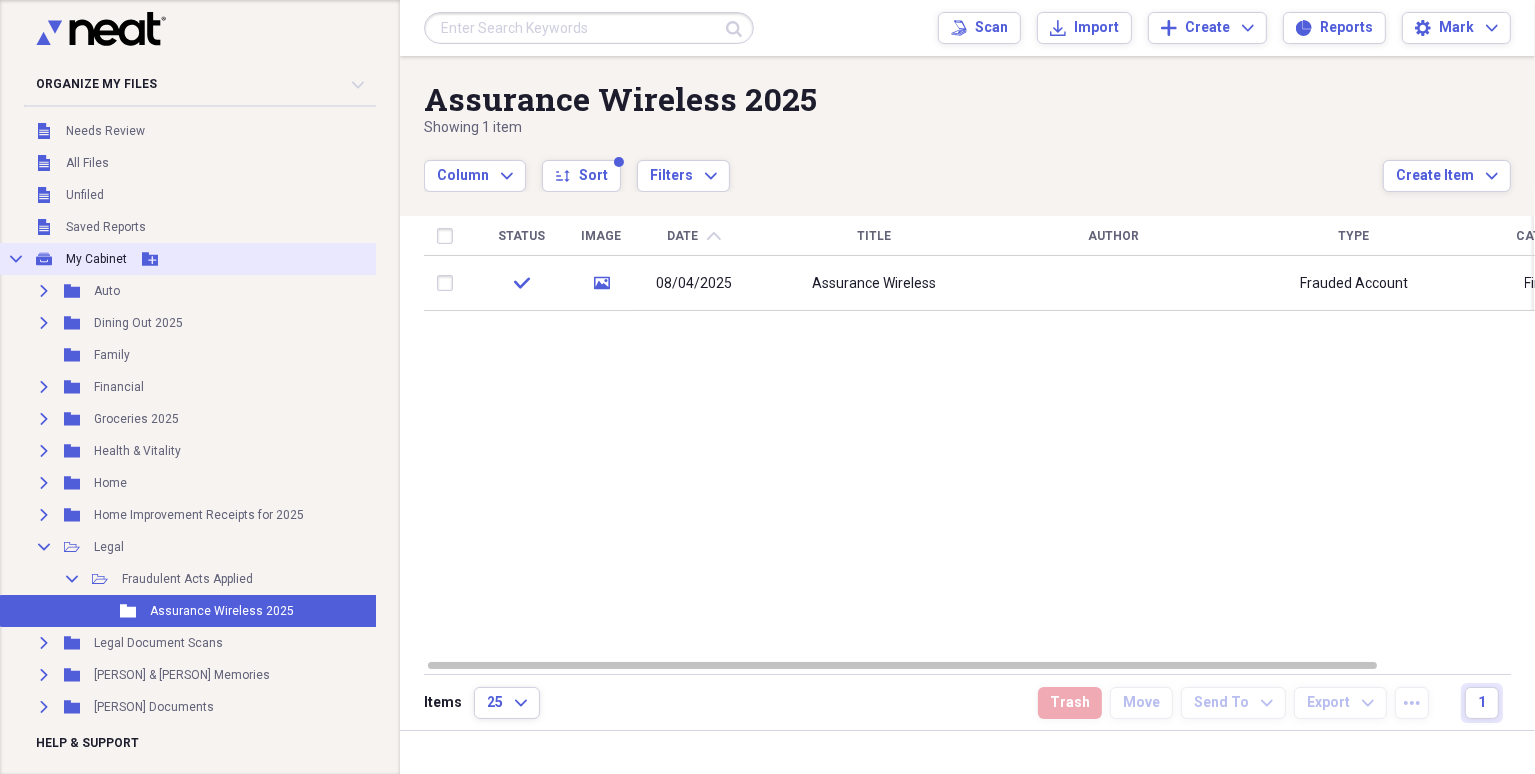 click on "Collapse" 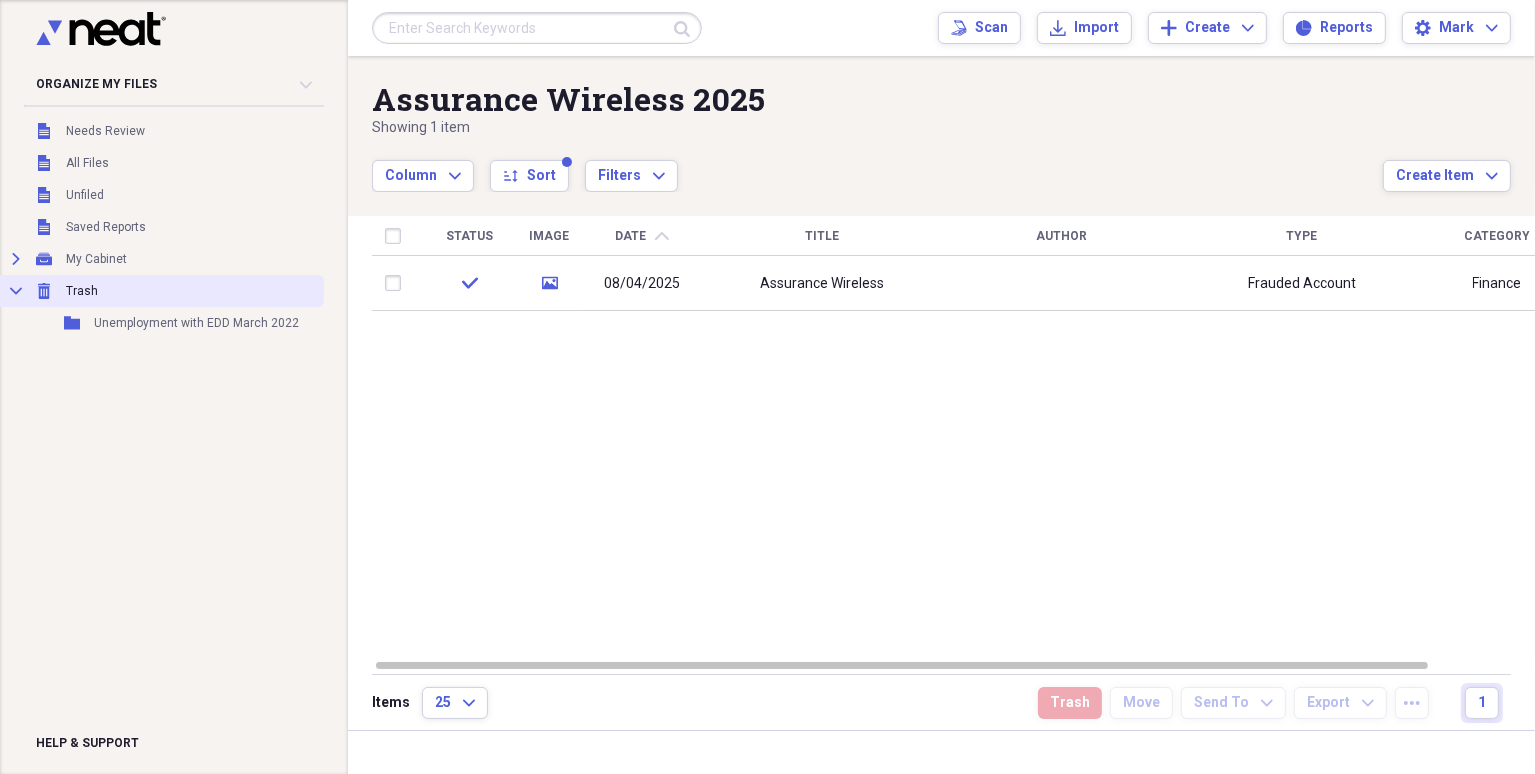 click 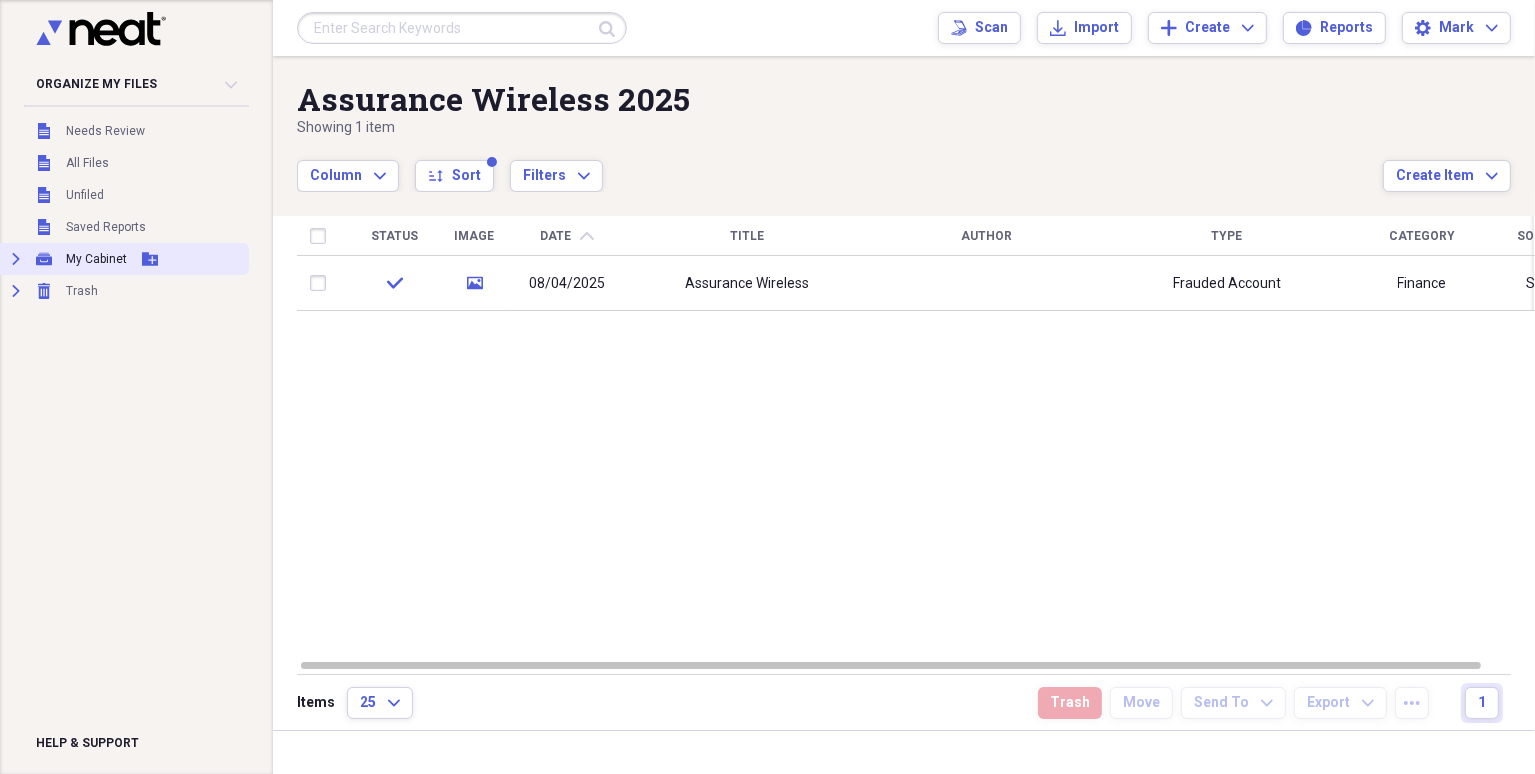 click on "Expand" 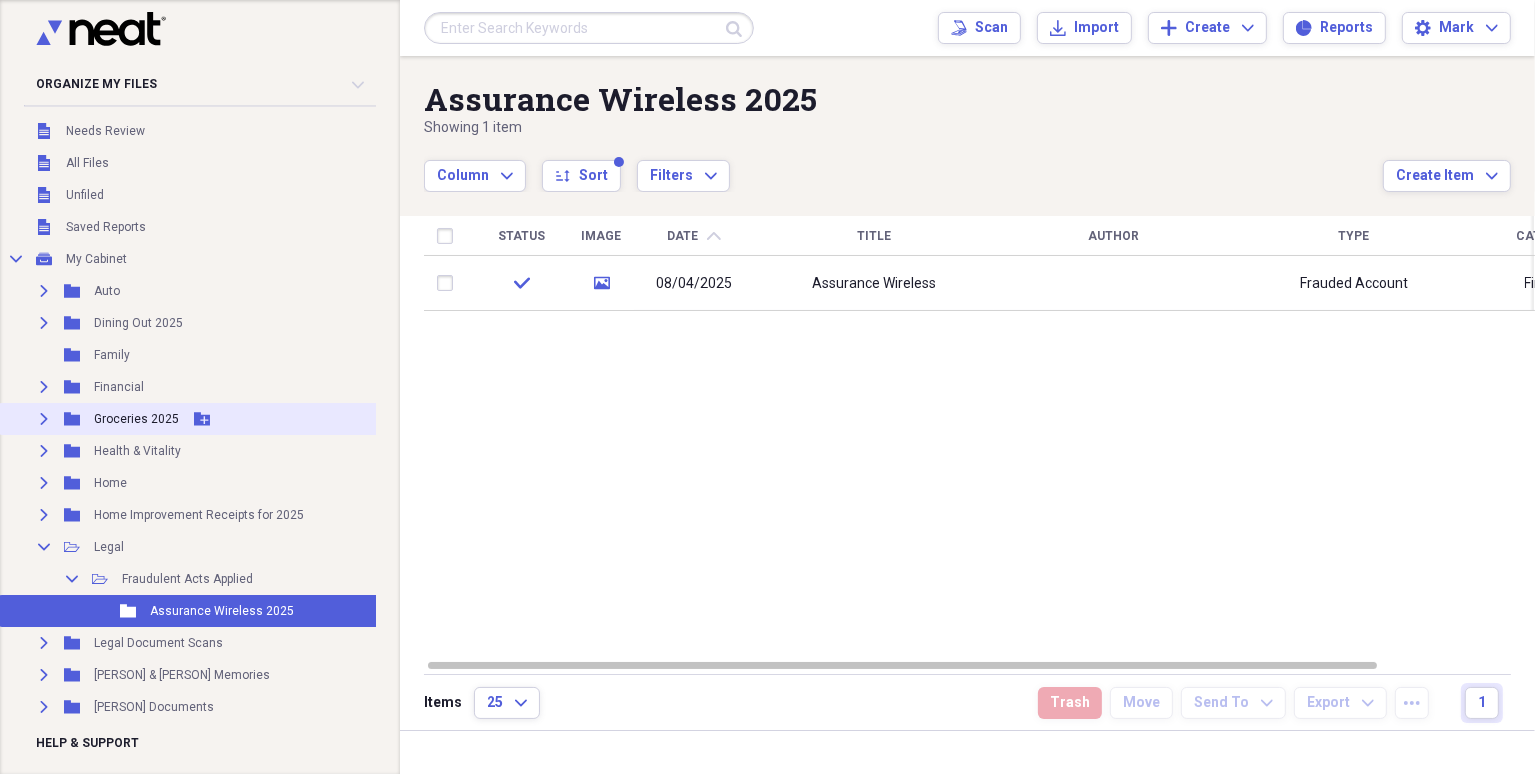 click 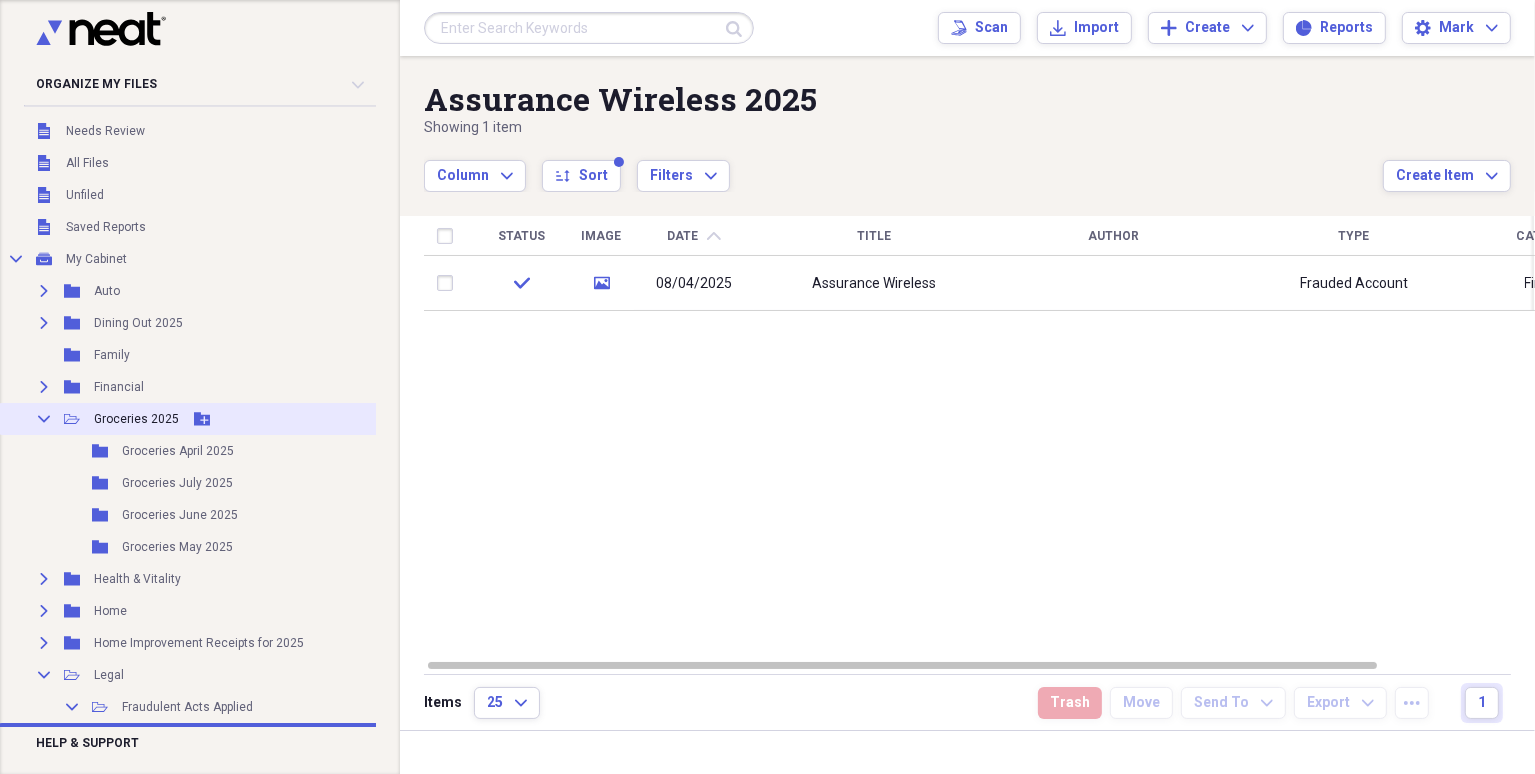 click on "Collapse" 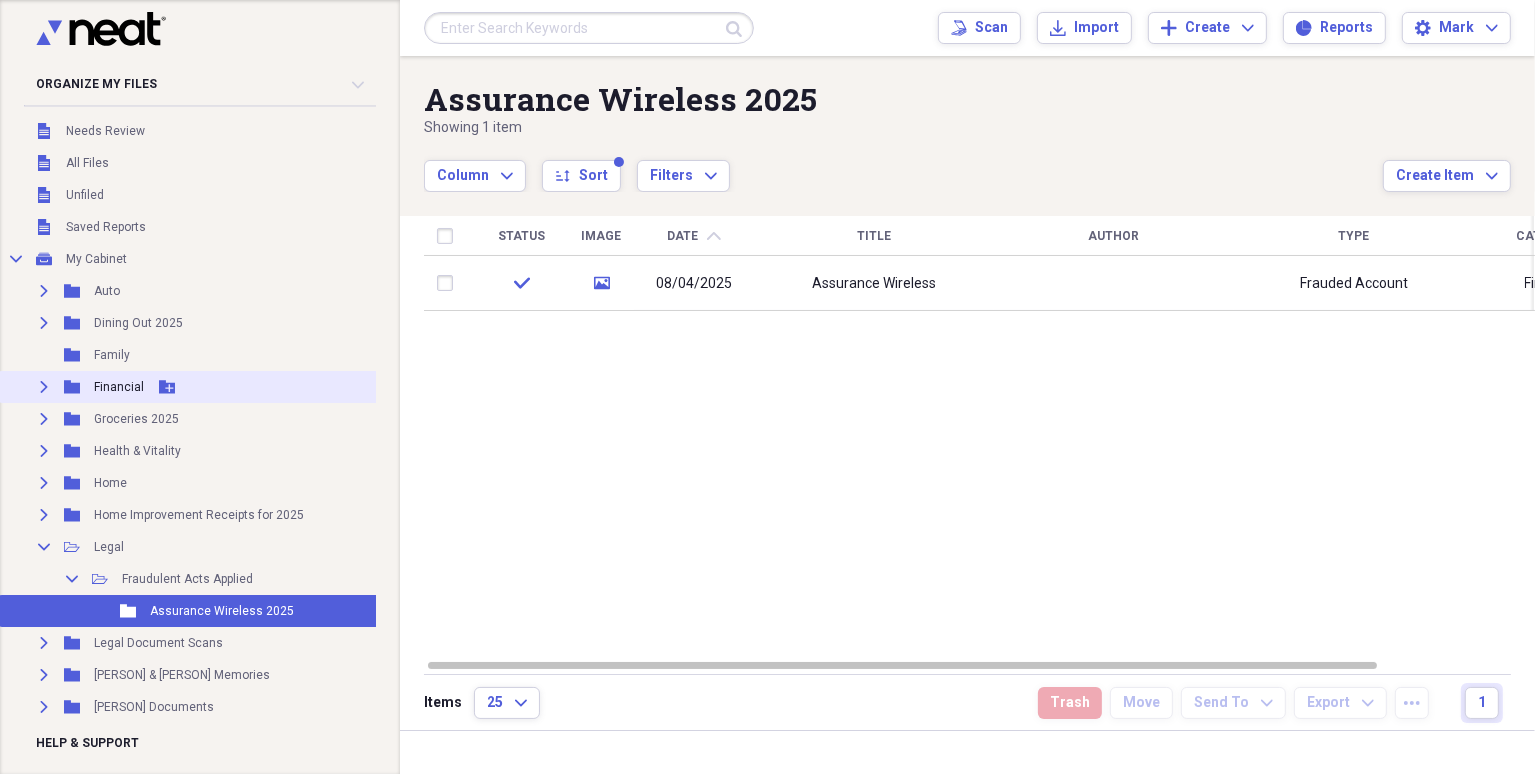 click 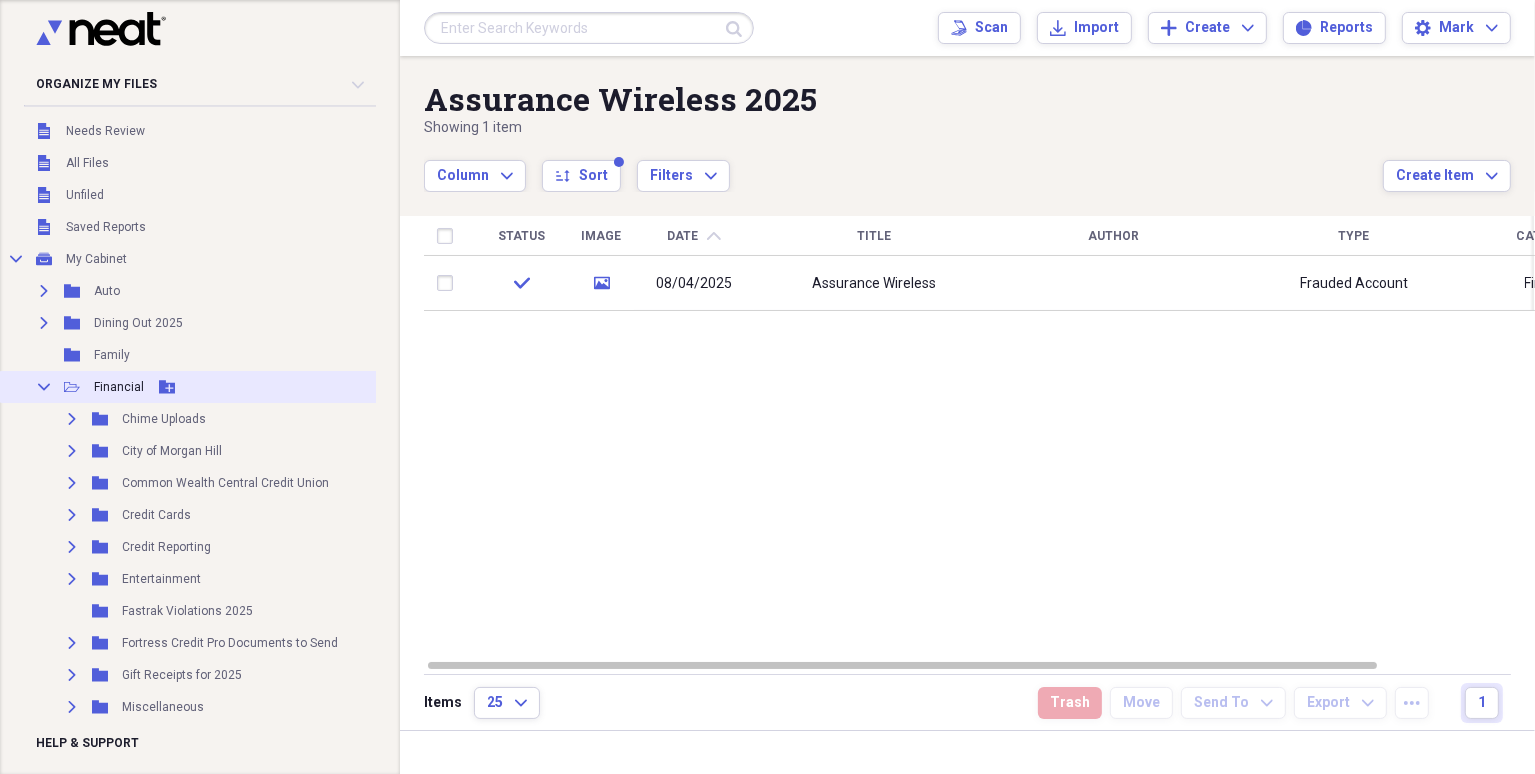 click on "Collapse" 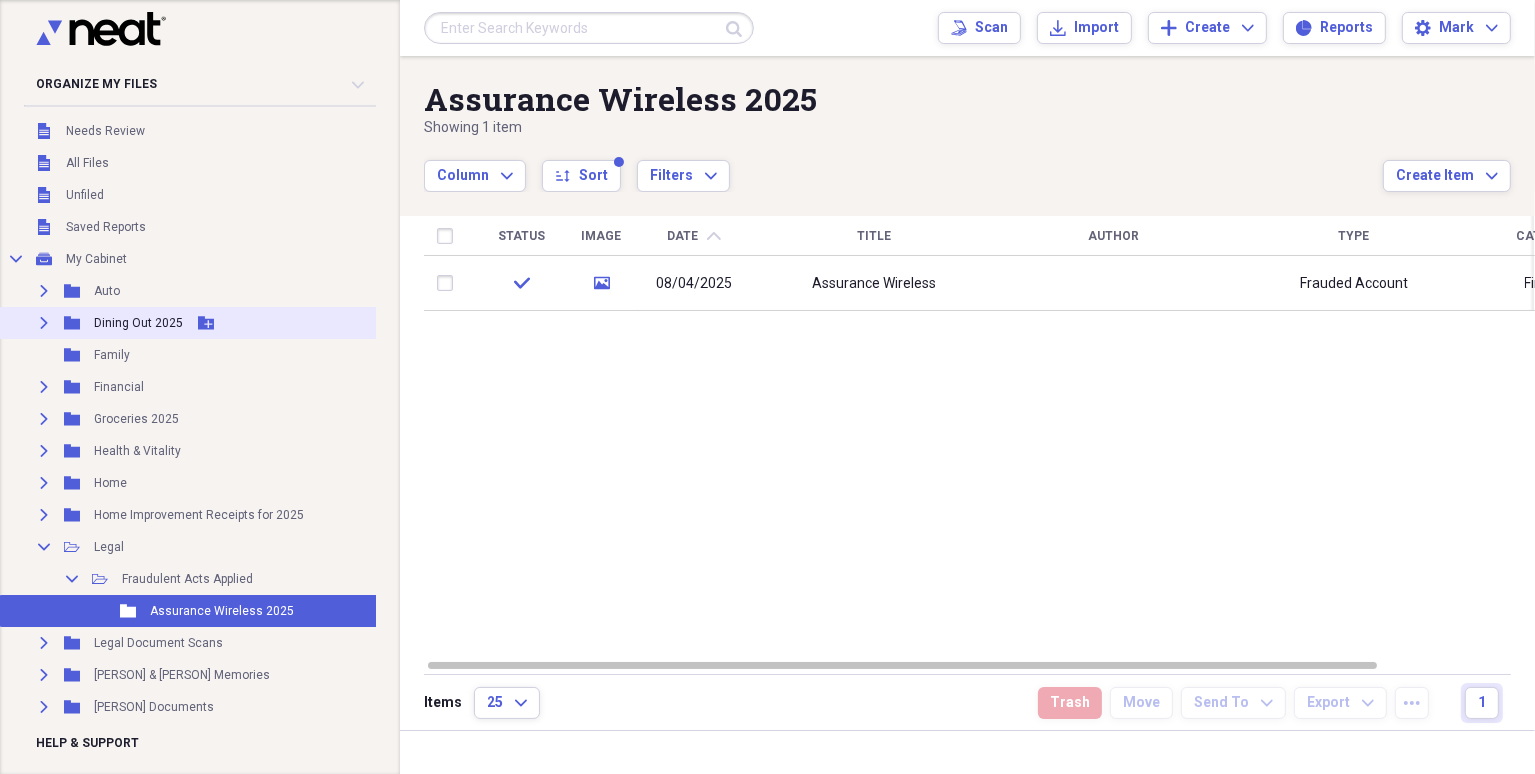 click 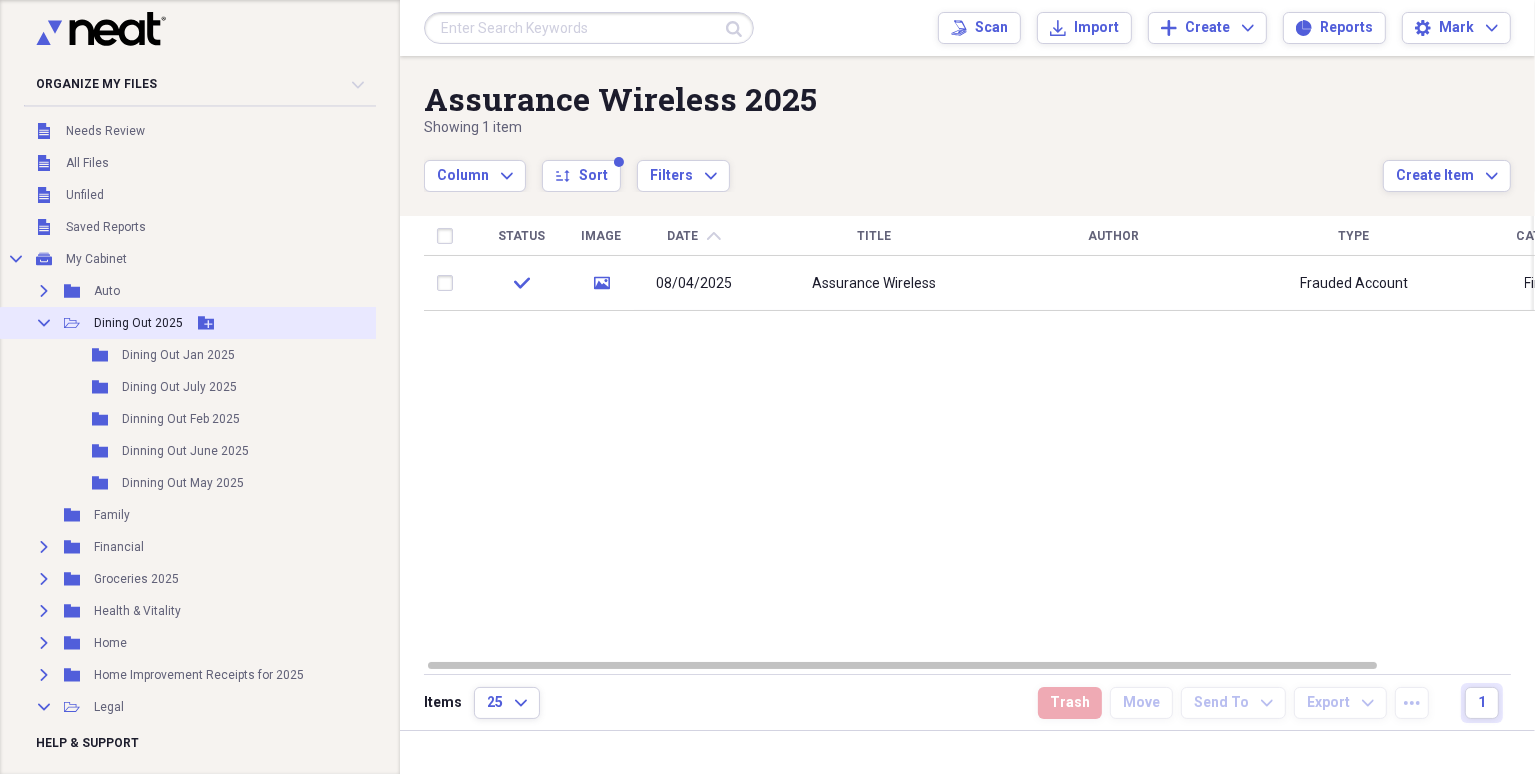 click on "Collapse" 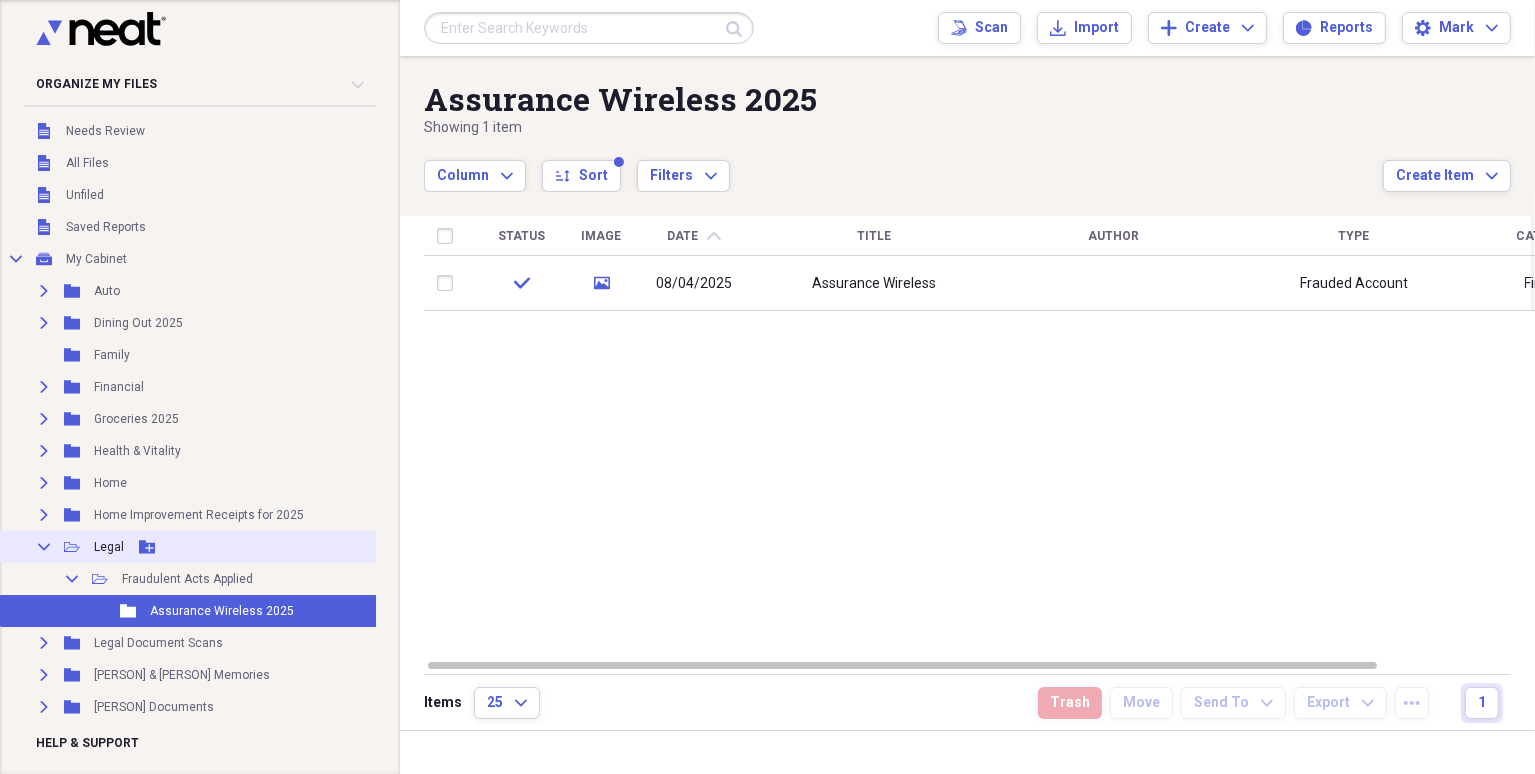 click on "Collapse" at bounding box center (44, 547) 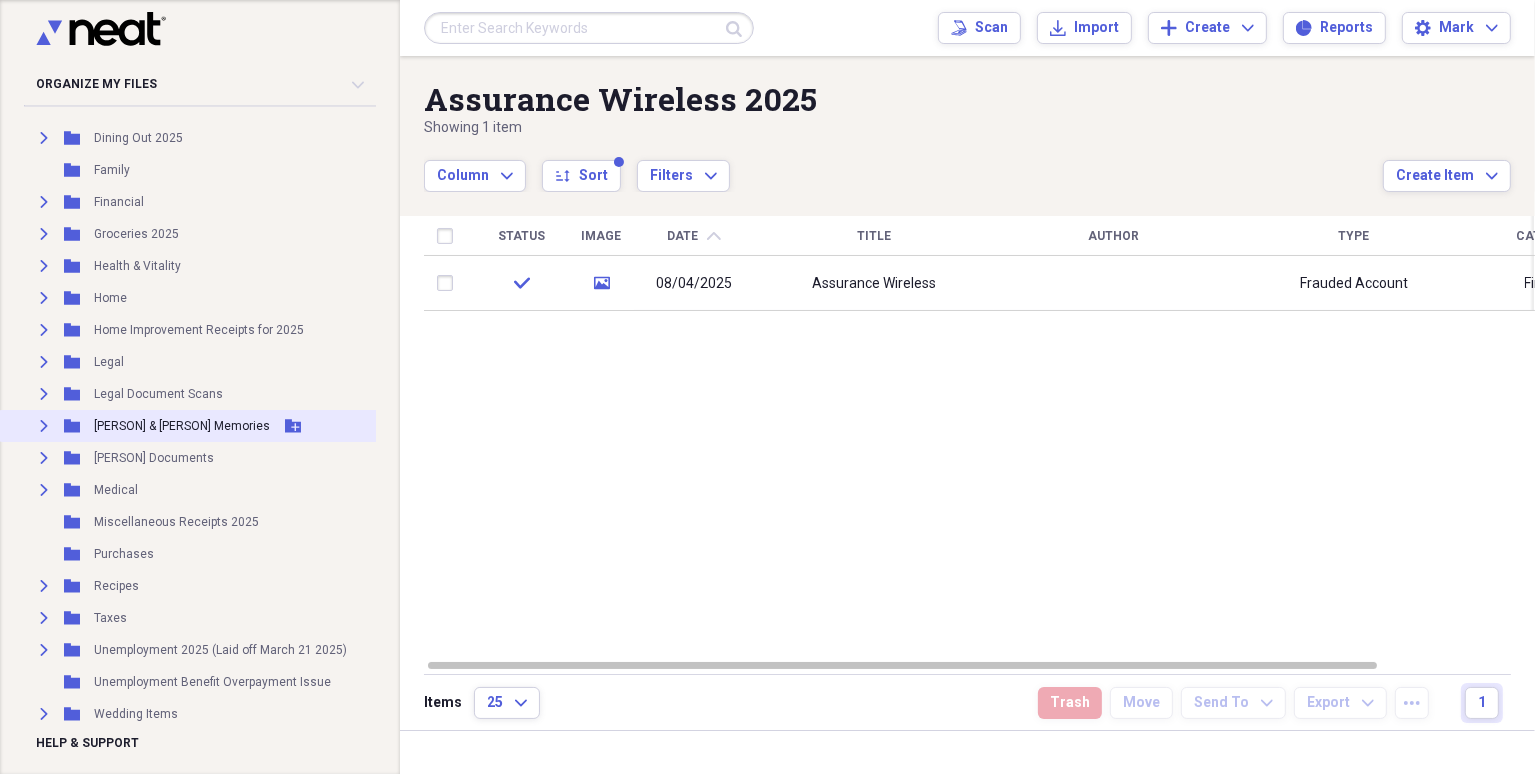 scroll, scrollTop: 299, scrollLeft: 0, axis: vertical 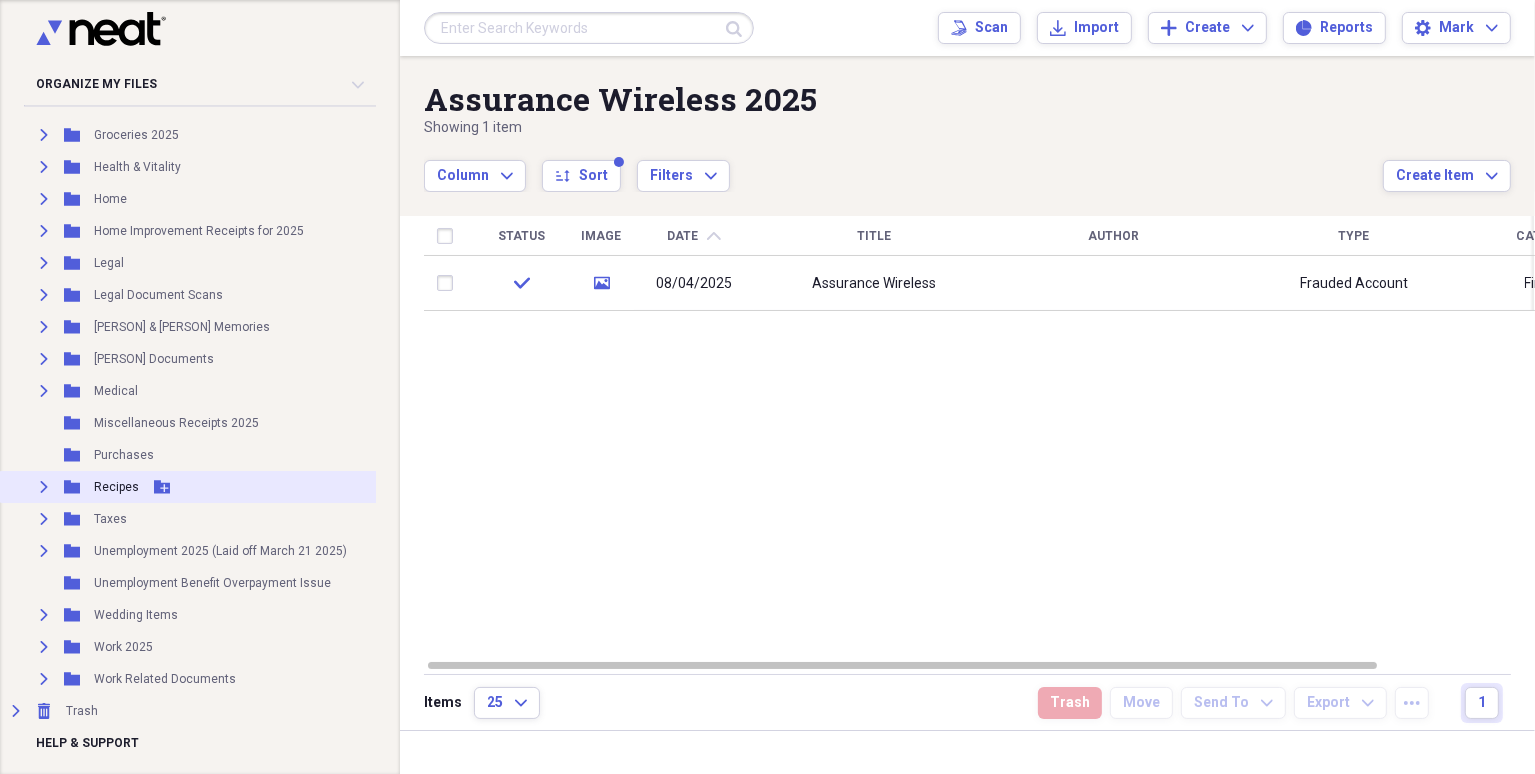 click 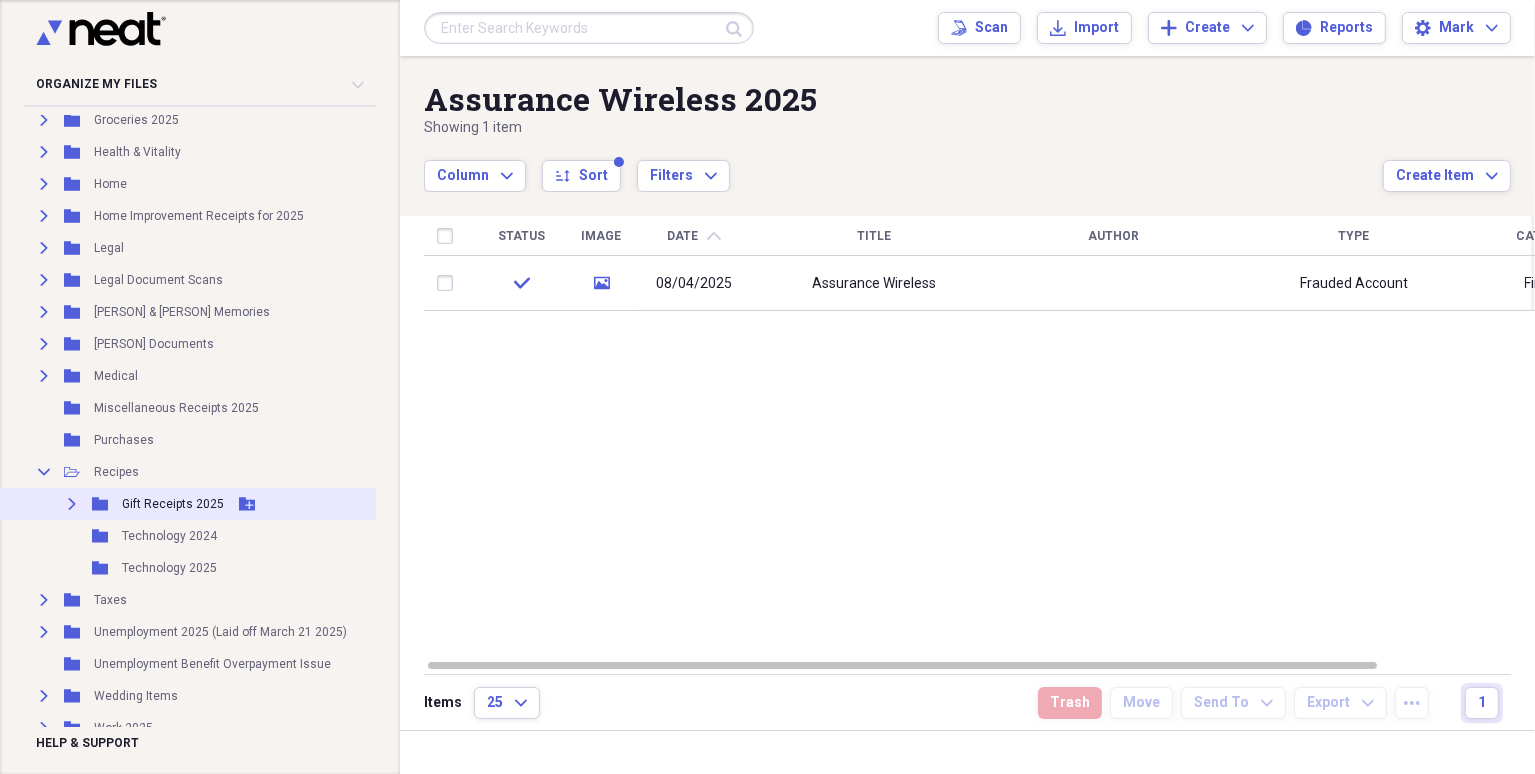 click on "Expand" 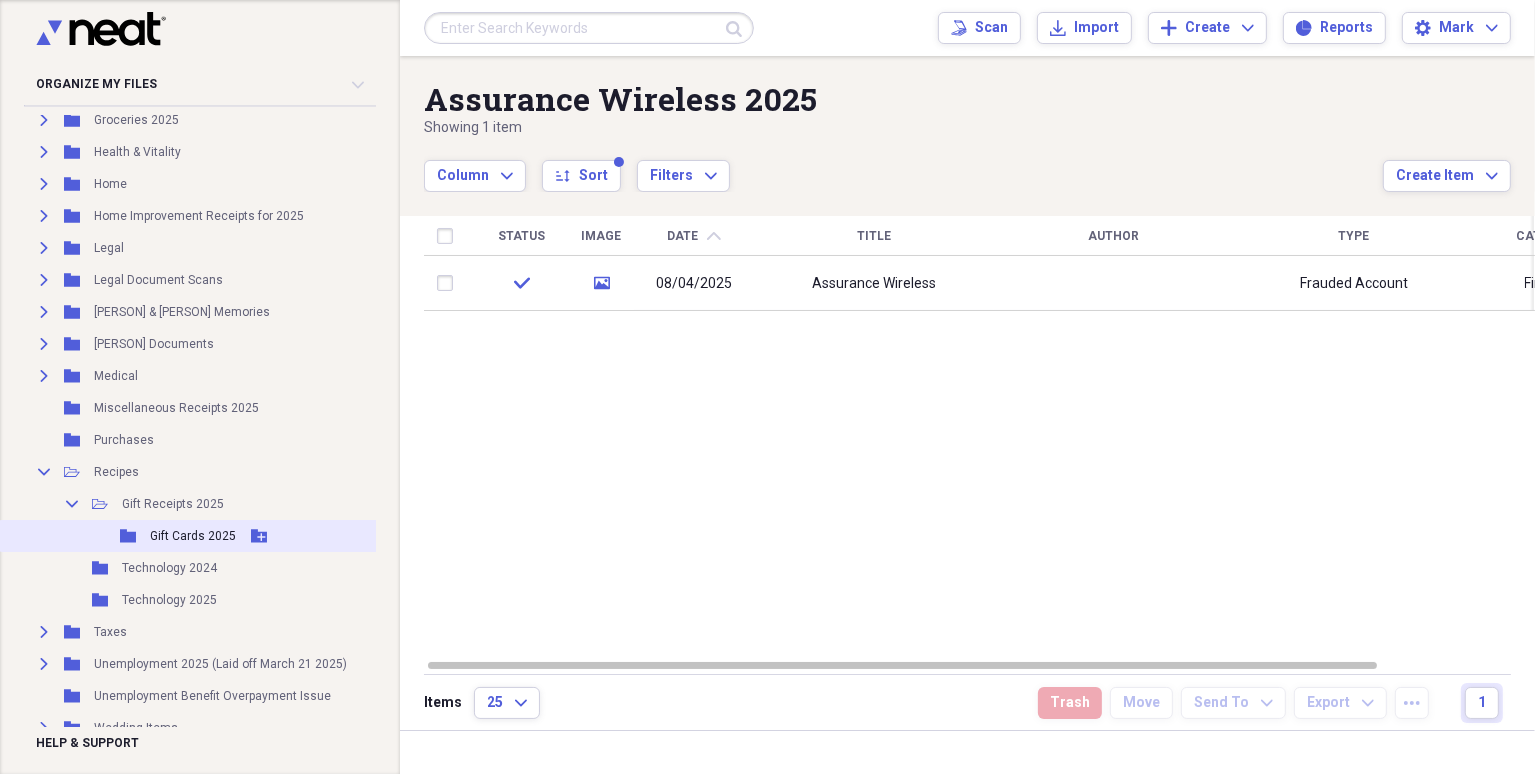 click on "Gift Cards 2025" at bounding box center [193, 536] 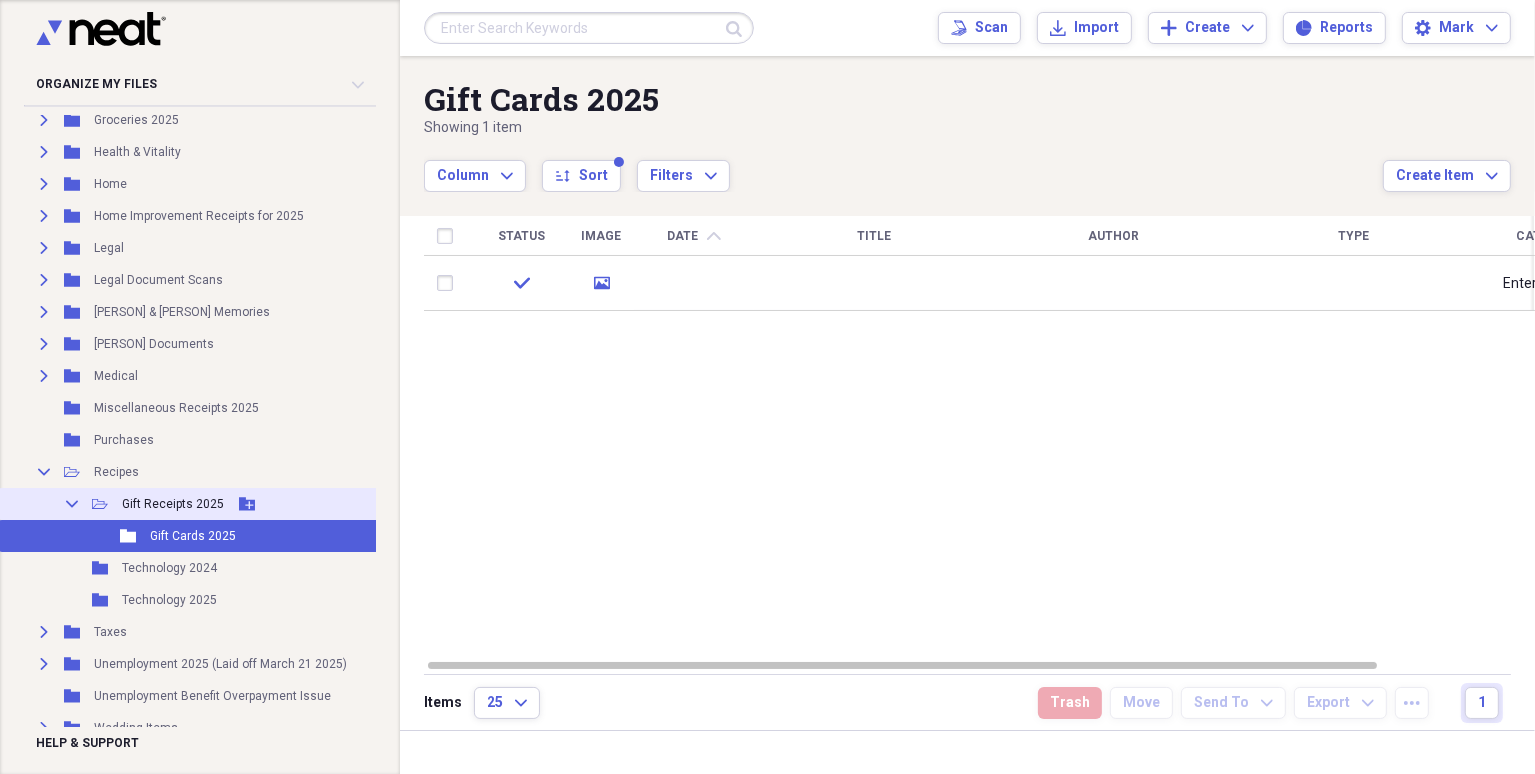 click on "Gift Receipts 2025" at bounding box center [173, 504] 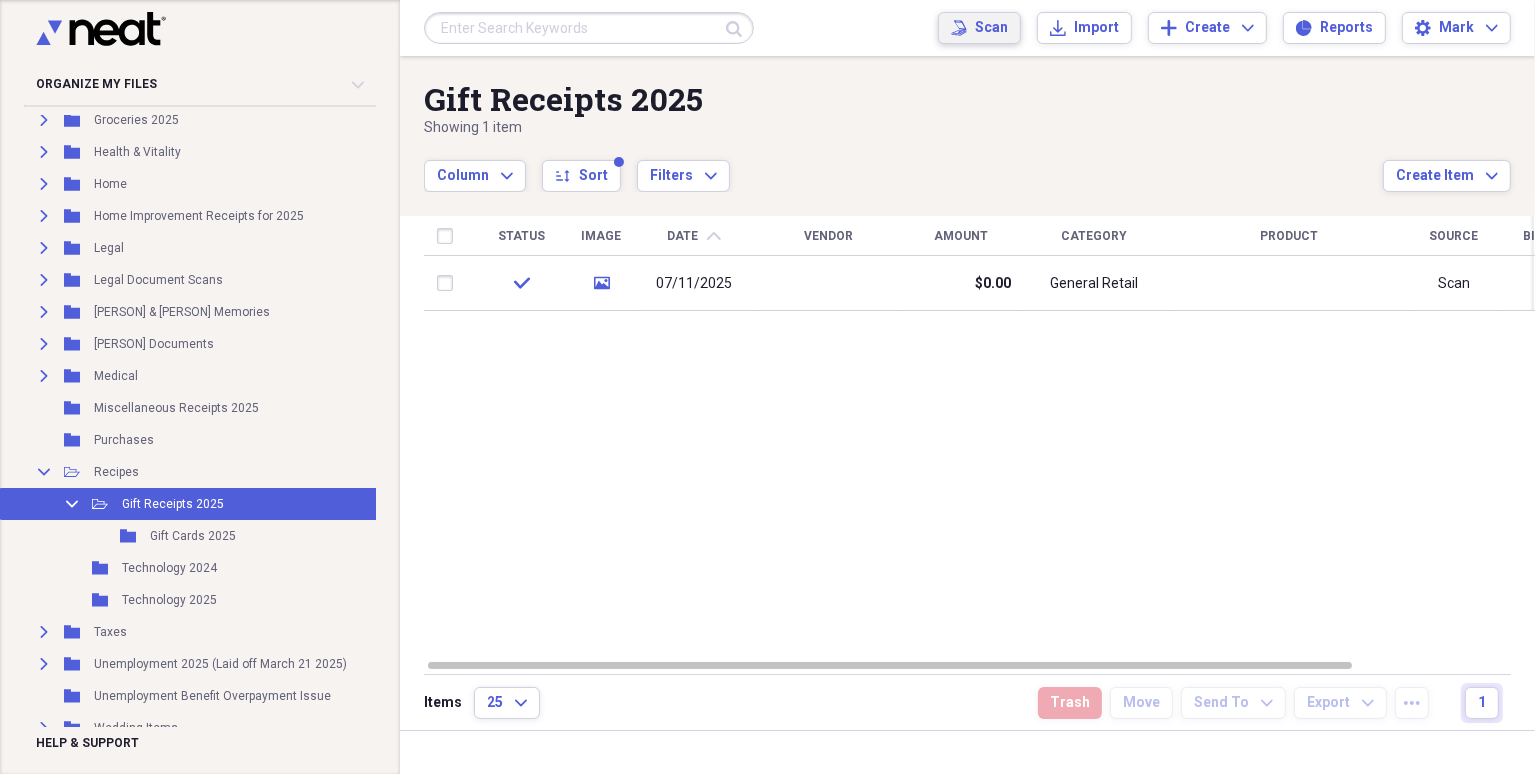 click on "Scan" at bounding box center [991, 28] 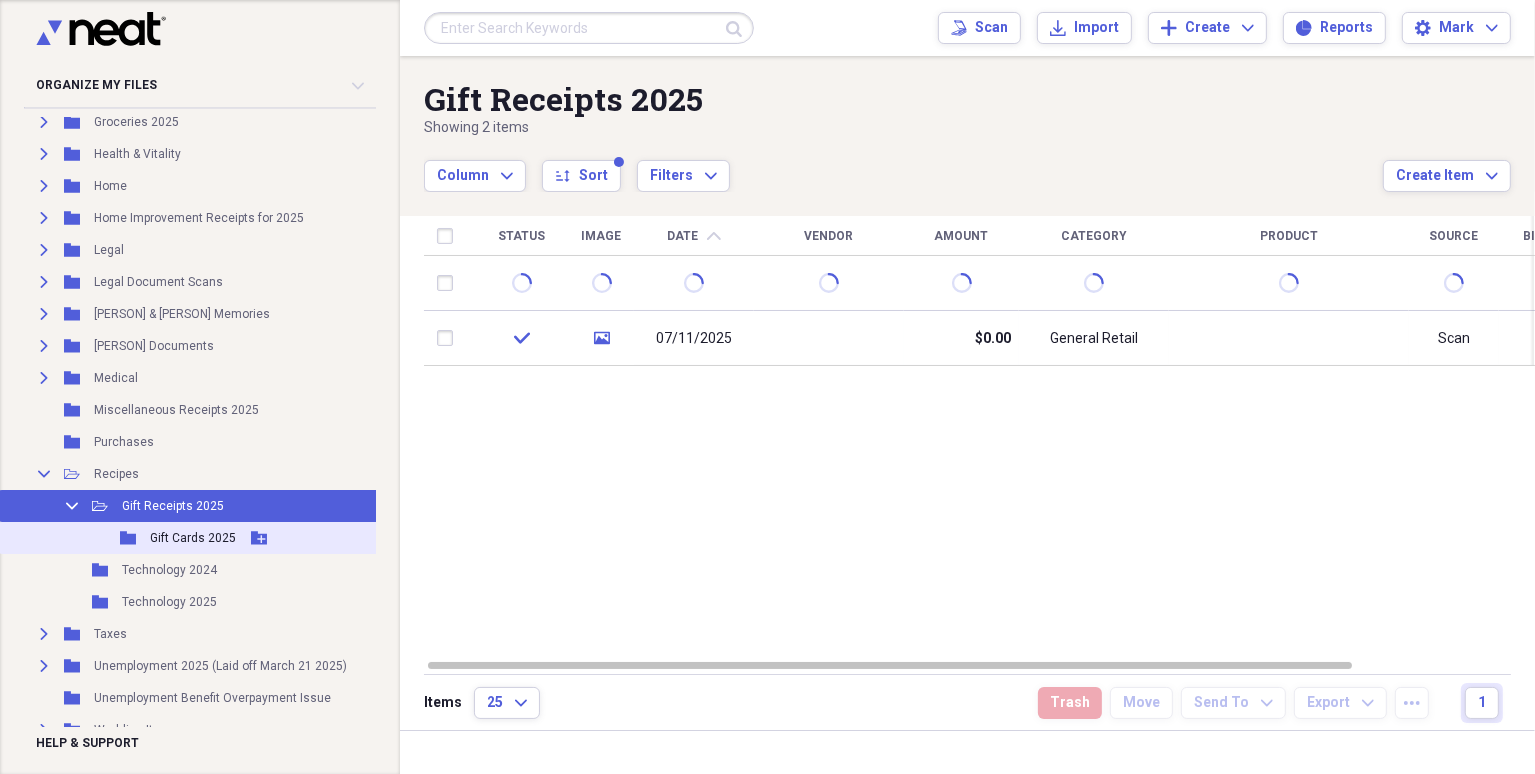 click on "Folder Gift Cards 2025 Add Folder" at bounding box center (204, 538) 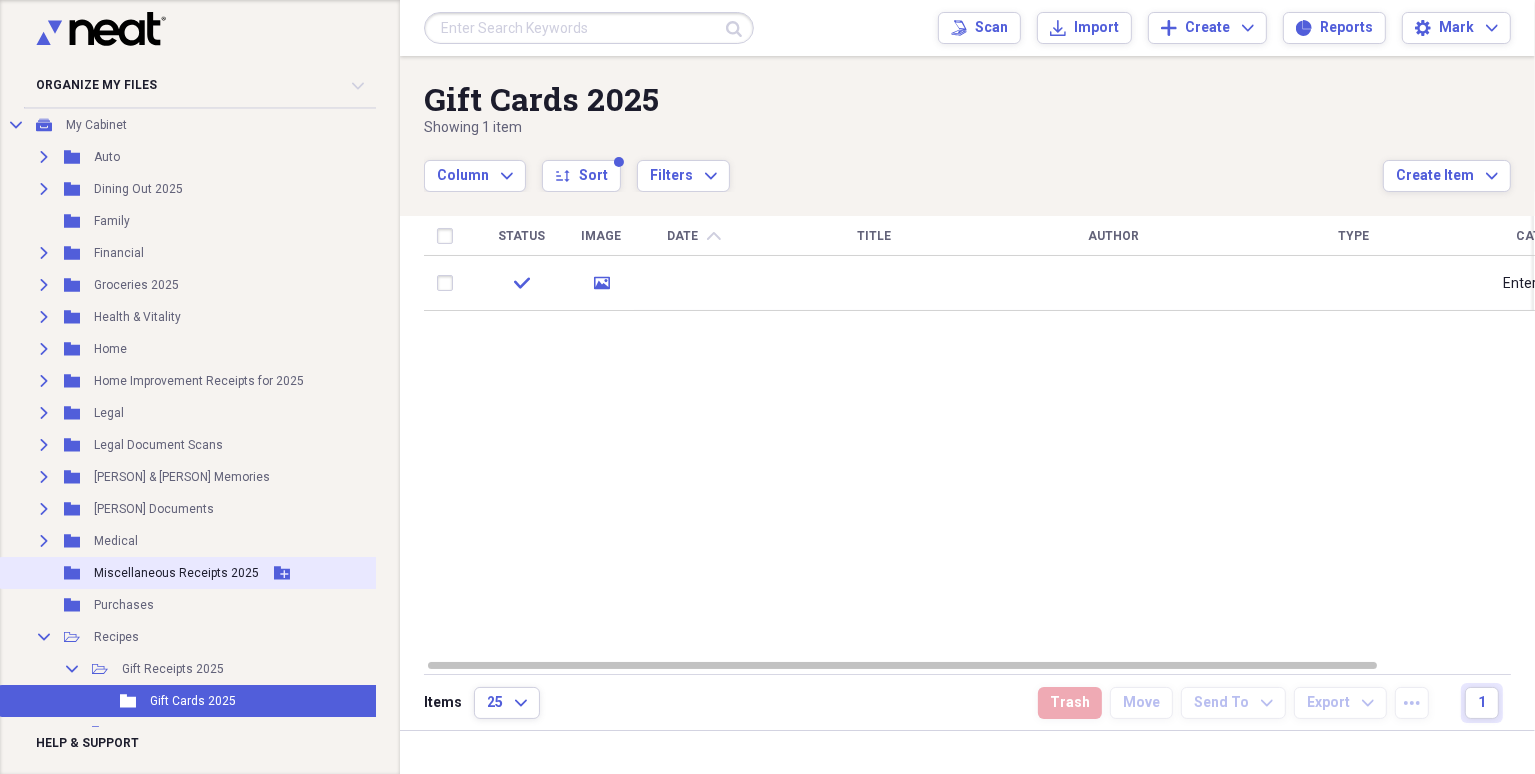 scroll, scrollTop: 99, scrollLeft: 0, axis: vertical 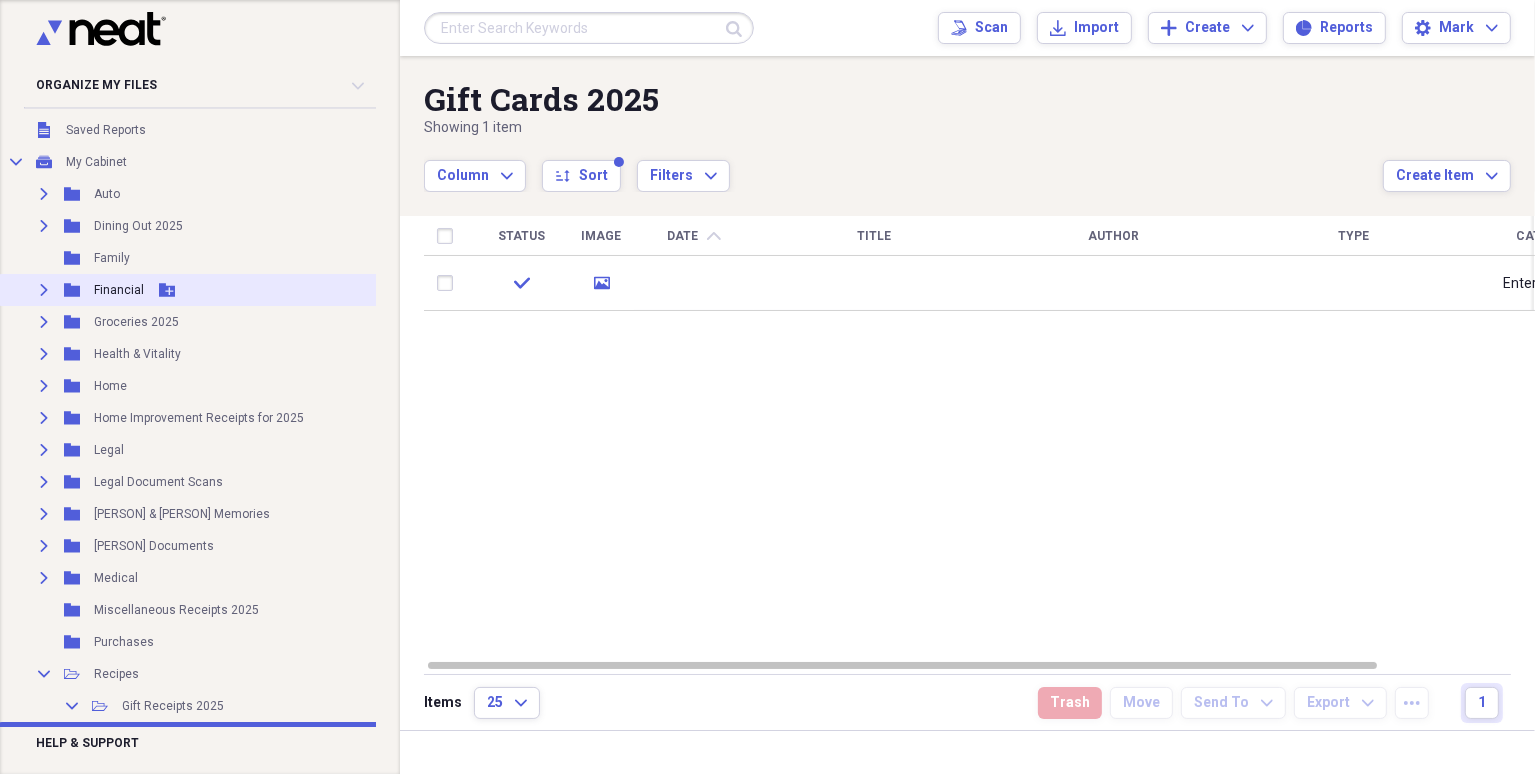 click on "Expand" 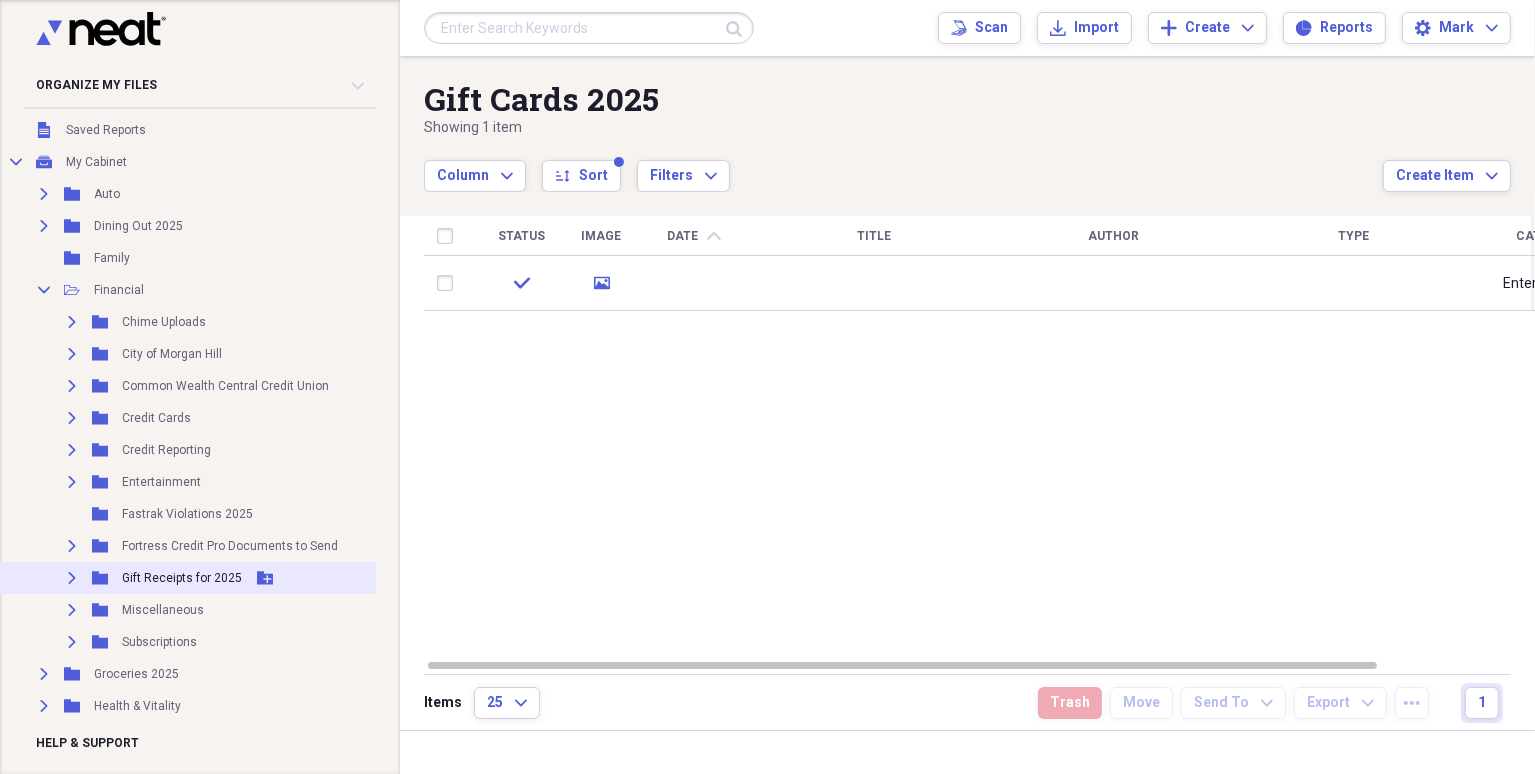 click on "Expand" 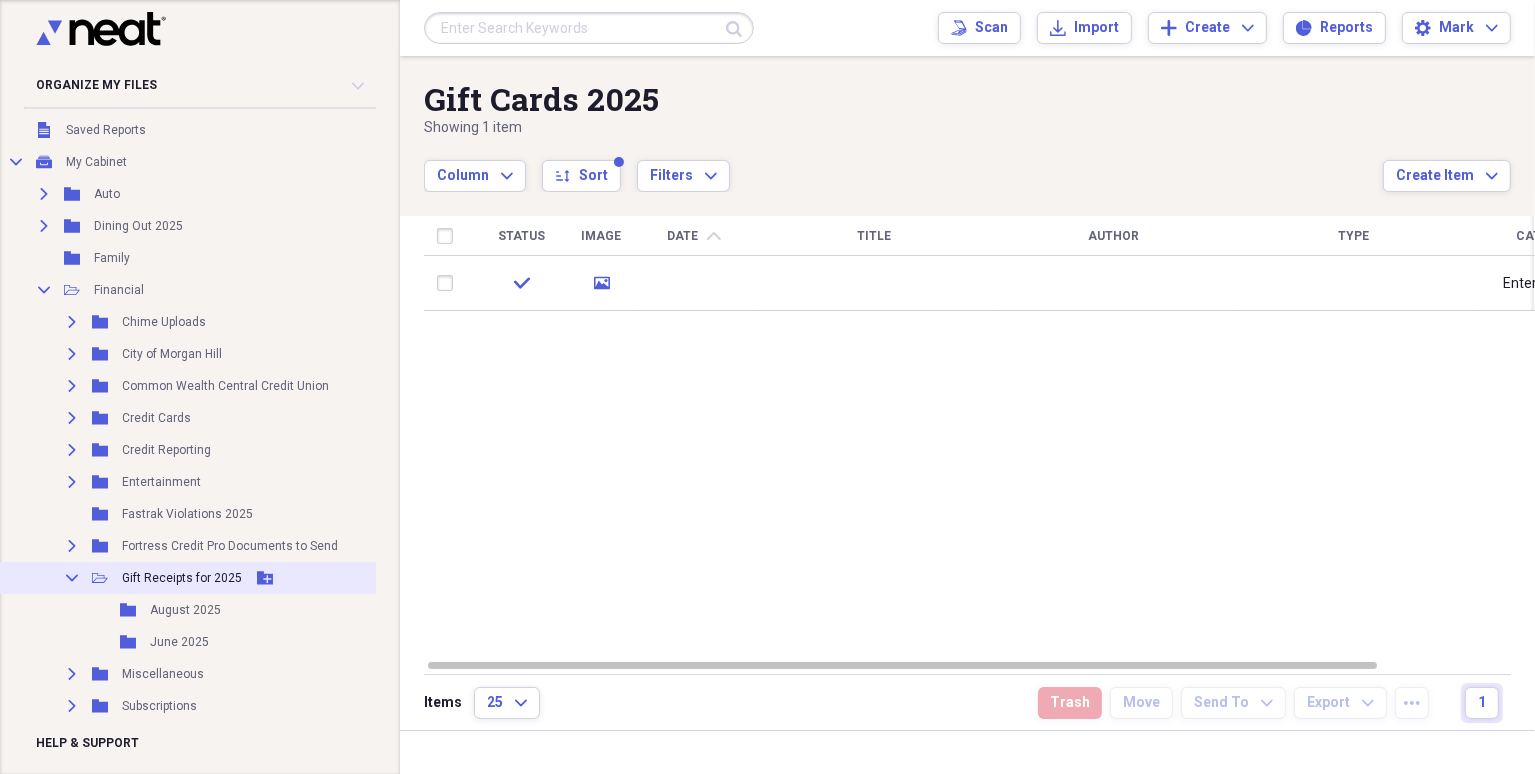 click on "Gift Receipts for 2025" at bounding box center [182, 578] 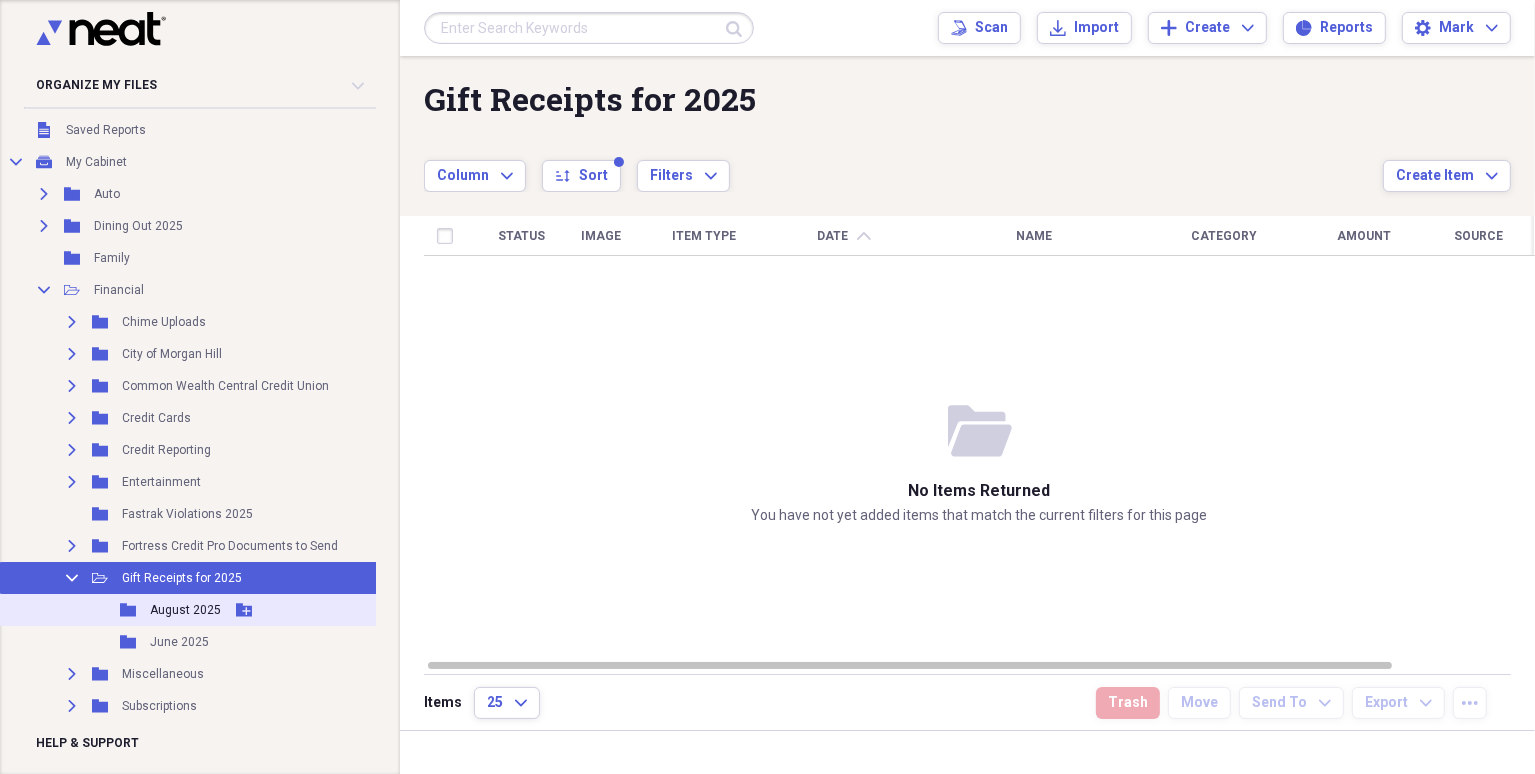click on "Folder August 2025 Add Folder" at bounding box center (204, 610) 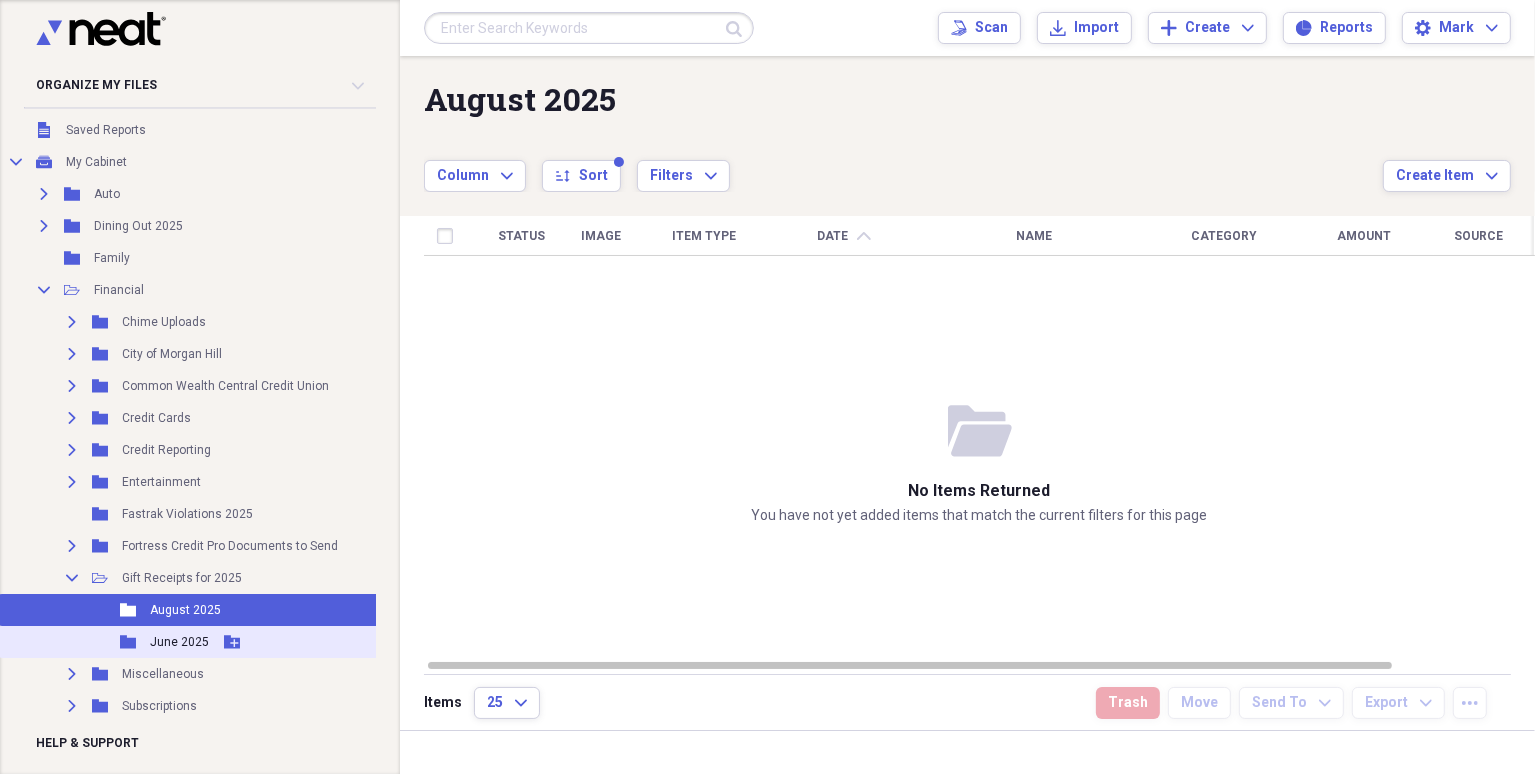 click on "June 2025" at bounding box center [179, 642] 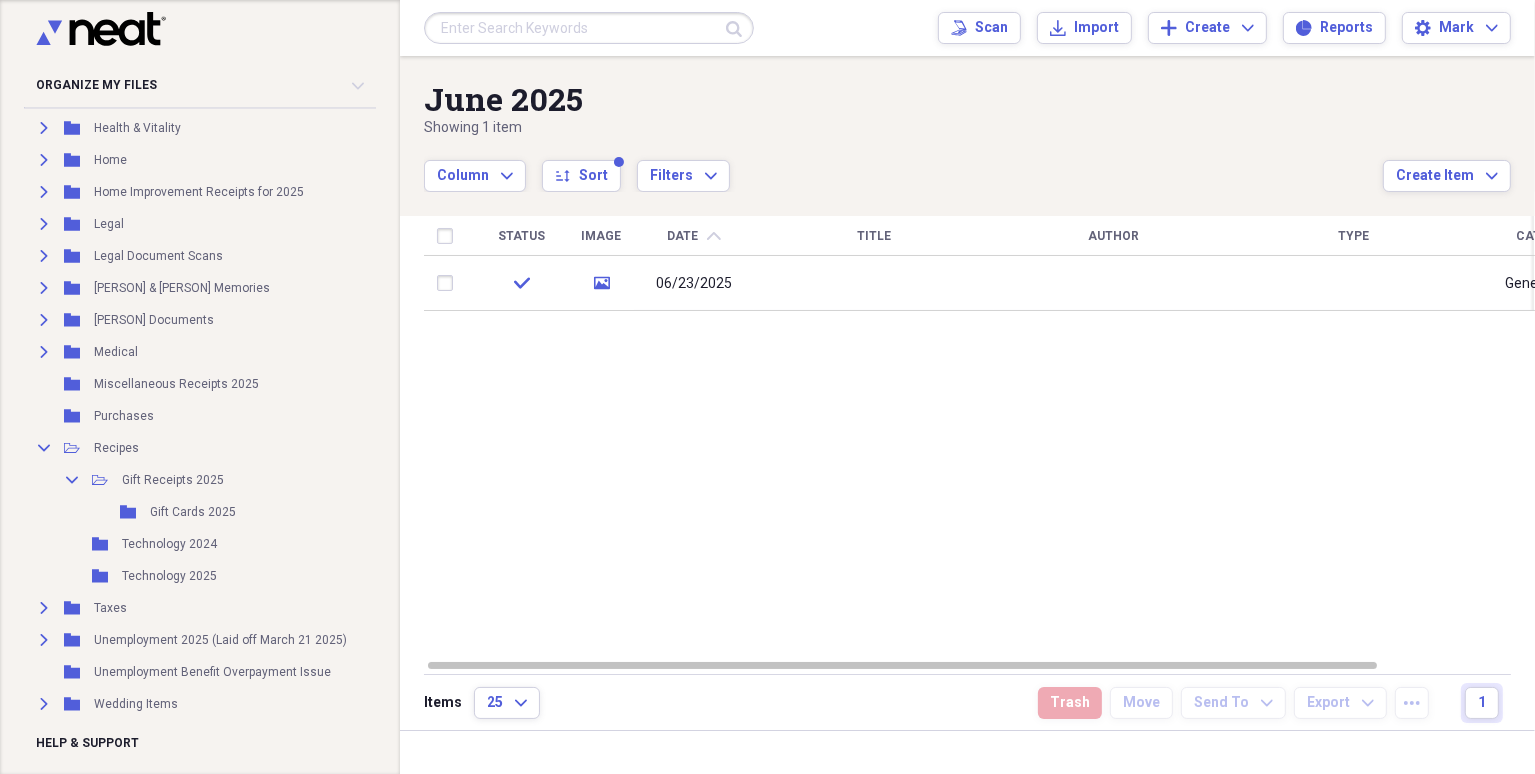 scroll, scrollTop: 699, scrollLeft: 0, axis: vertical 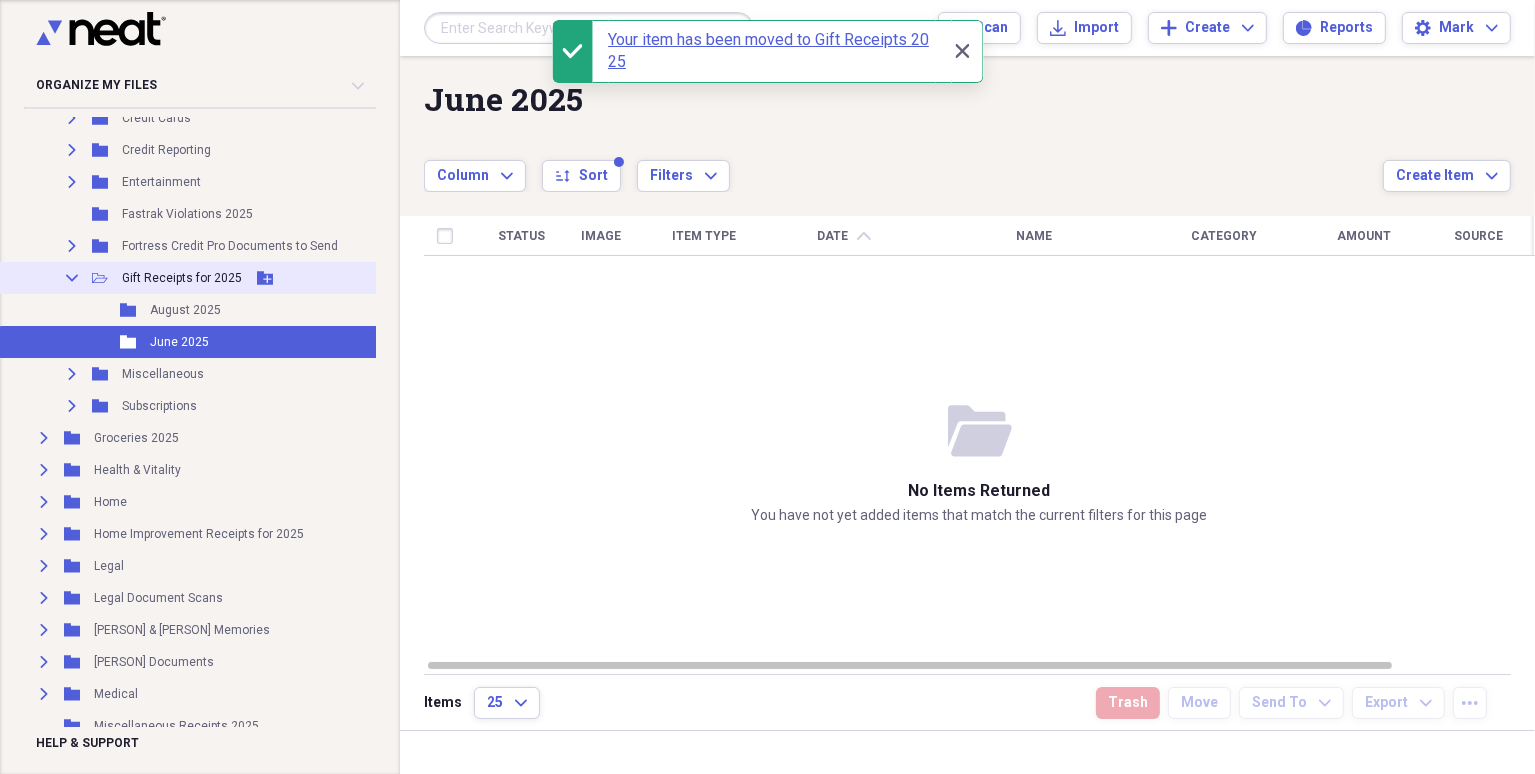 click on "Gift Receipts for 2025" at bounding box center (182, 278) 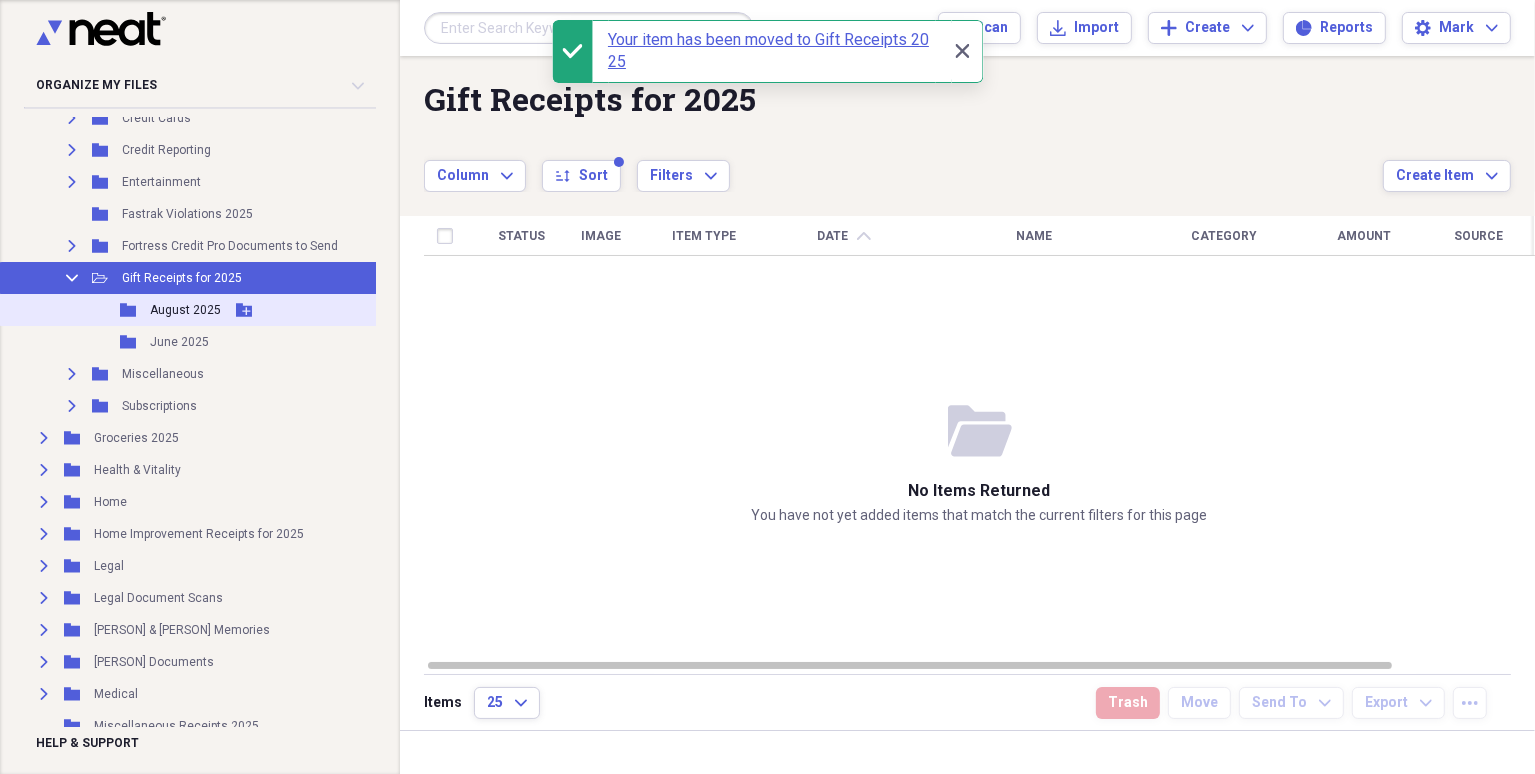 click on "August 2025" at bounding box center [185, 310] 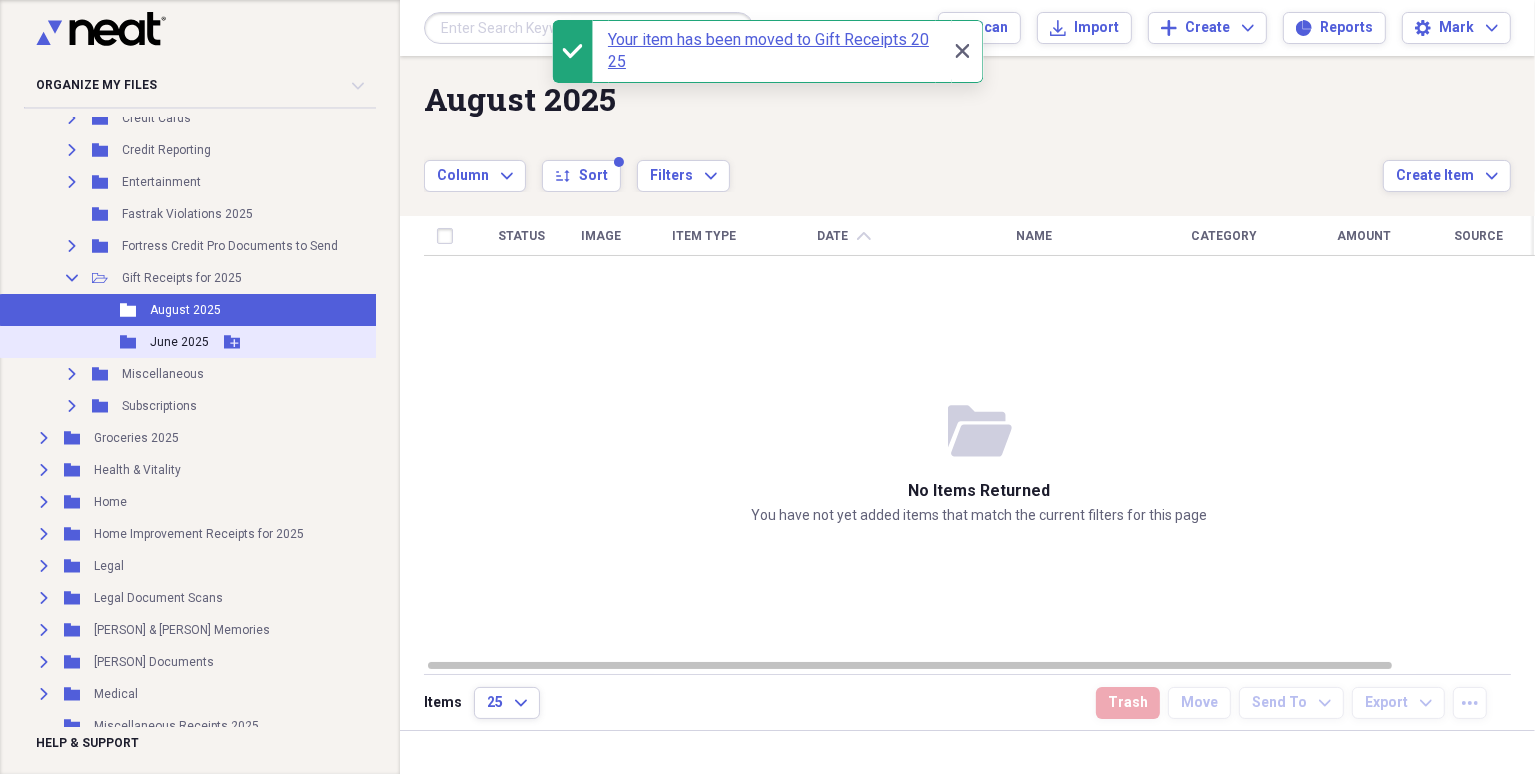click on "Folder June 2025 Add Folder" at bounding box center [204, 342] 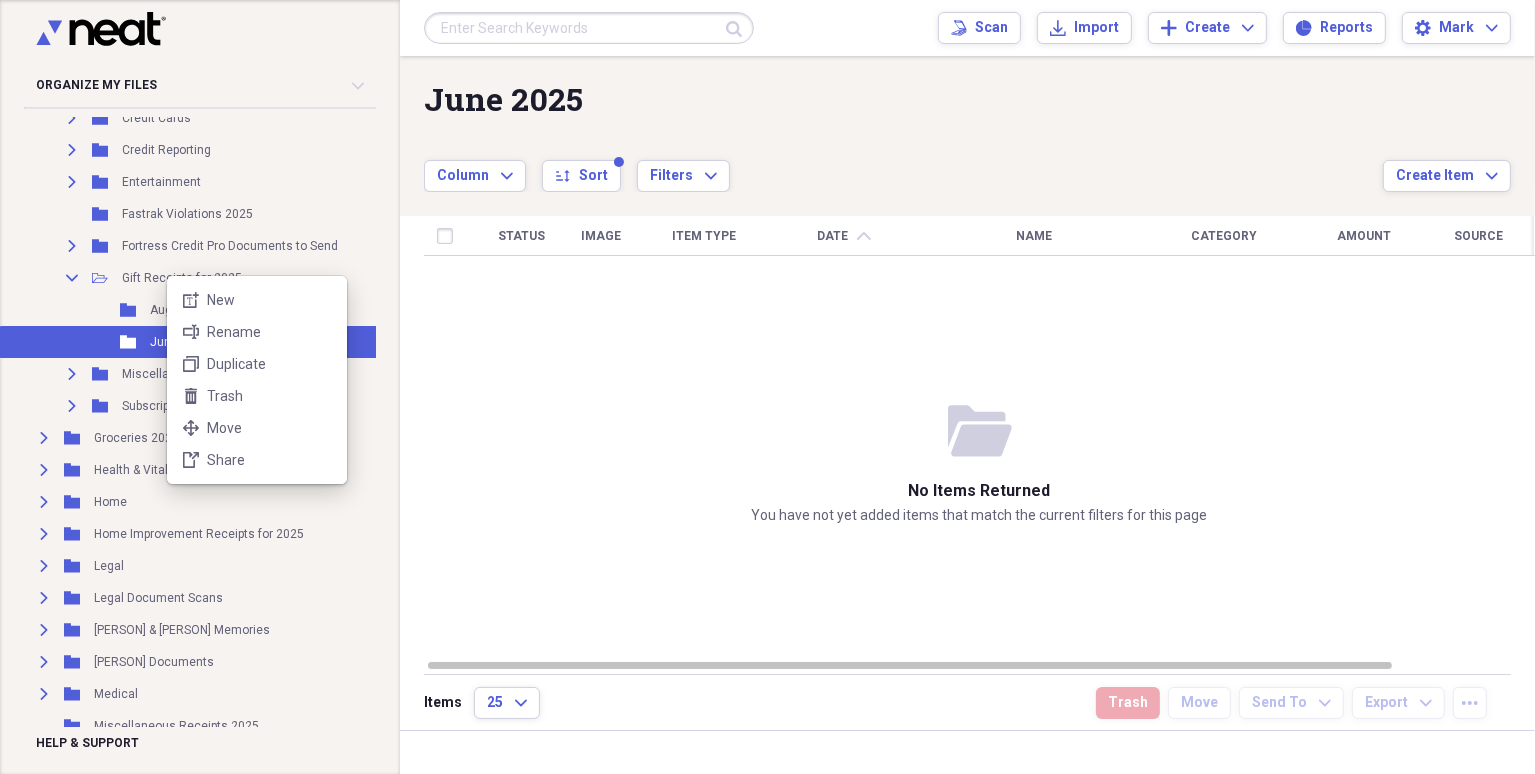 click on "Organize My Files 1 Collapse Unfiled Needs Review 1 Unfiled All Files Unfiled Unfiled Unfiled Saved Reports Collapse My Cabinet My Cabinet Add Folder Expand Folder Auto Add Folder Expand Folder Dining Out 2025 Add Folder Folder Family Add Folder Collapse Open Folder Financial Add Folder Expand Folder Chime Uploads Add Folder Expand Folder City of Morgan Hill Add Folder Expand Folder Common Wealth Central Credit Union Add Folder Expand Folder Credit Cards Add Folder Expand Folder Credit Reporting Add Folder Expand Folder Entertainment Add Folder Folder Fastrak Violations 2025 Add Folder Expand Folder Fortress Credit Pro Documents to Send Add Folder Collapse Open Folder Gift Receipts for 2025 Add Folder Folder August 2025 Add Folder Folder June 2025 Add Folder Expand Folder Miscellaneous Add Folder Expand Folder Subscriptions Add Folder Expand Folder Groceries 2025 Add Folder Expand Folder Health & Vitality Add Folder Expand Folder Home Add Folder Expand Folder Home Improvement Receipts for 2025 Add Folder Scan" at bounding box center (767, 387) 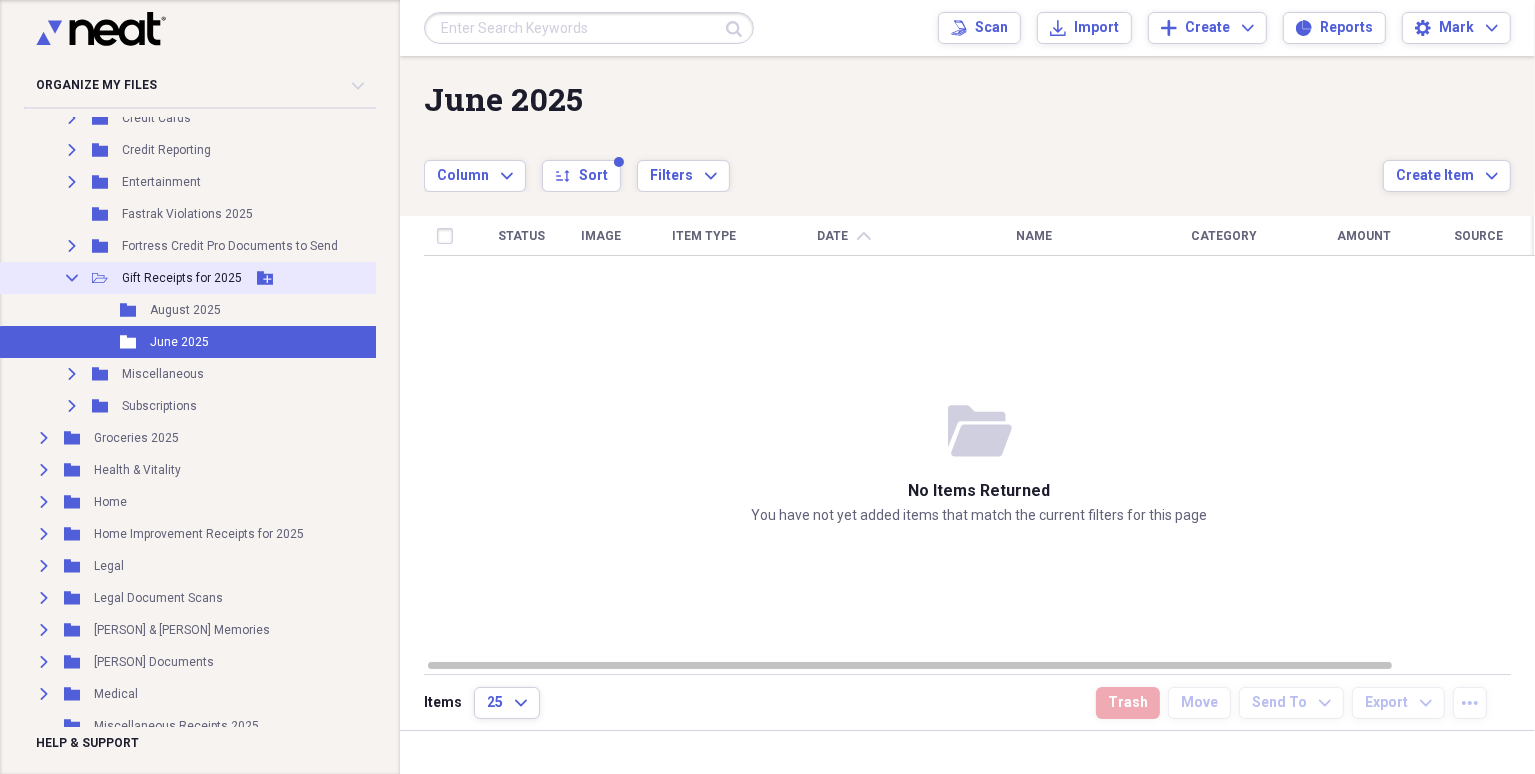 click on "Gift Receipts for 2025" at bounding box center [182, 278] 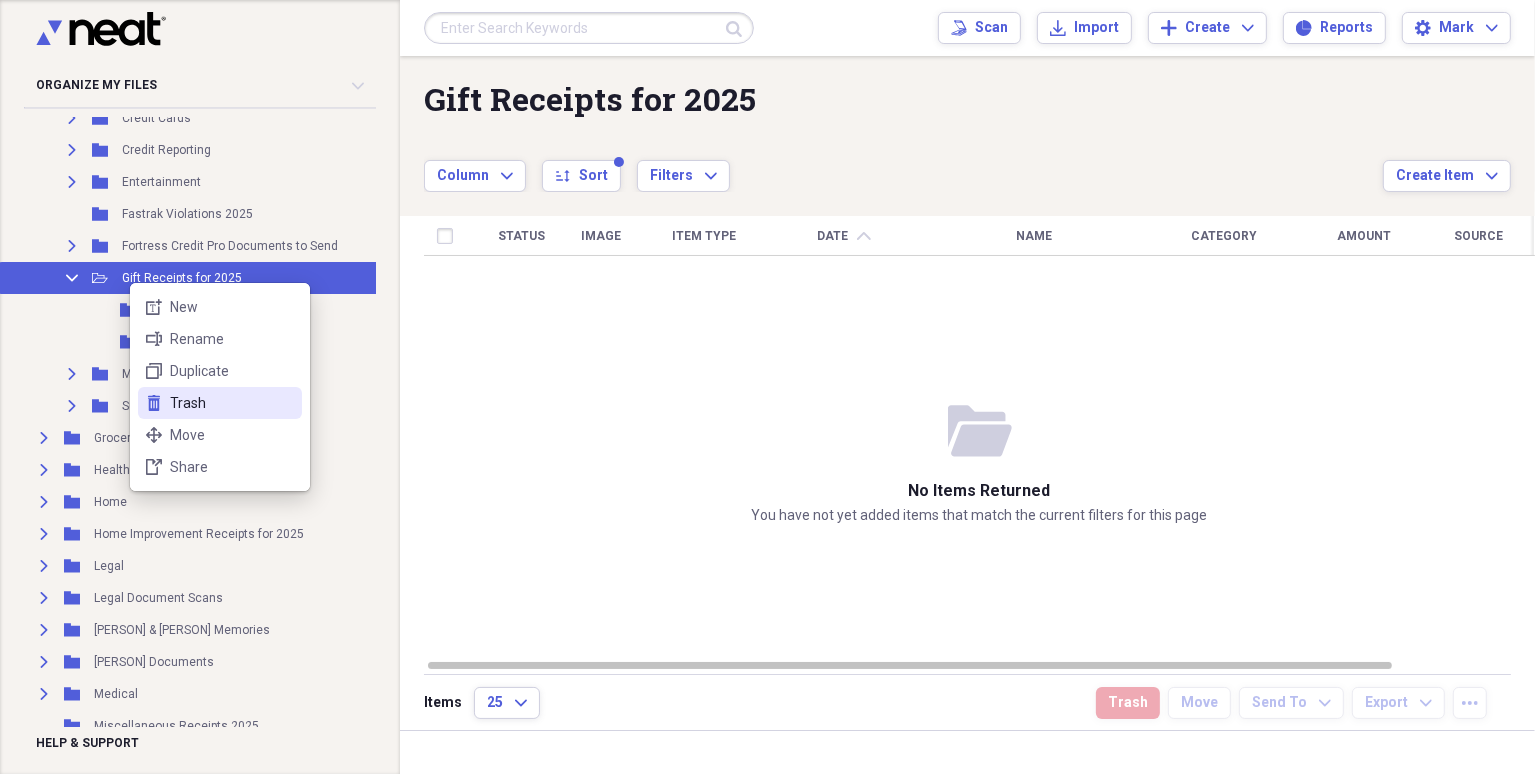 click on "Trash" at bounding box center [232, 403] 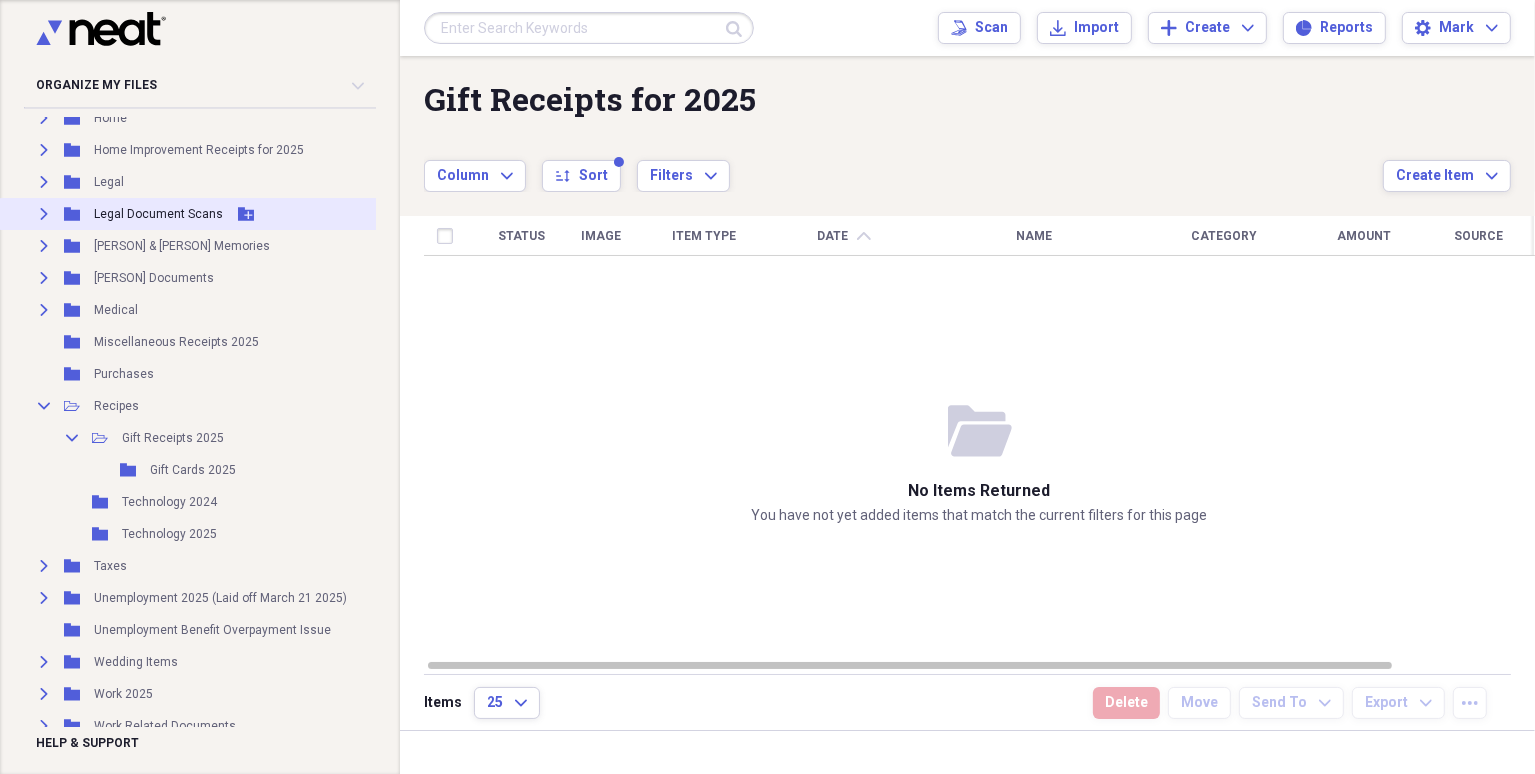scroll, scrollTop: 699, scrollLeft: 0, axis: vertical 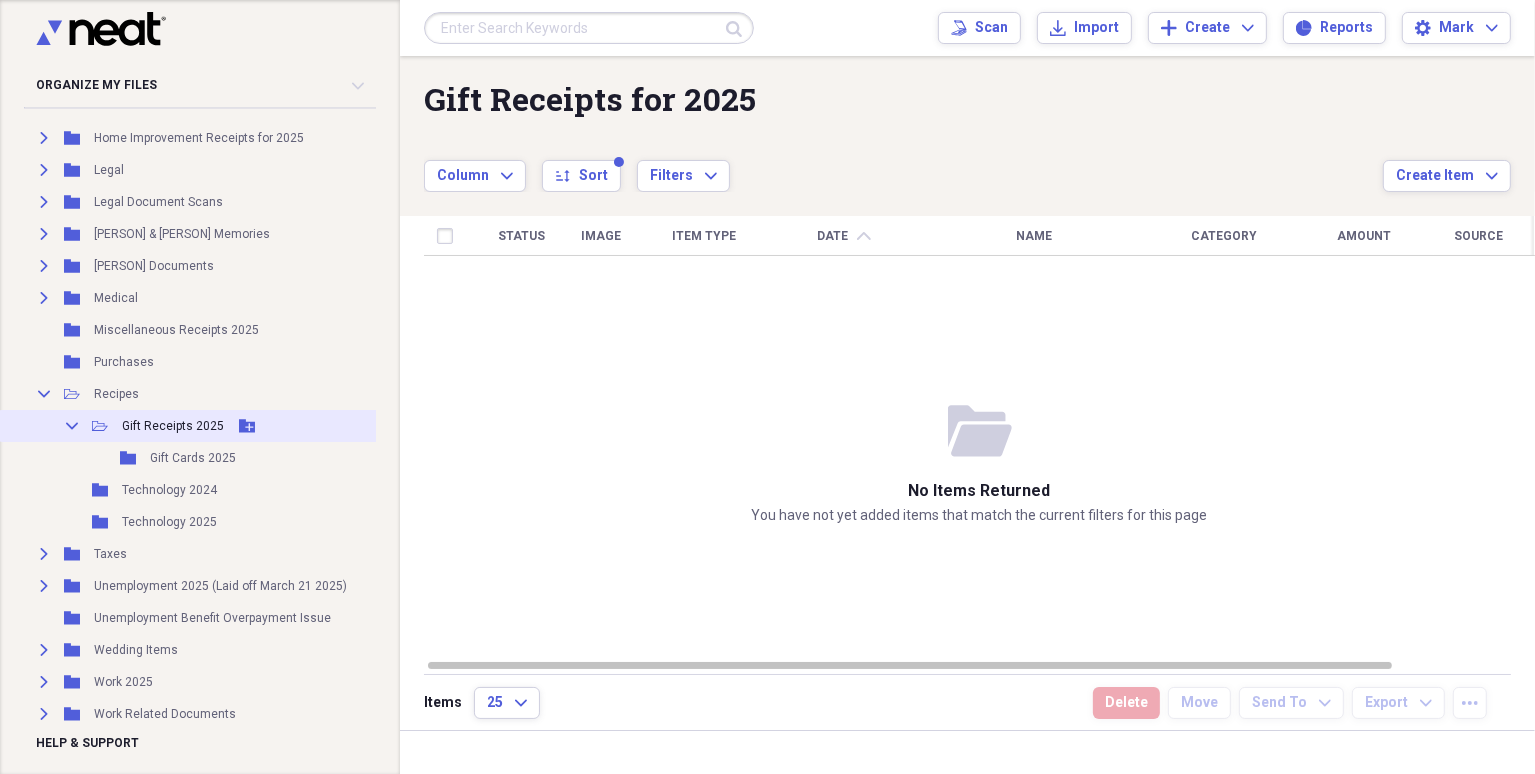 click on "Gift Receipts 2025" at bounding box center (173, 426) 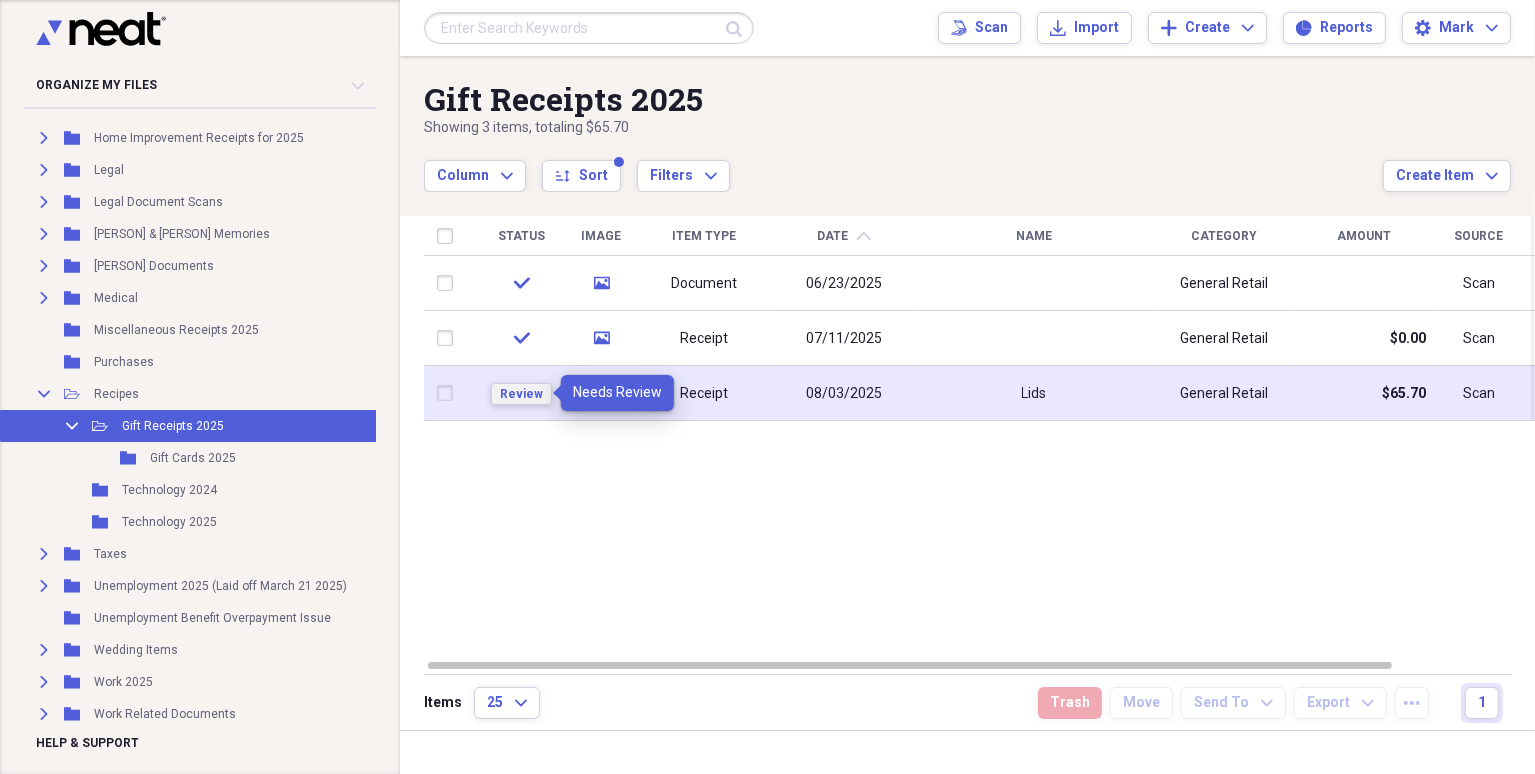 click on "Review" at bounding box center (521, 394) 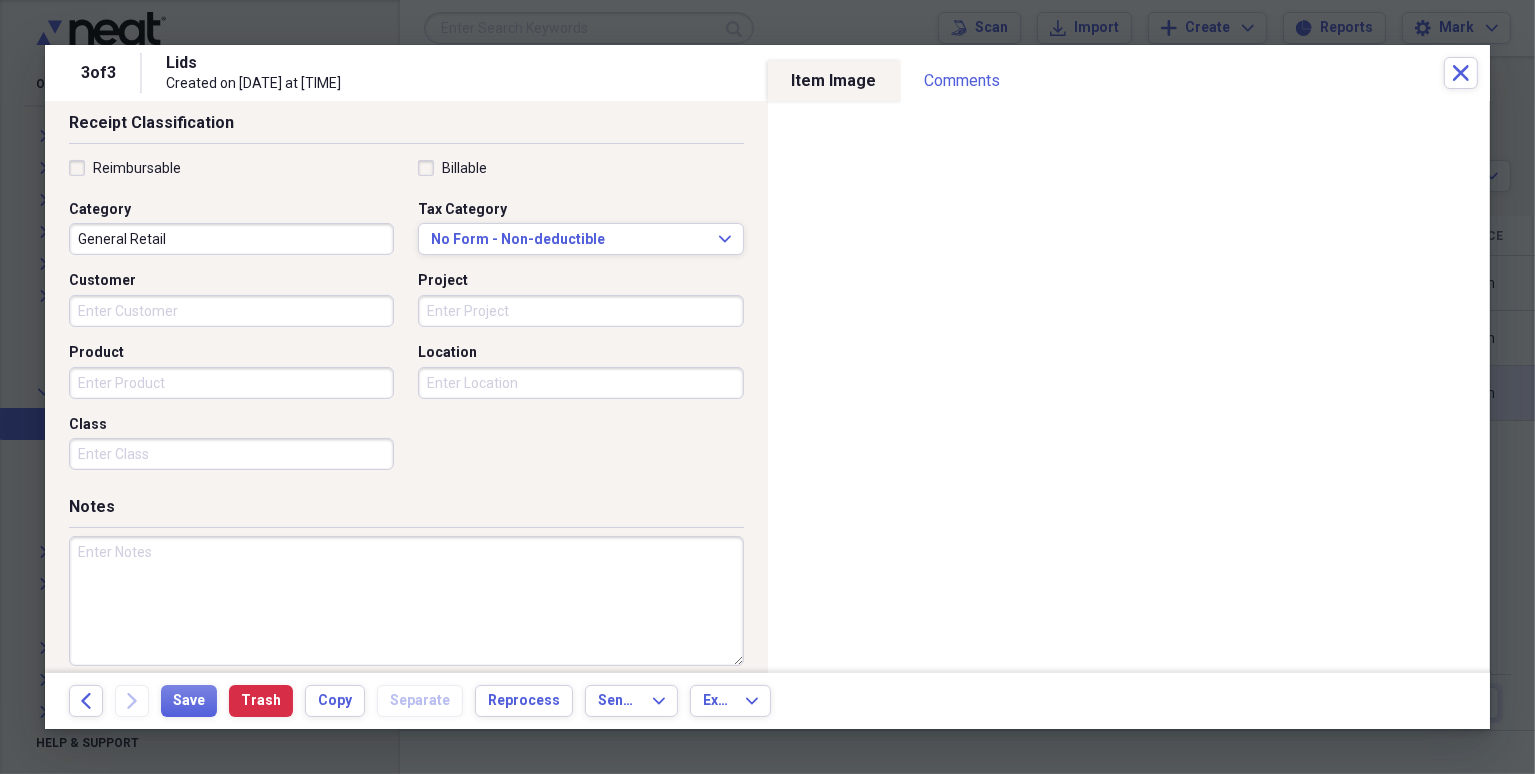 scroll, scrollTop: 440, scrollLeft: 0, axis: vertical 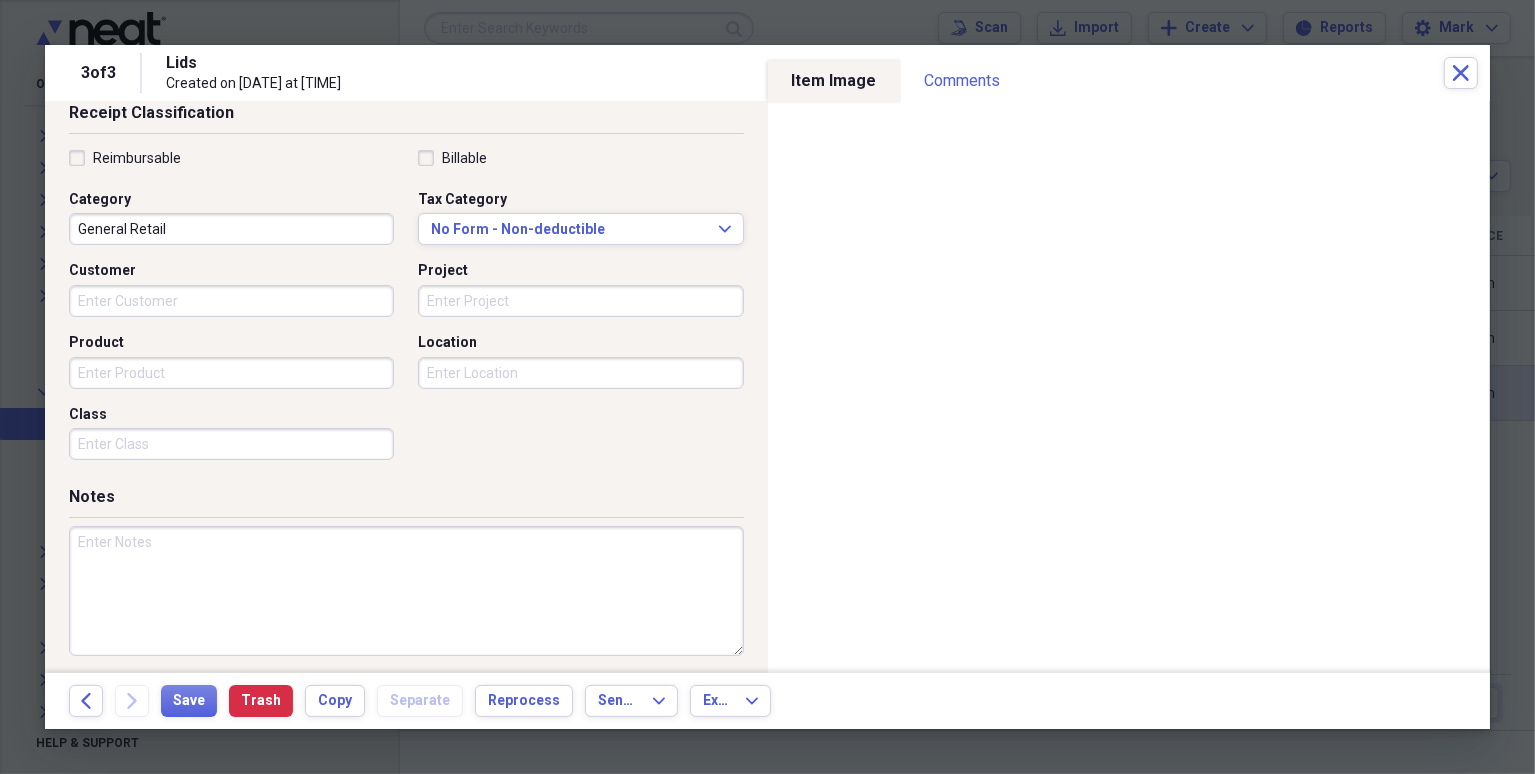 click at bounding box center [406, 591] 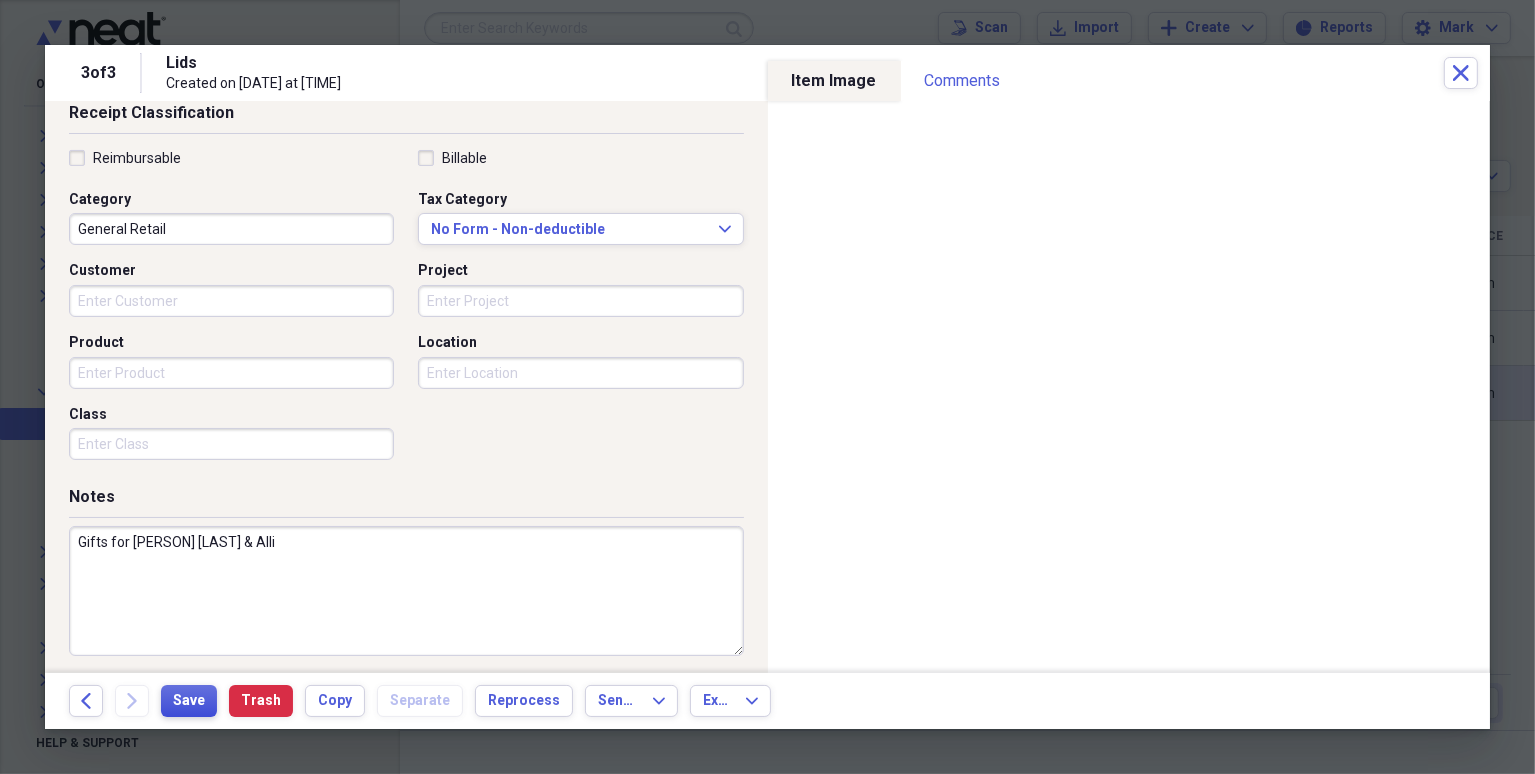 type on "Gifts for [PERSON] [LAST] & Alli" 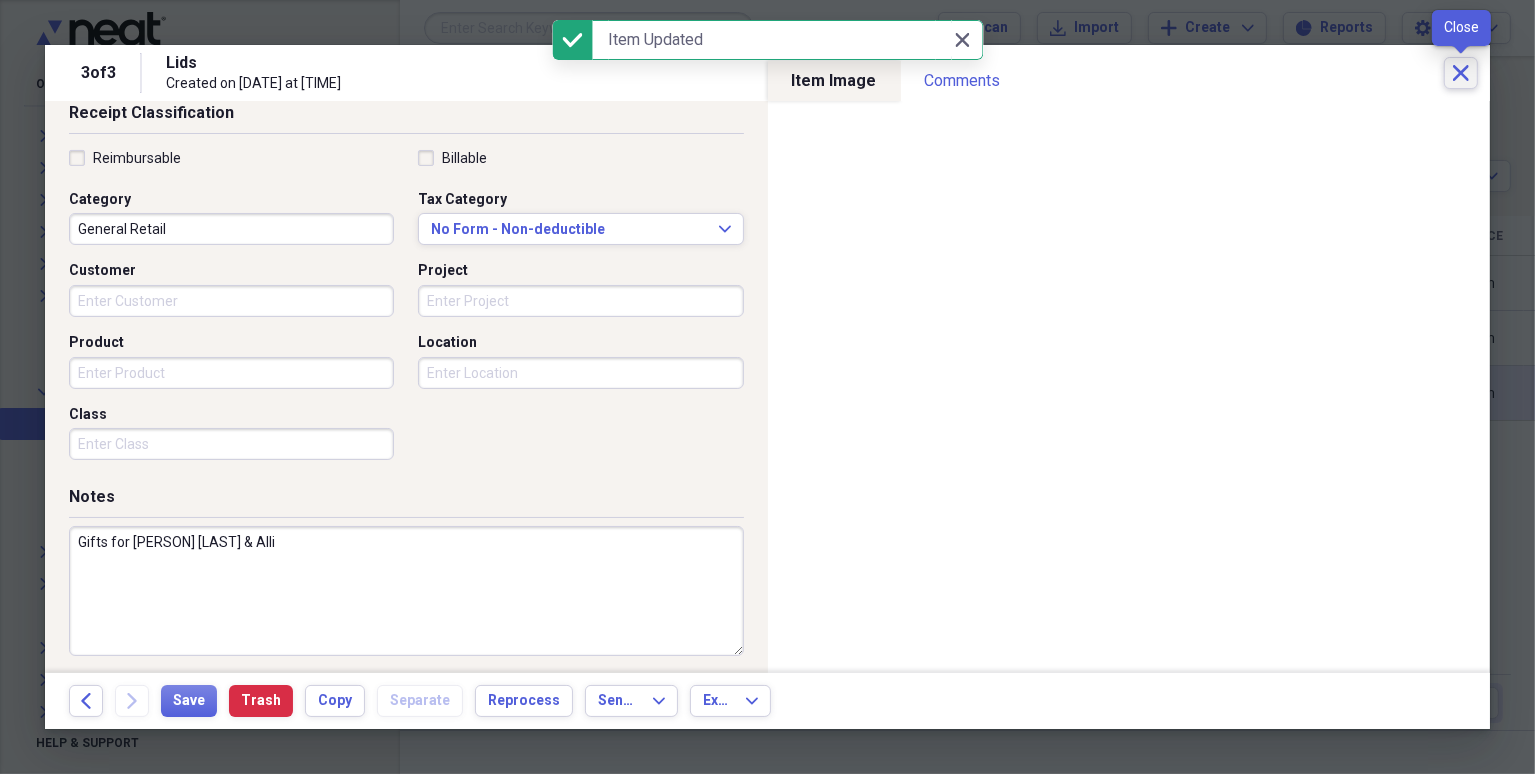 click on "Close" at bounding box center (1461, 73) 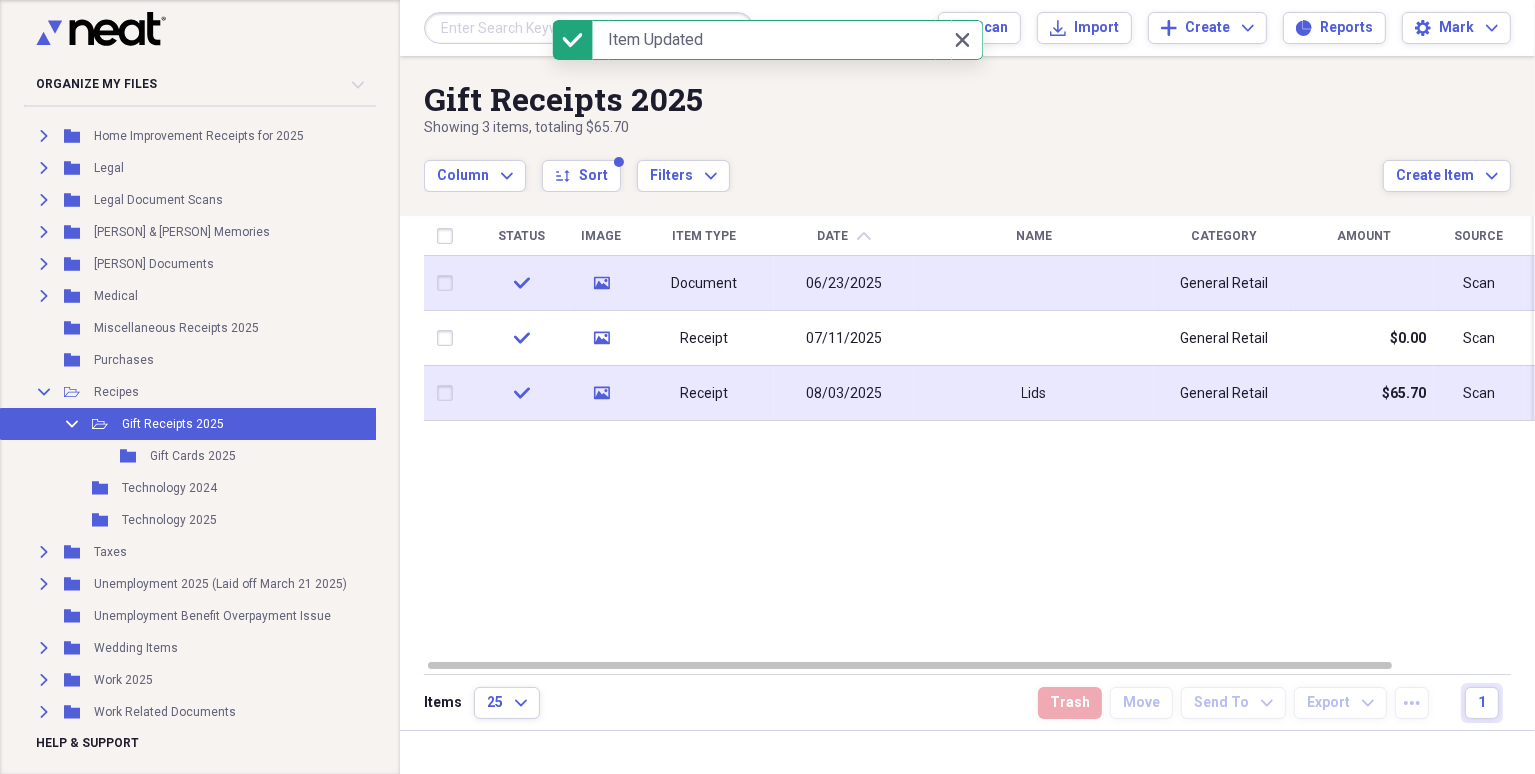 click on "Document" at bounding box center [704, 284] 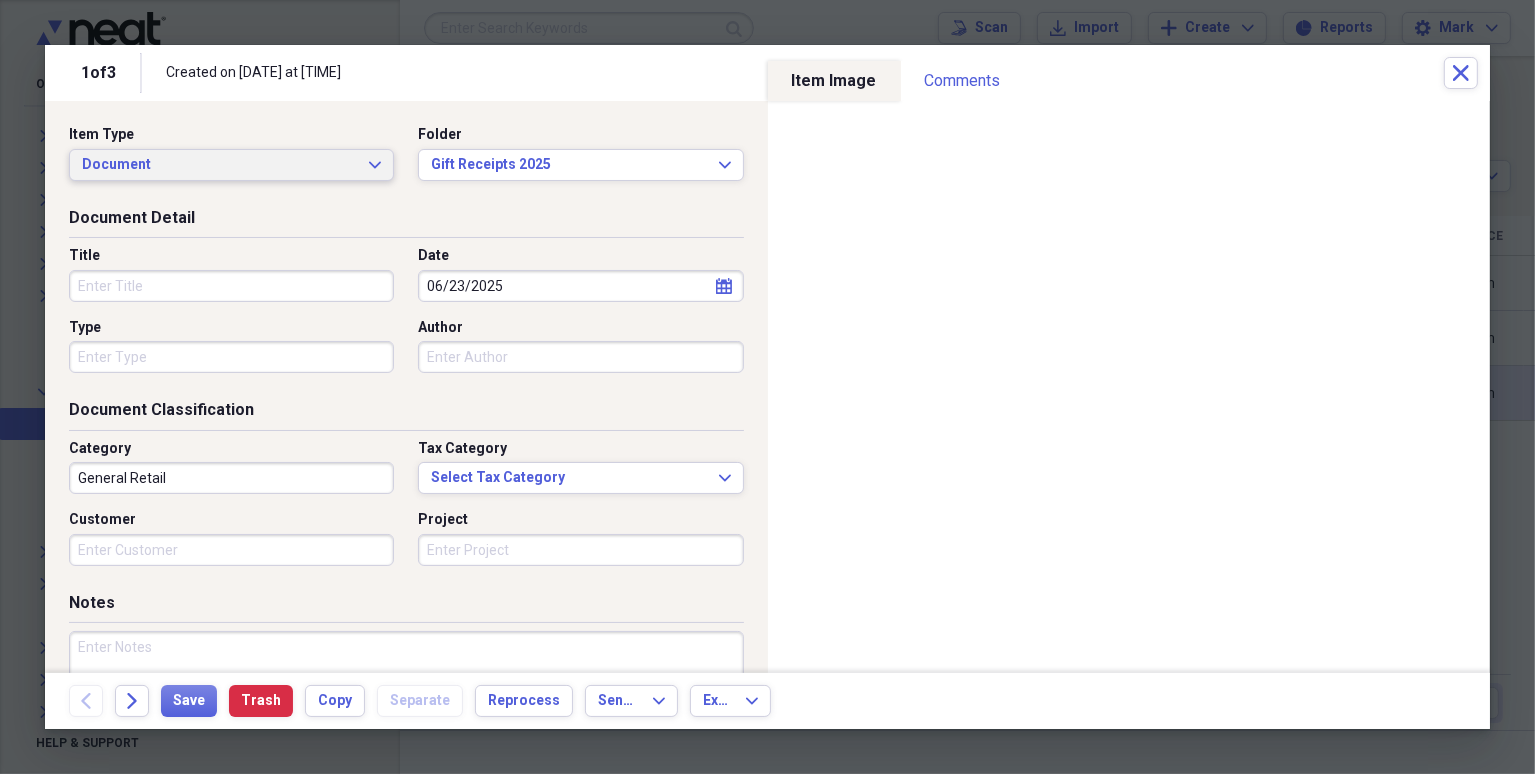 click on "Document" at bounding box center (219, 165) 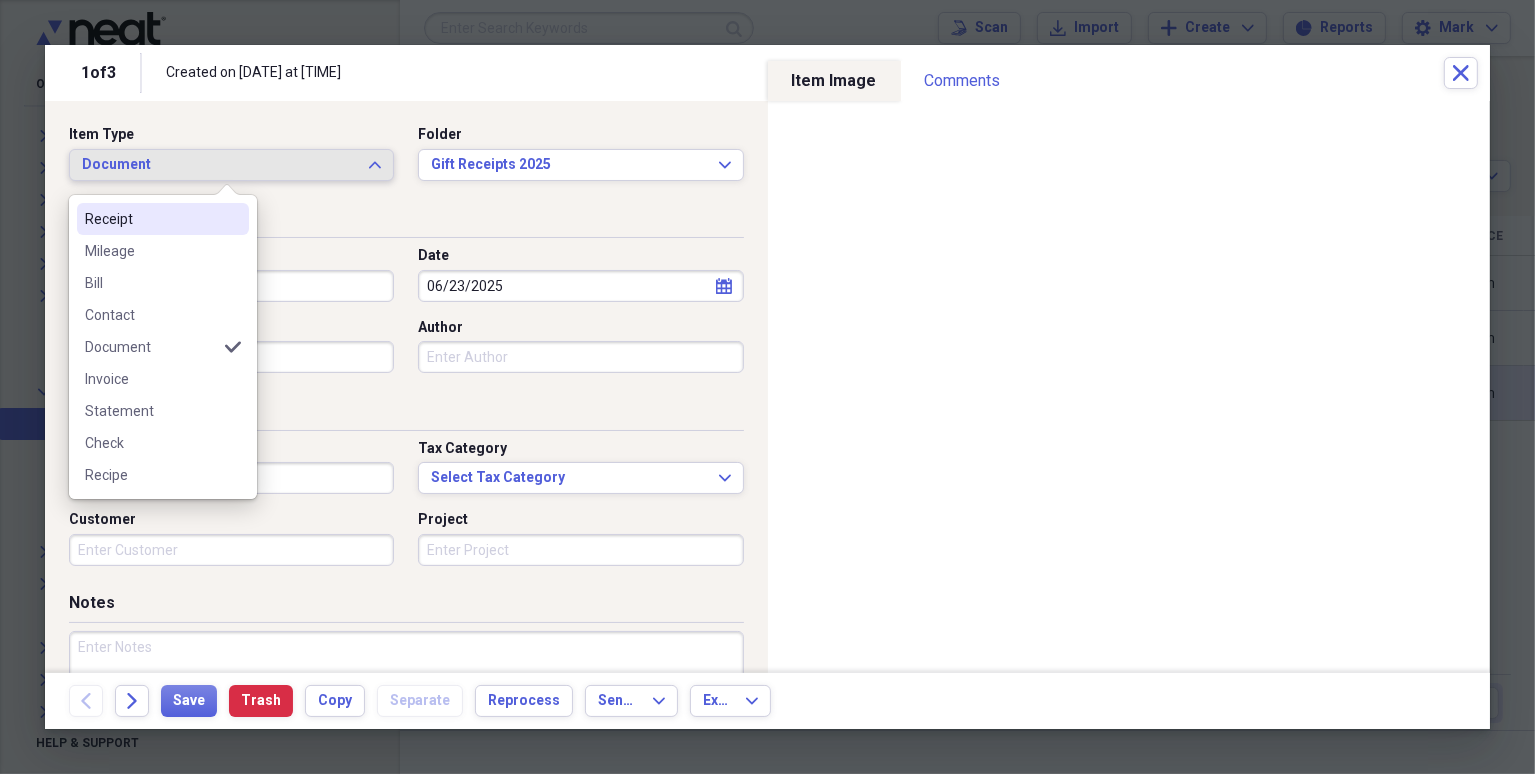 click on "Receipt" at bounding box center [151, 219] 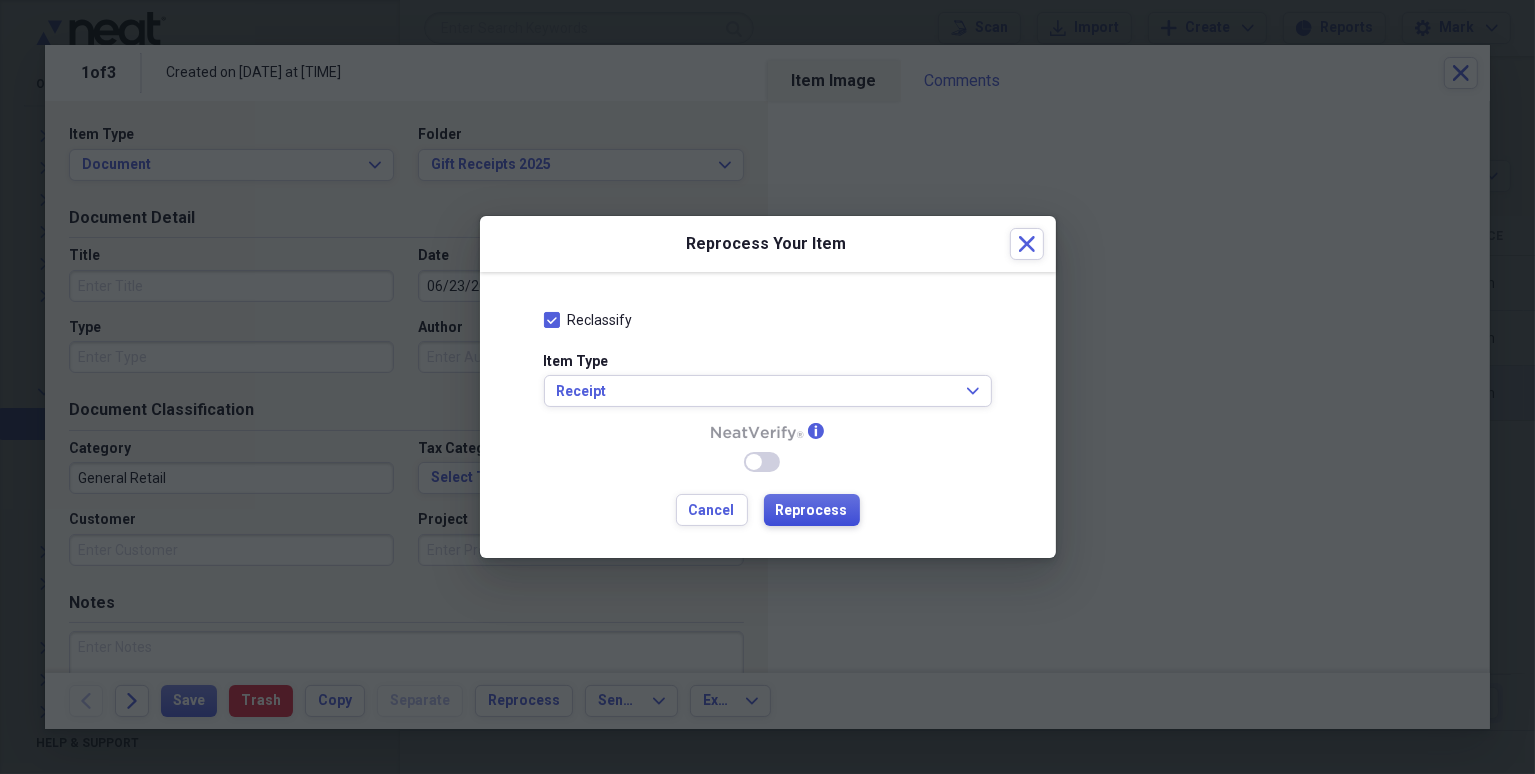 click on "Reprocess" at bounding box center (812, 510) 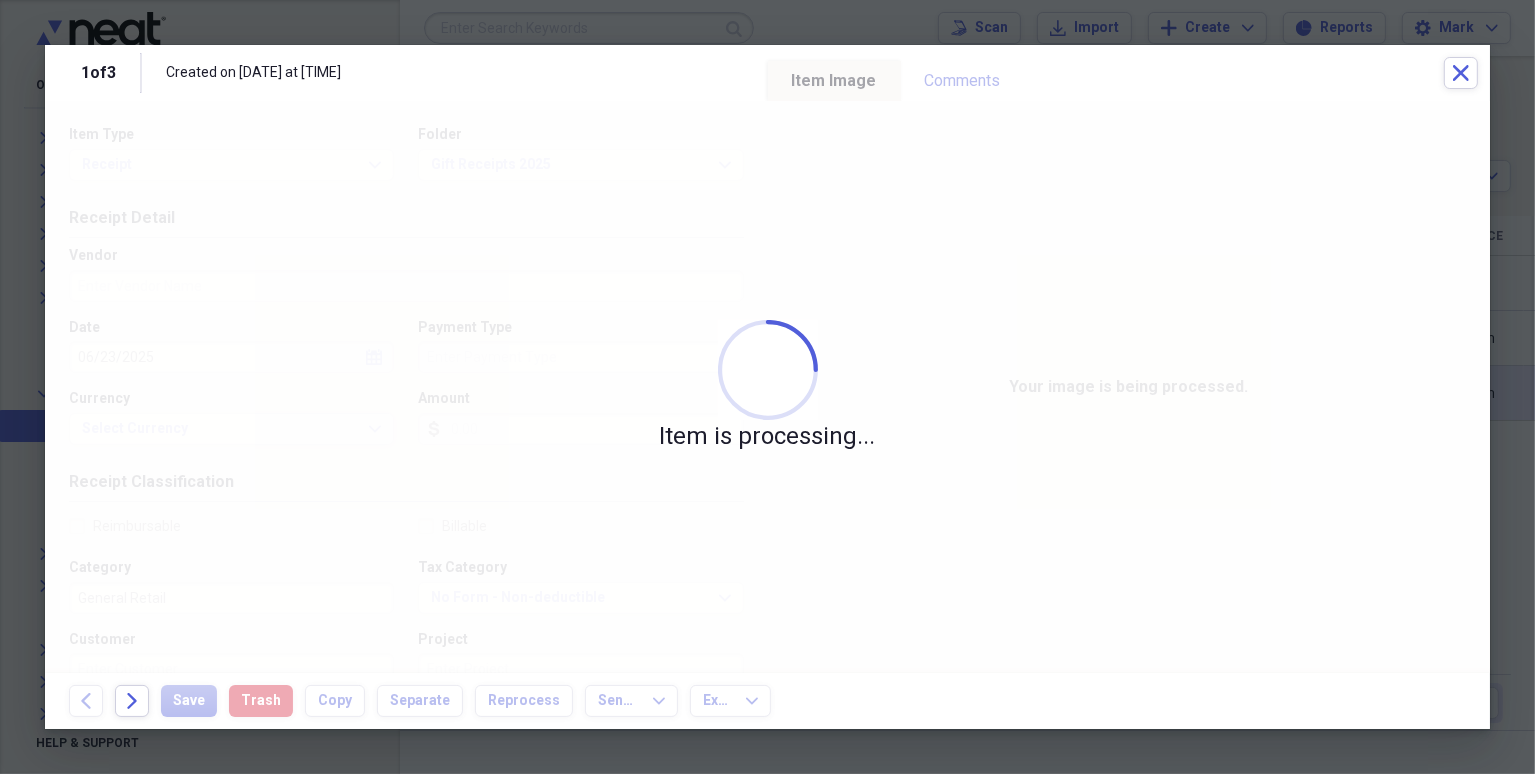 type on "Cash" 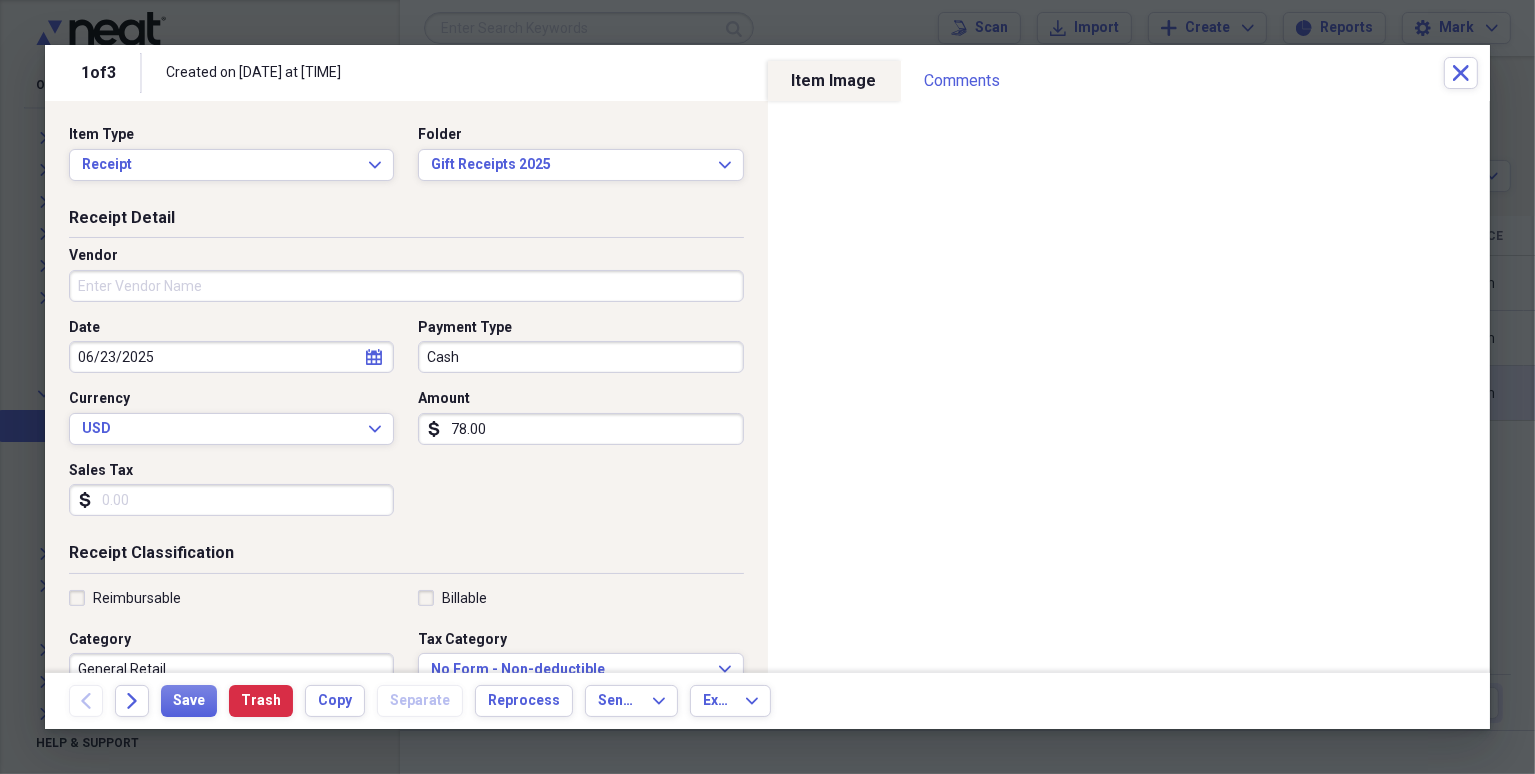 click on "78.00" at bounding box center (580, 429) 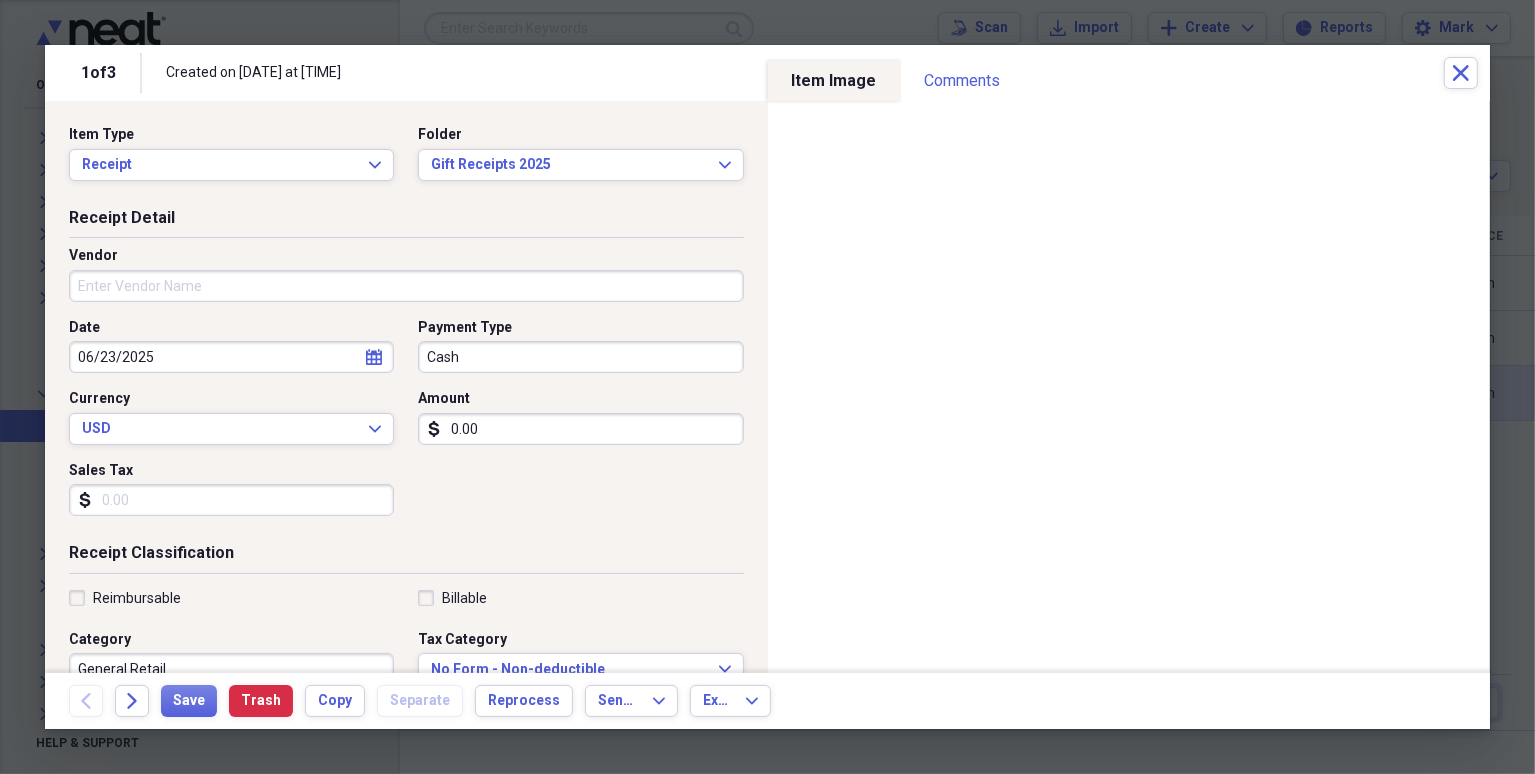 type on "0.00" 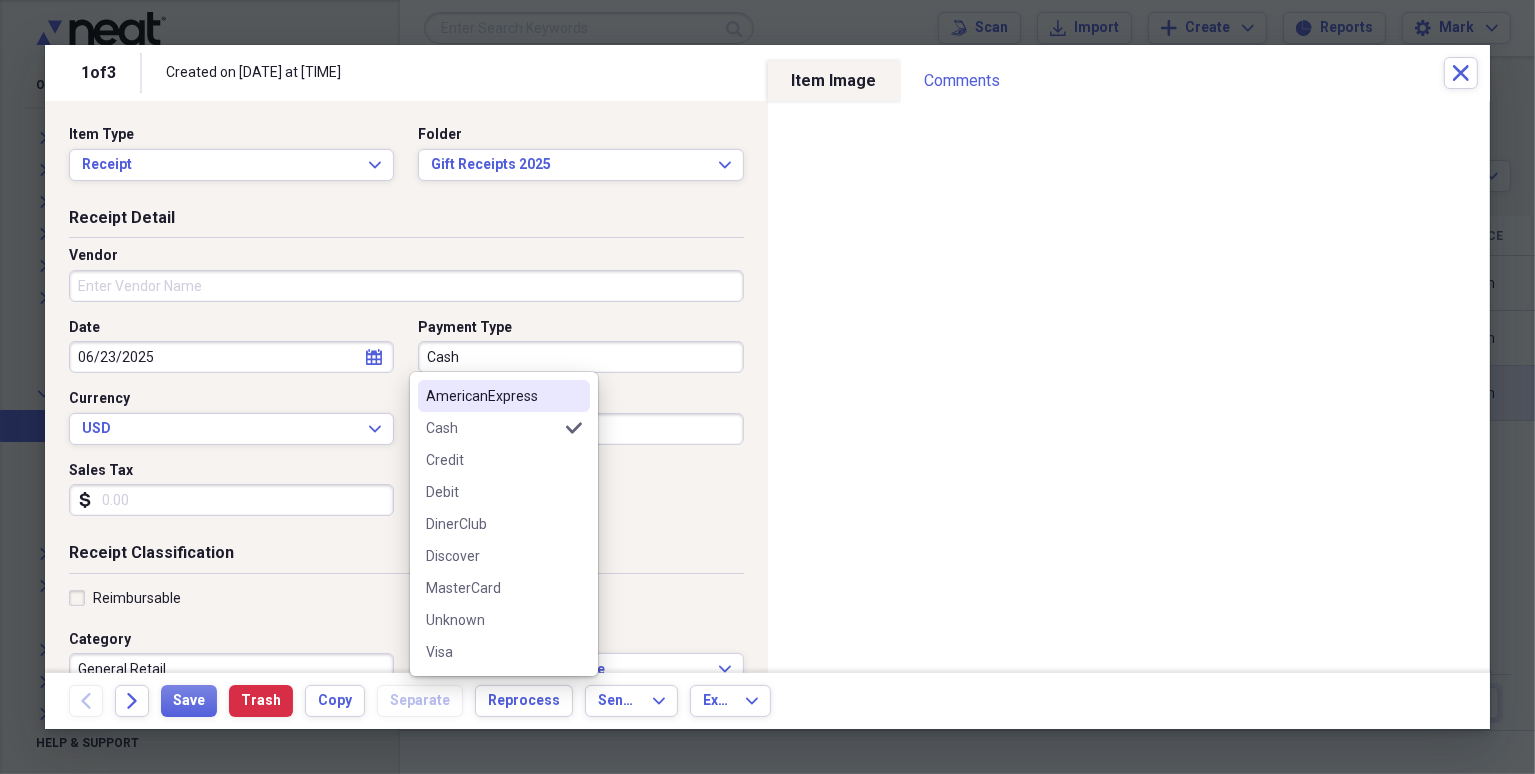 click on "Cash" at bounding box center (580, 357) 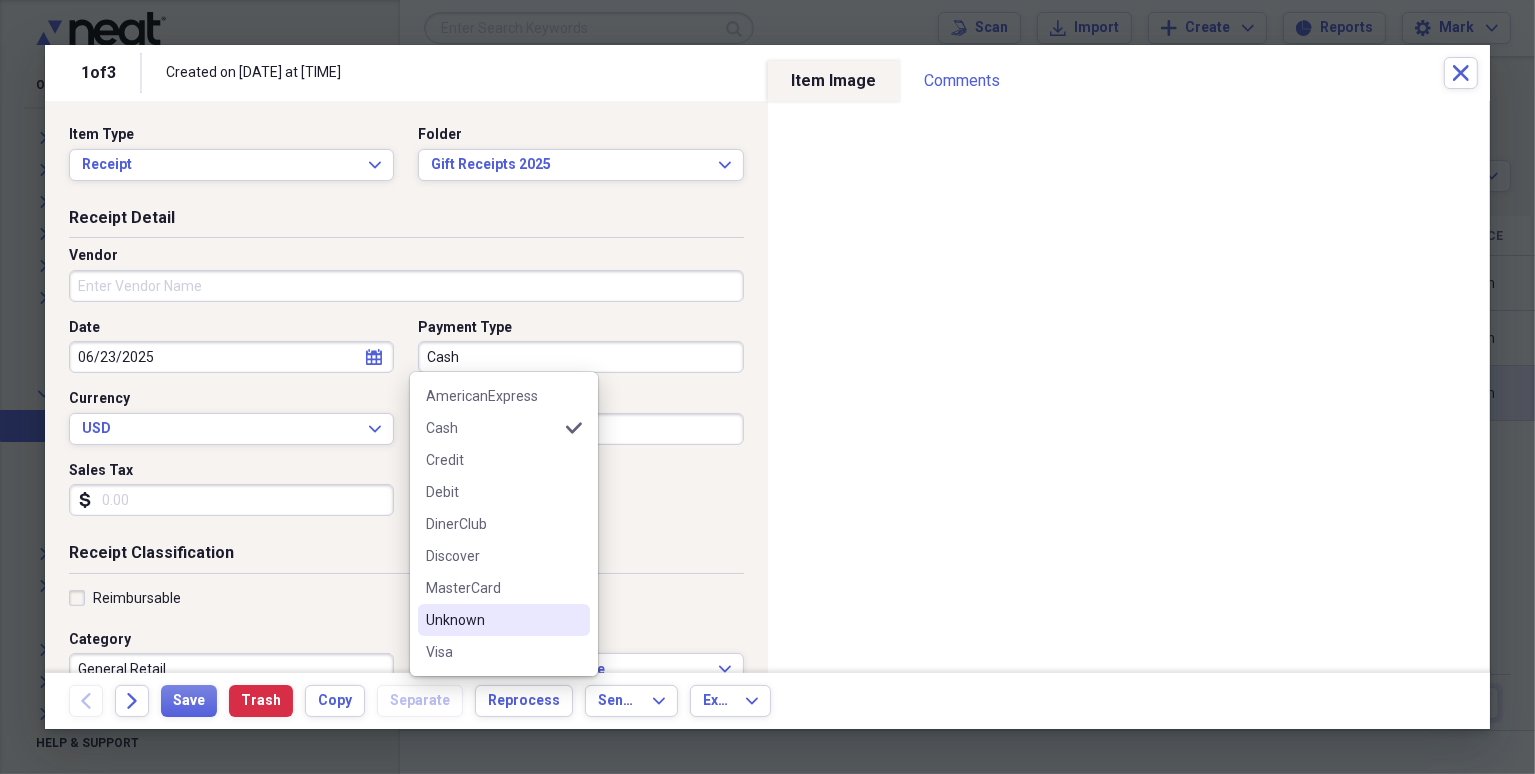 click on "Unknown" at bounding box center (492, 620) 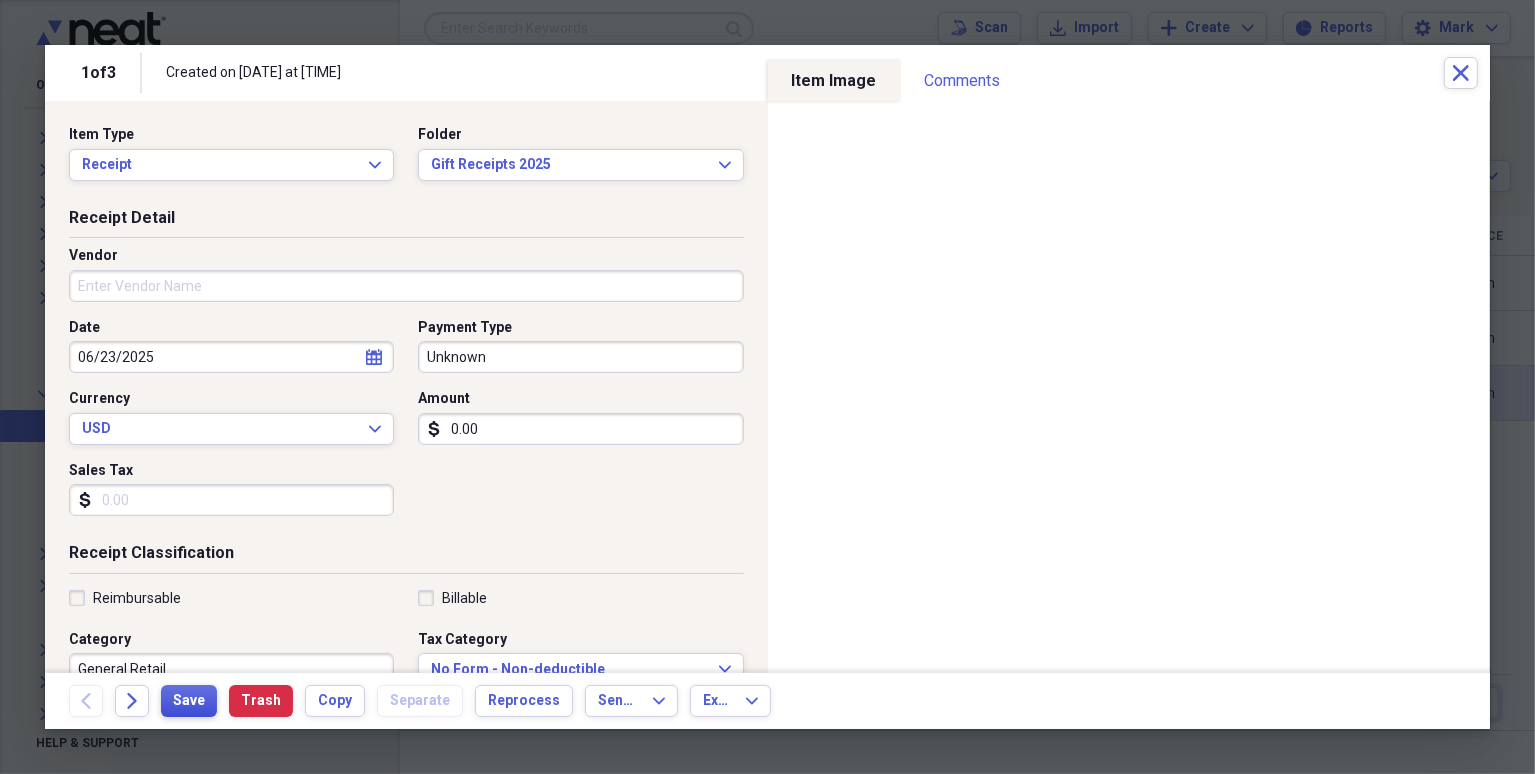 click on "Save" at bounding box center [189, 701] 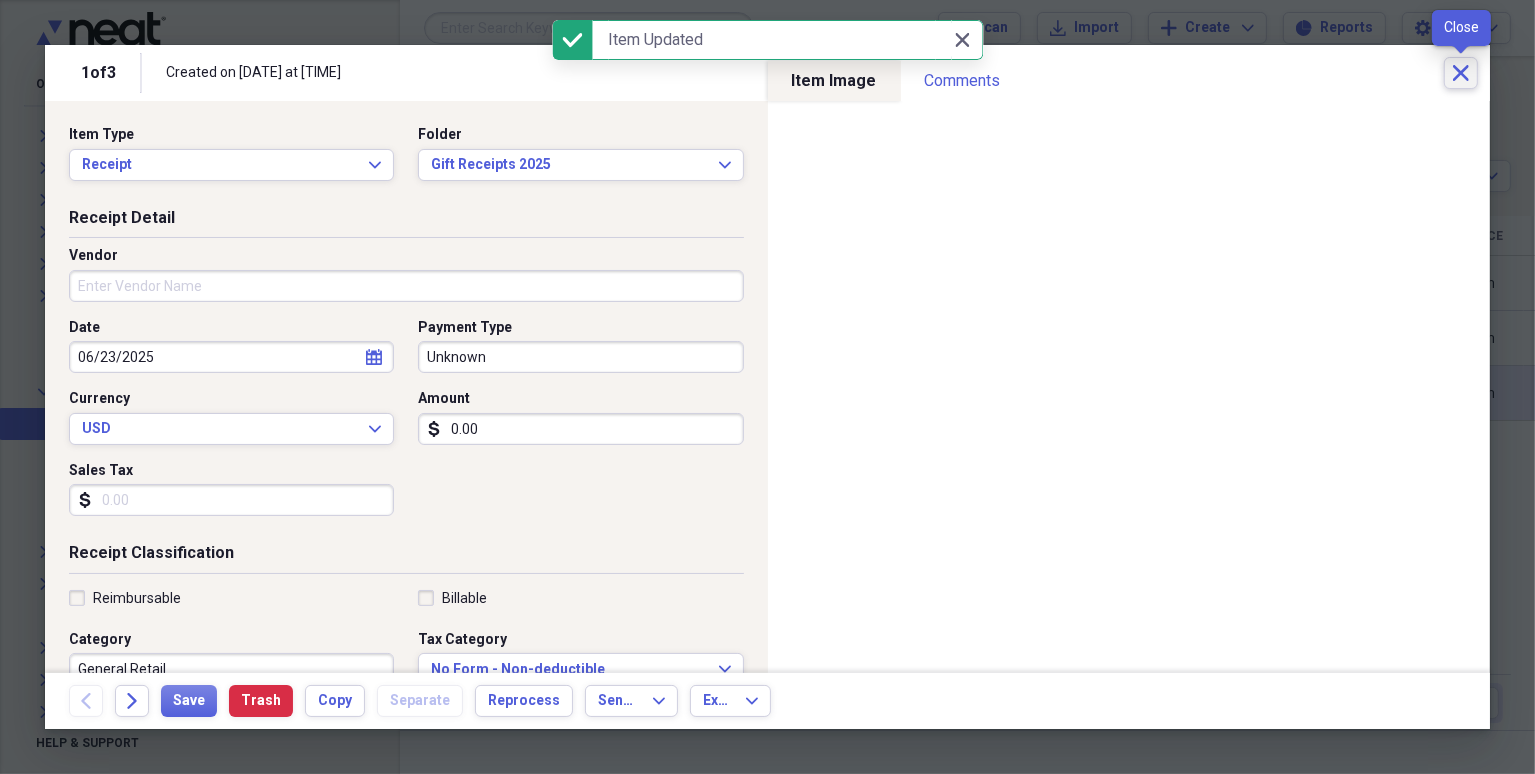 click on "Close" 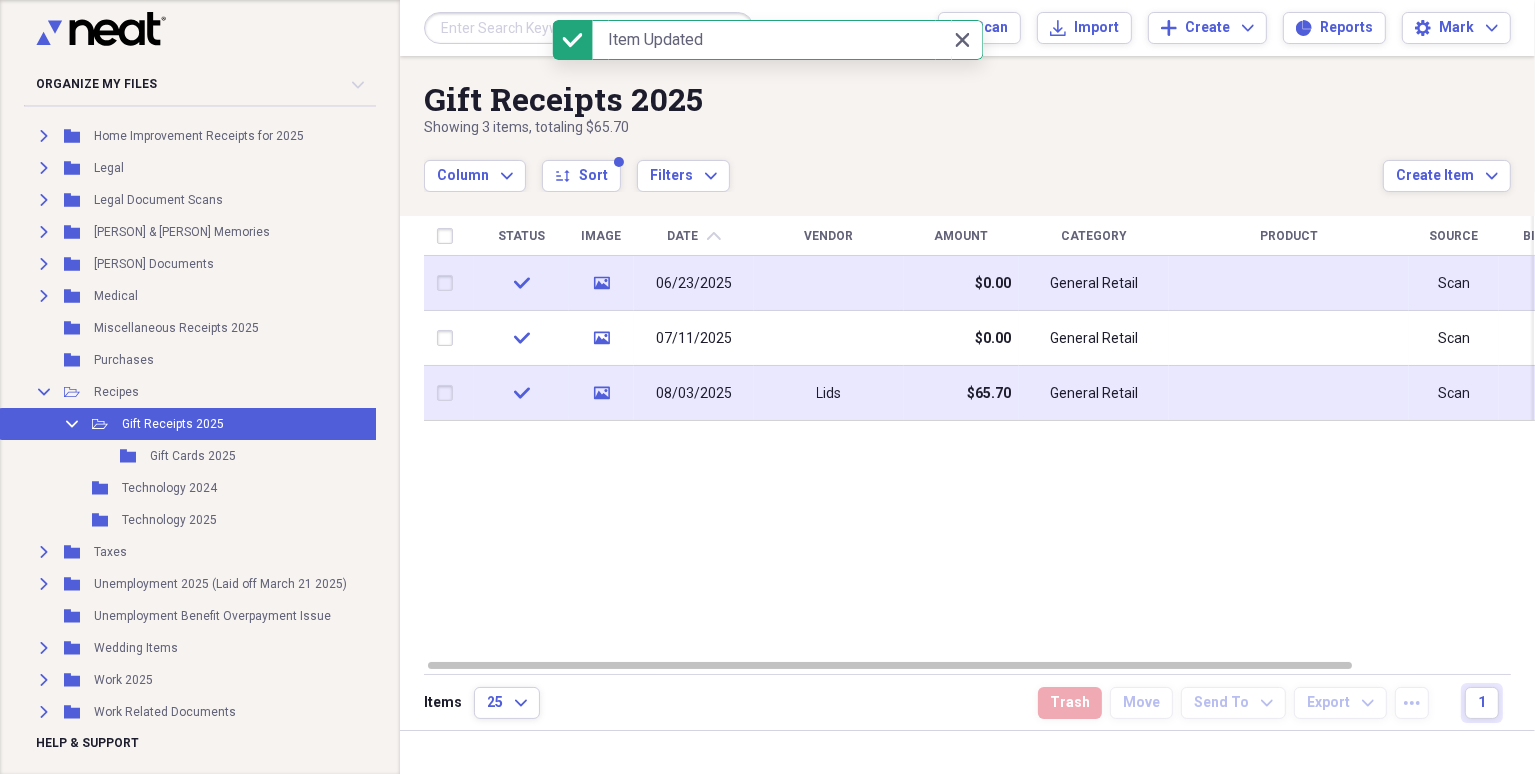 click at bounding box center [829, 283] 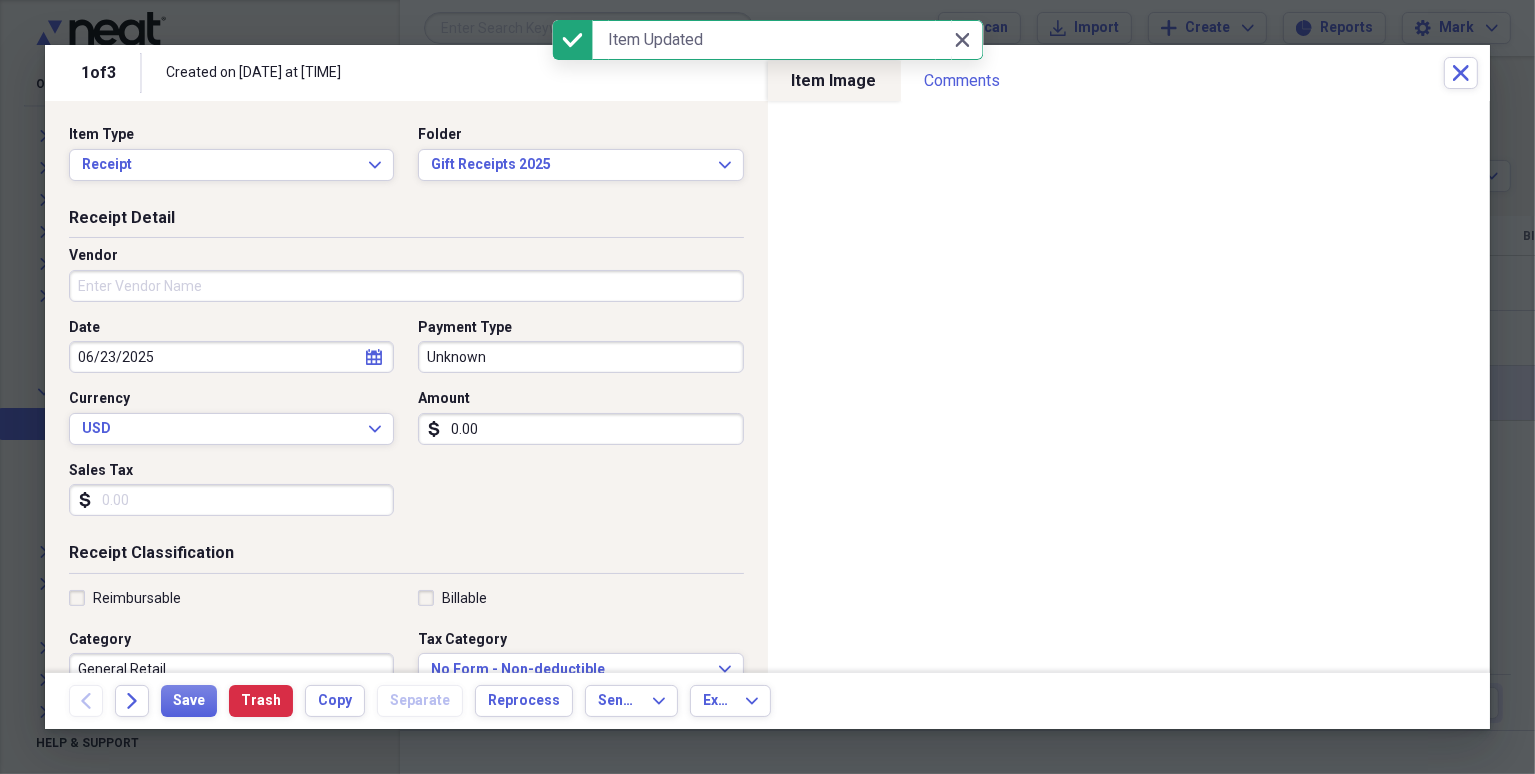 click on "Vendor" at bounding box center (406, 286) 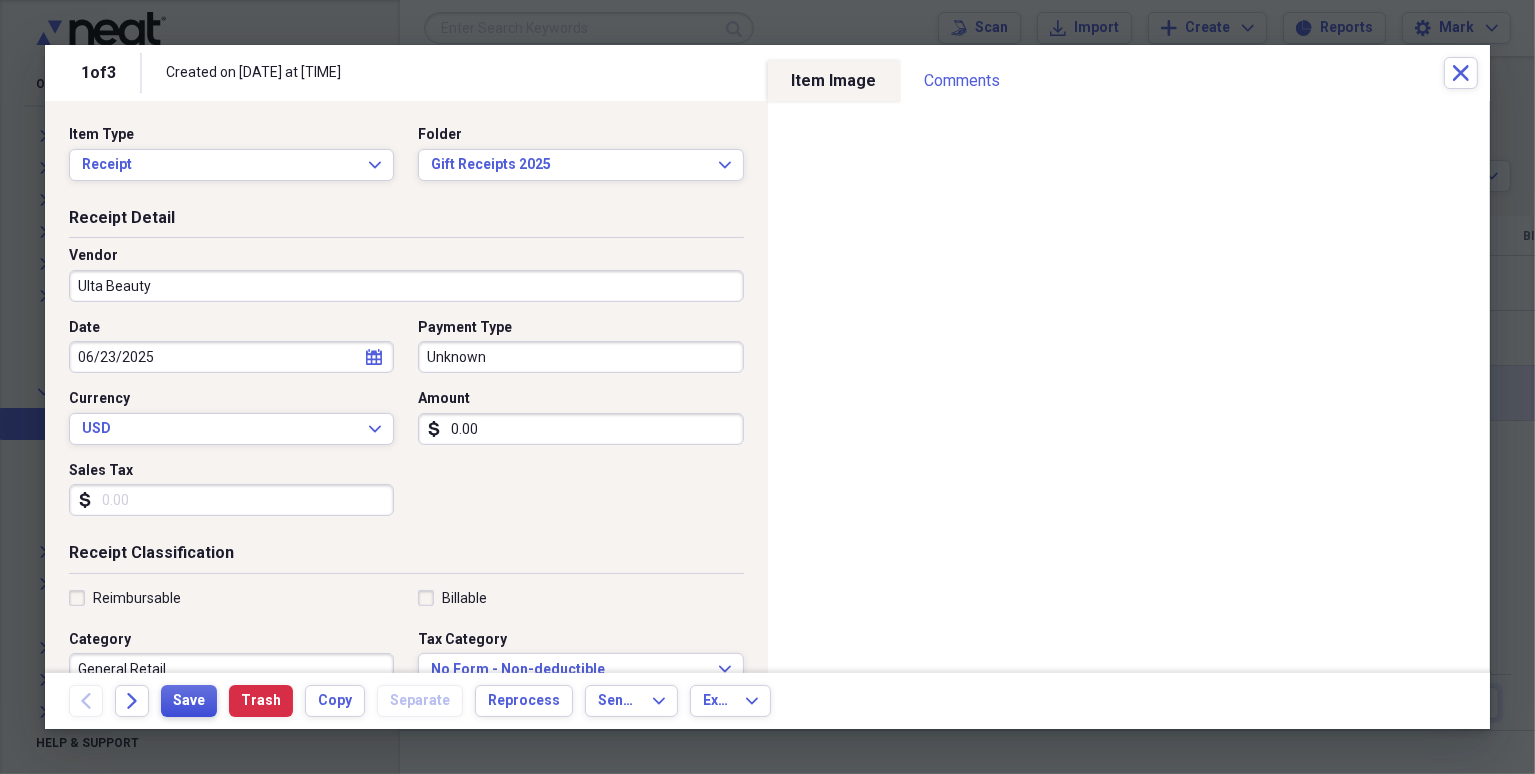 type on "Ulta Beauty" 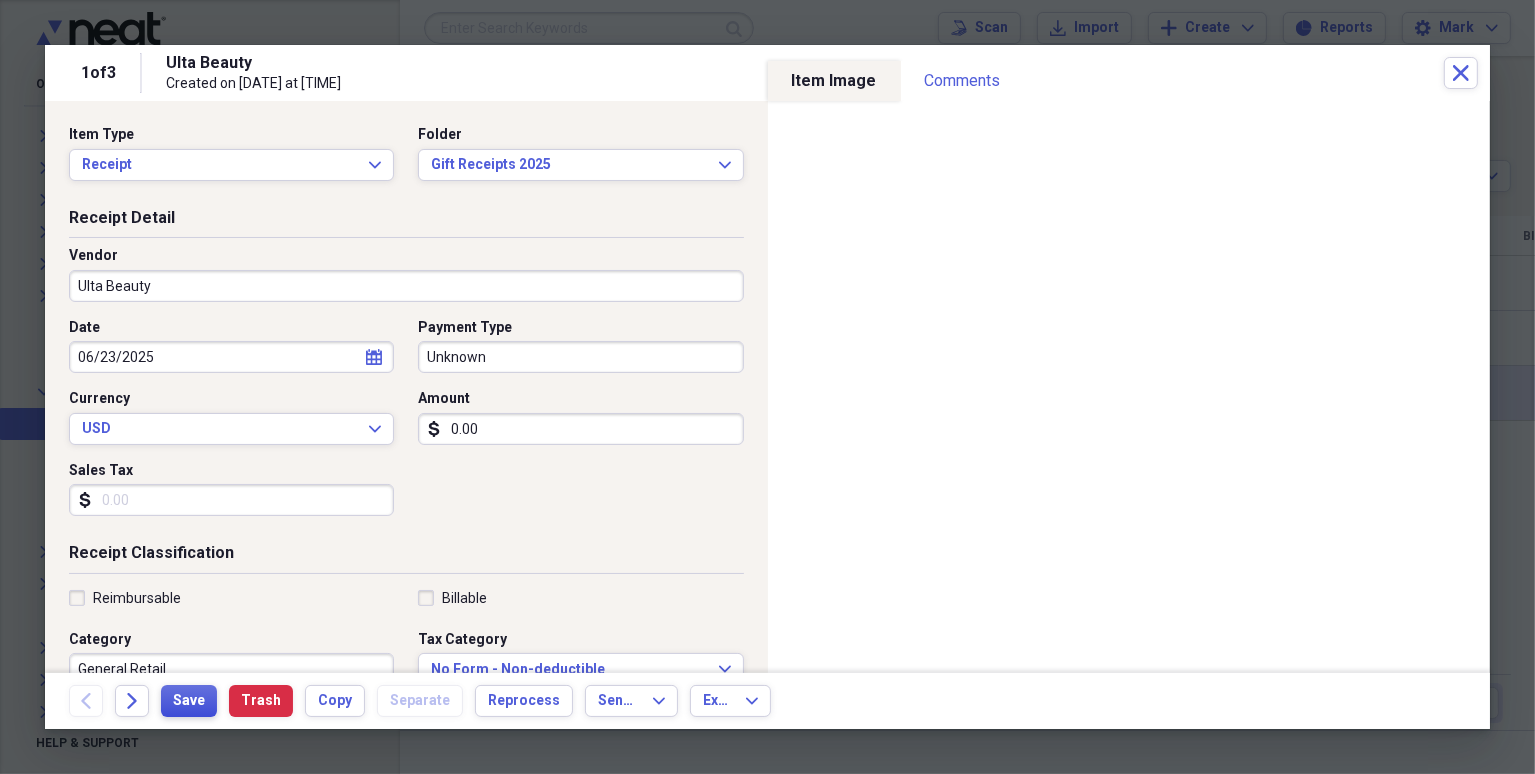 click on "Save" at bounding box center (189, 701) 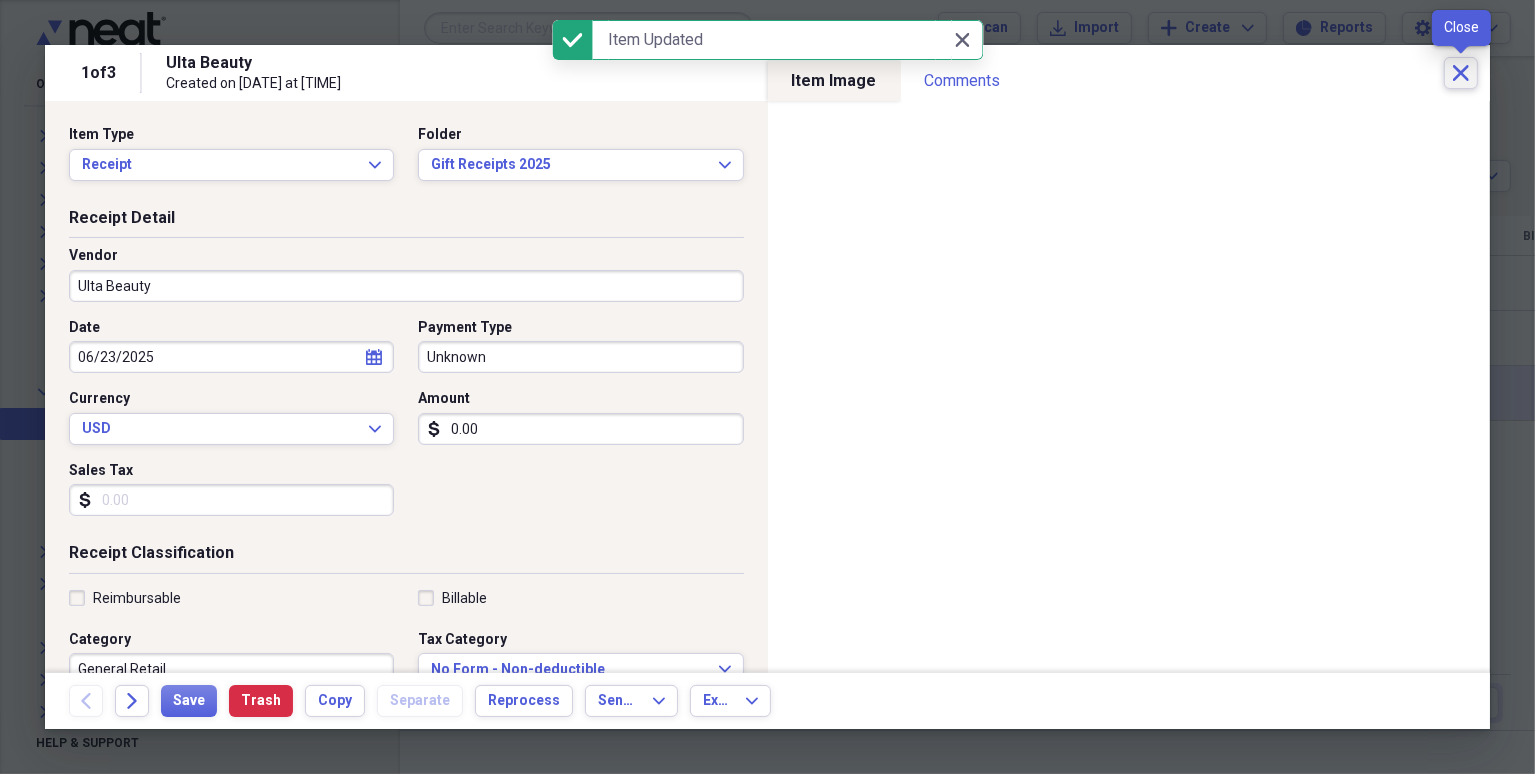 click on "Close" 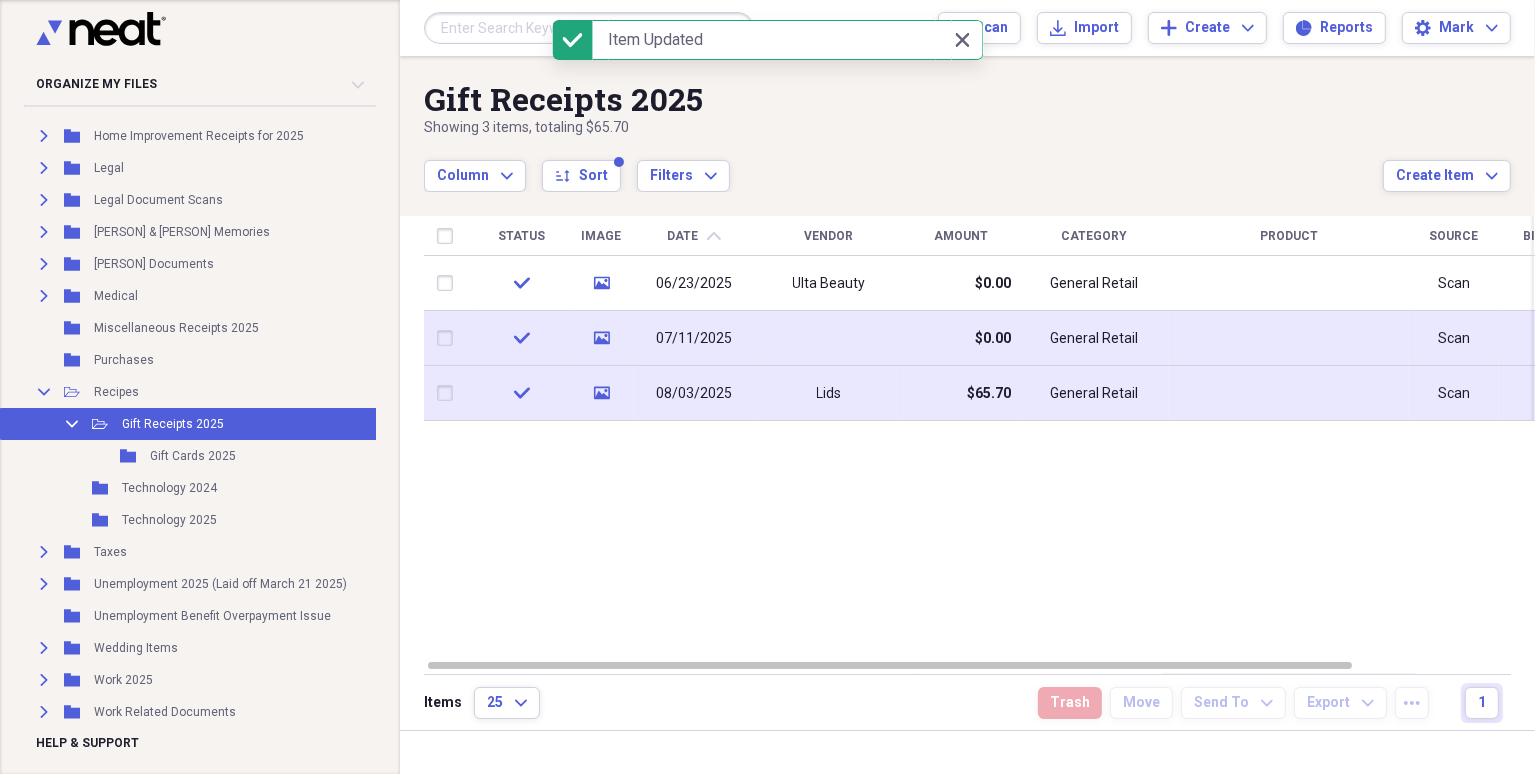 click at bounding box center [829, 338] 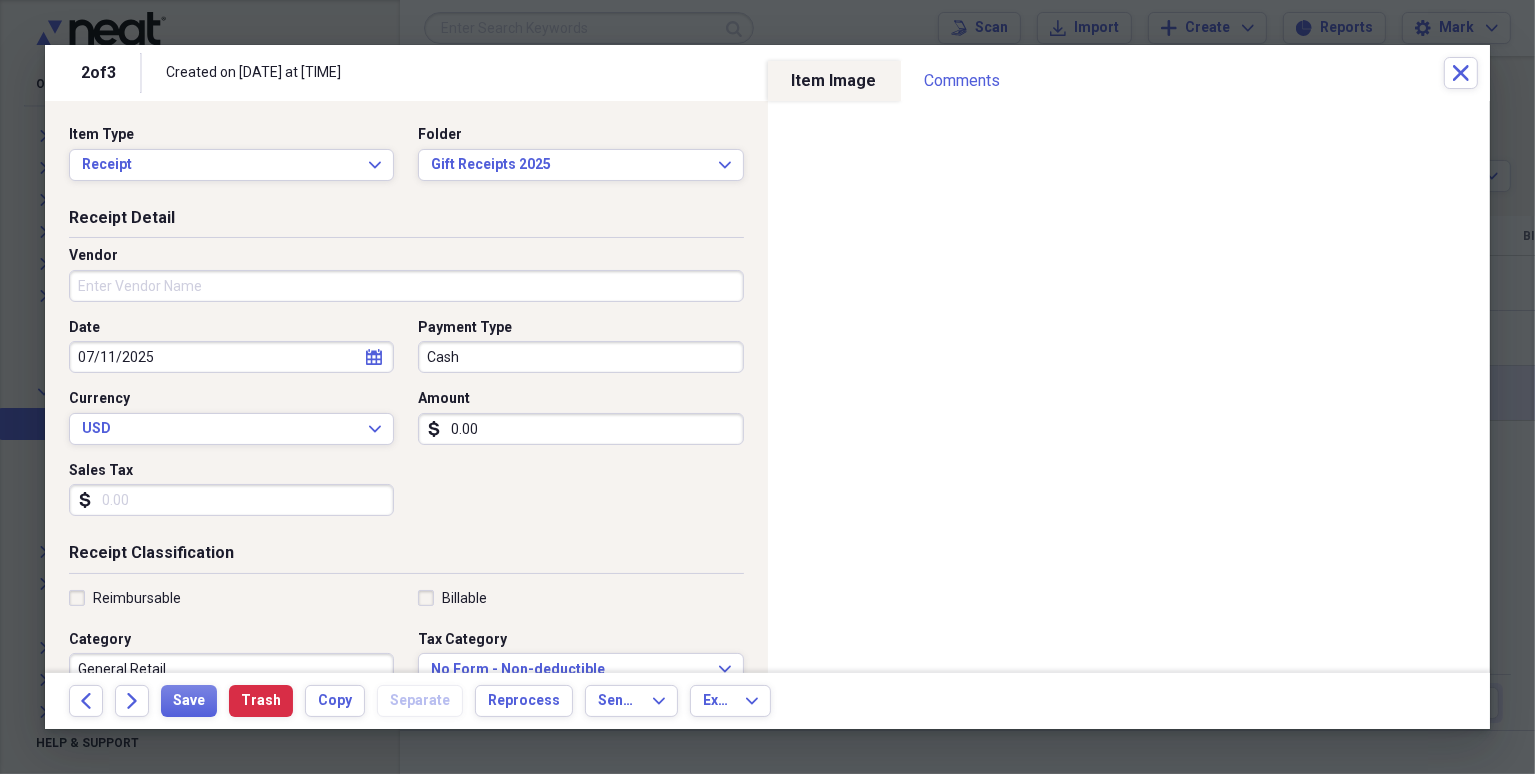 click on "Vendor" at bounding box center (406, 286) 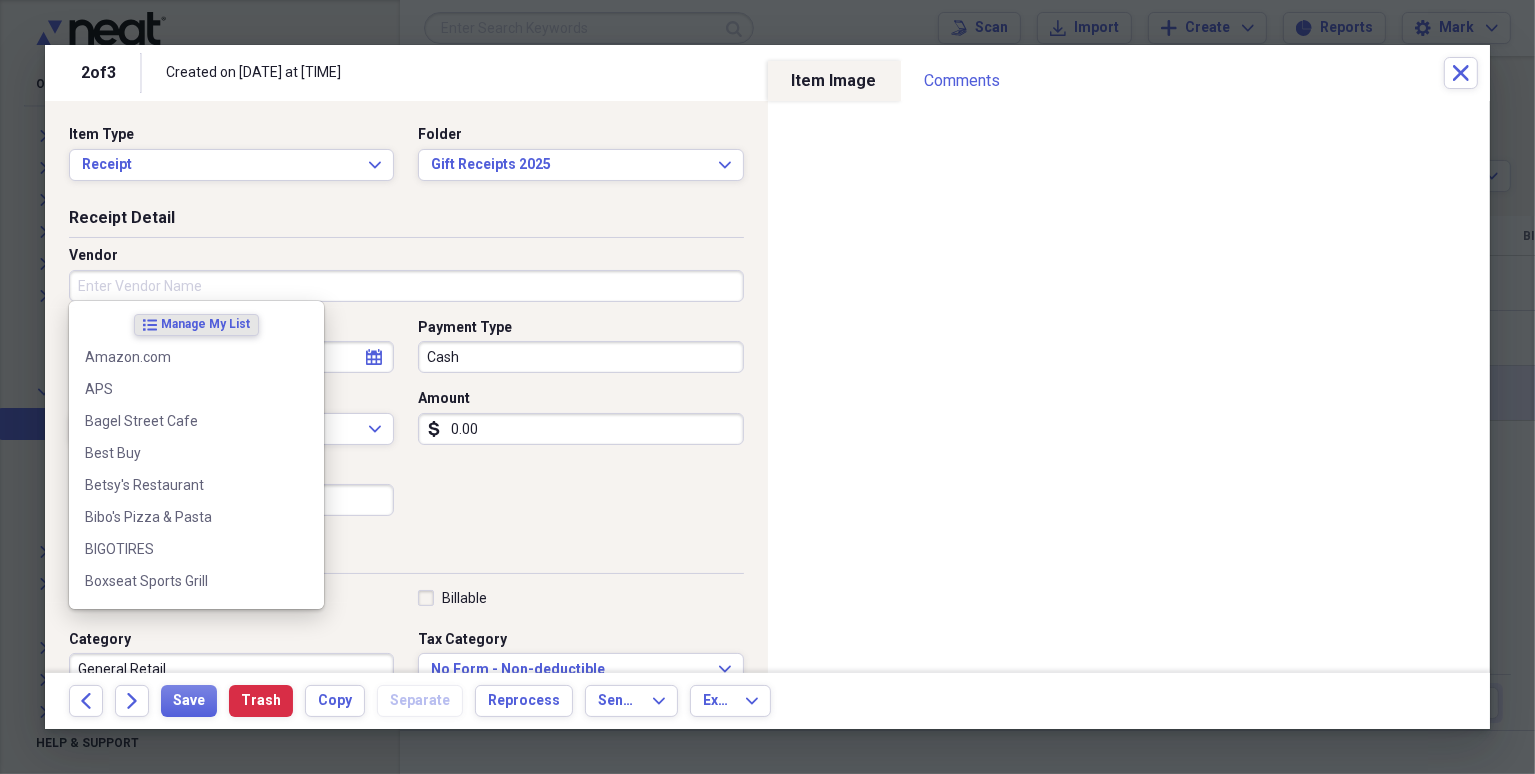 click on "Vendor" at bounding box center [406, 286] 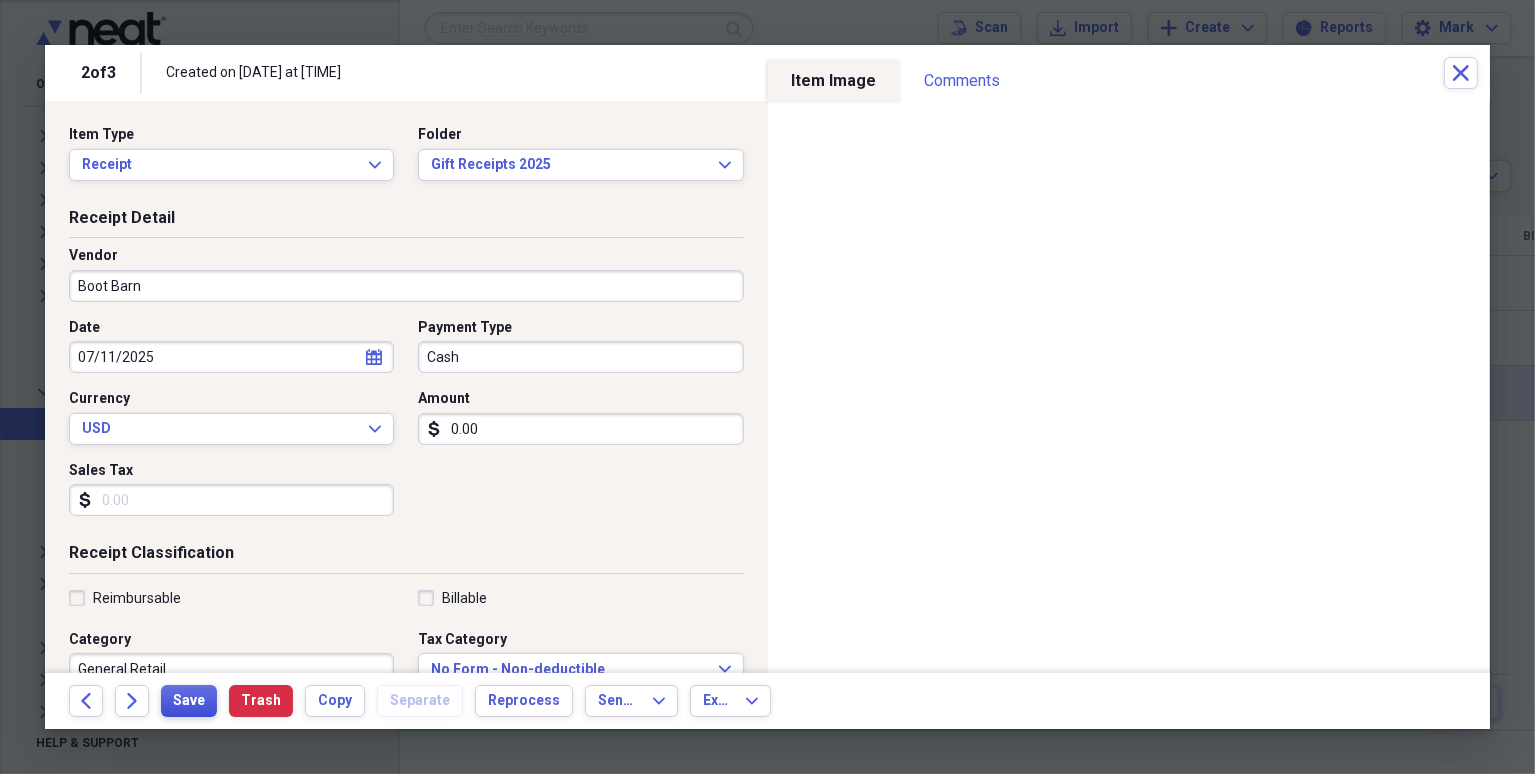 type on "Boot Barn" 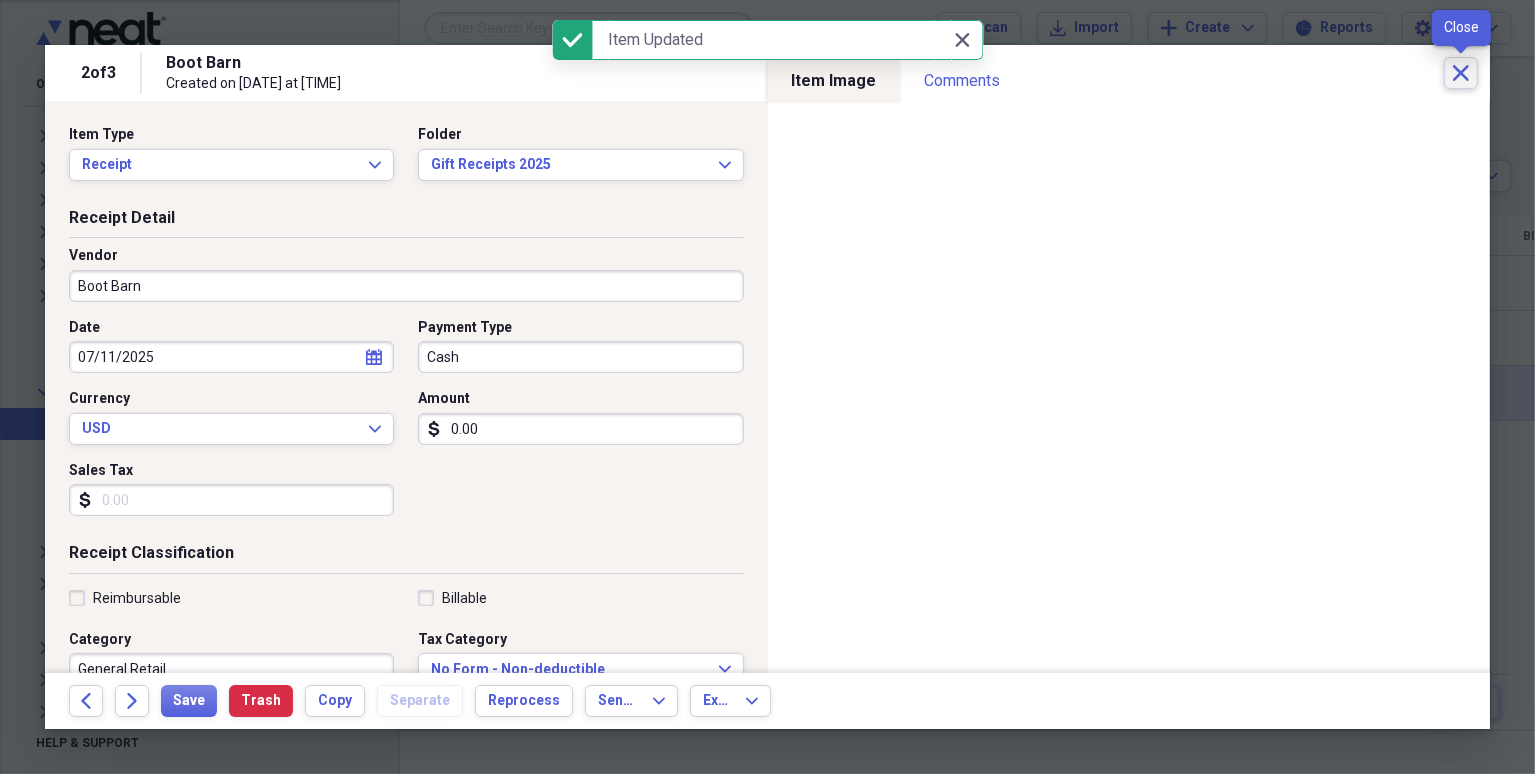 click 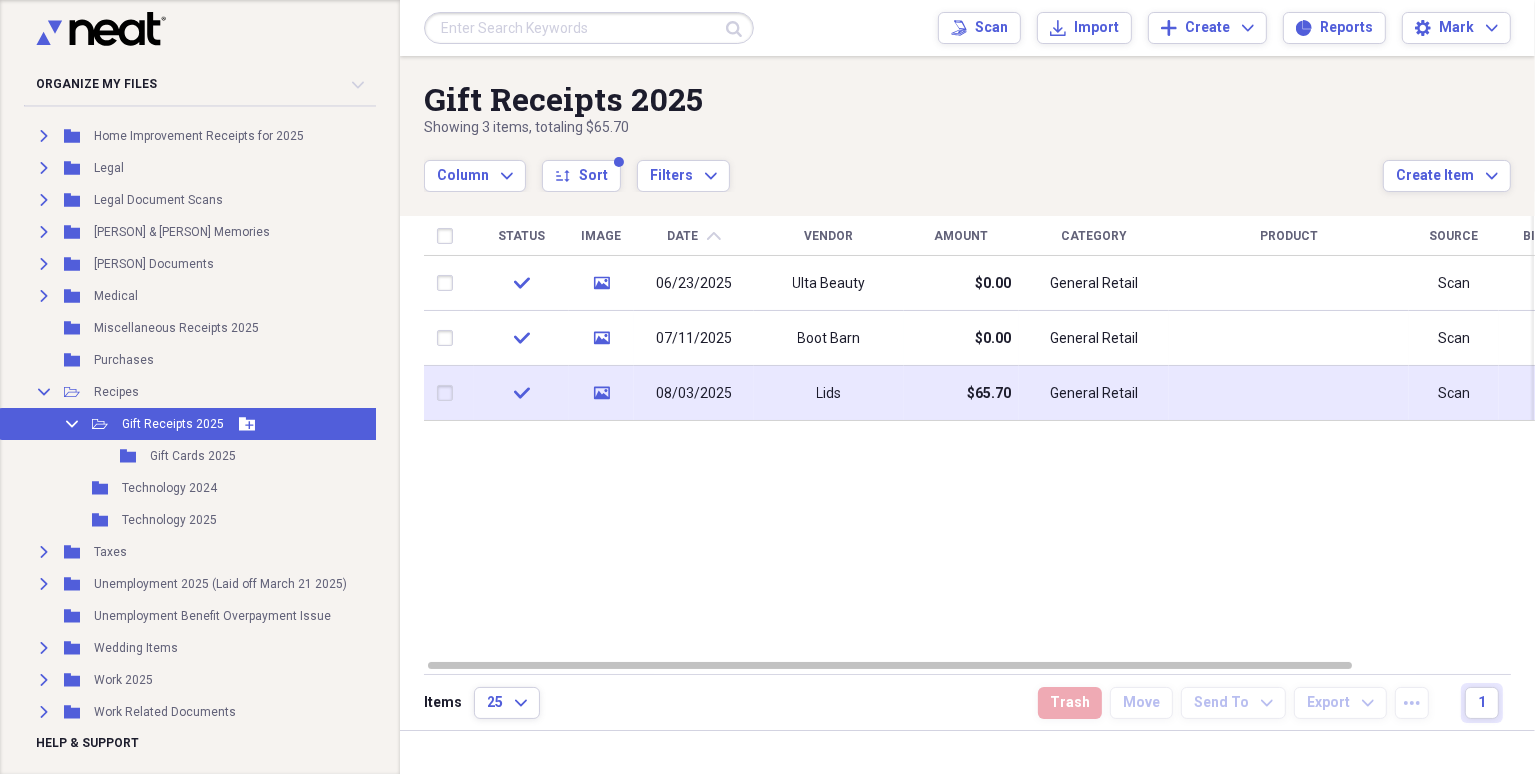 click on "Collapse" 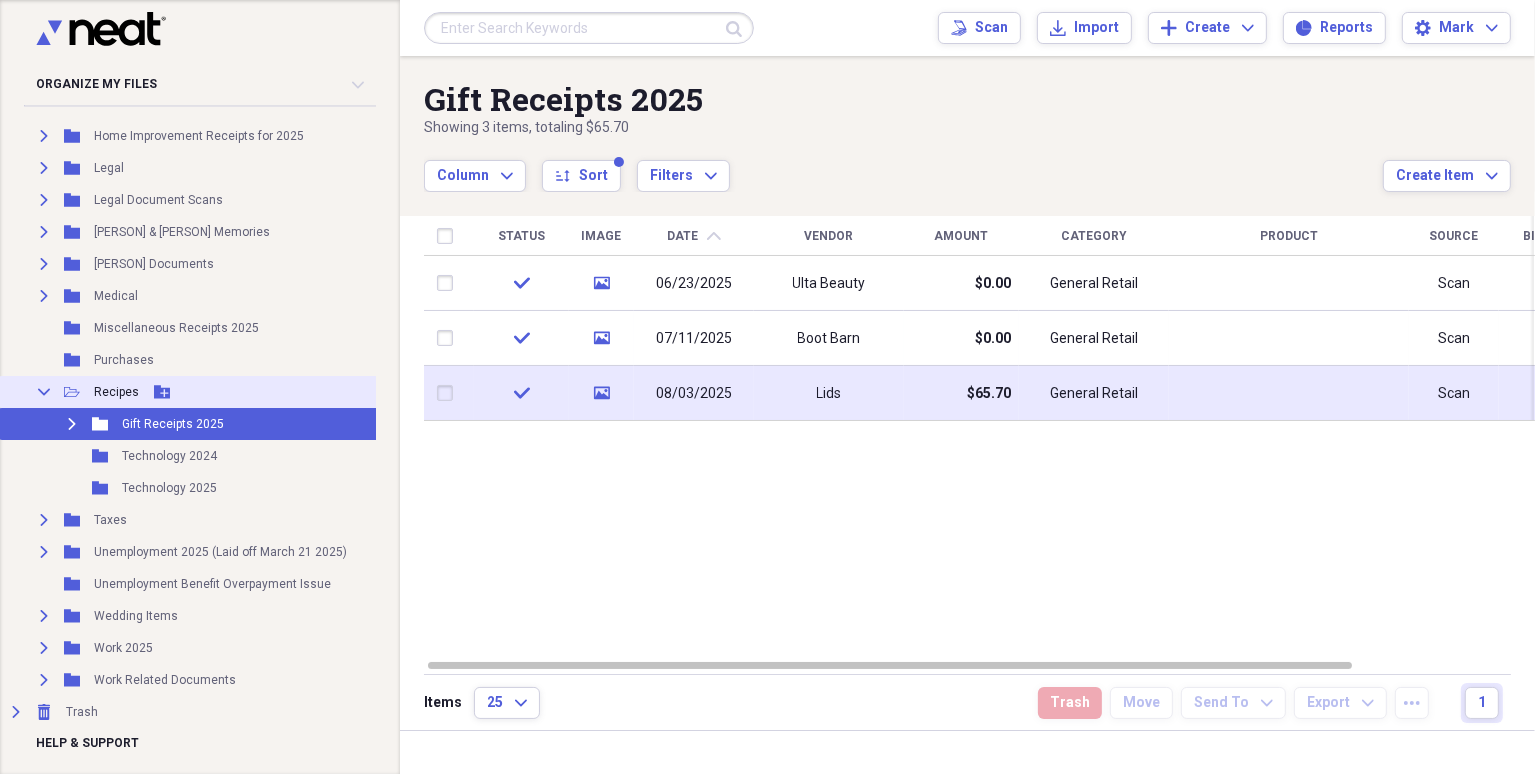 click 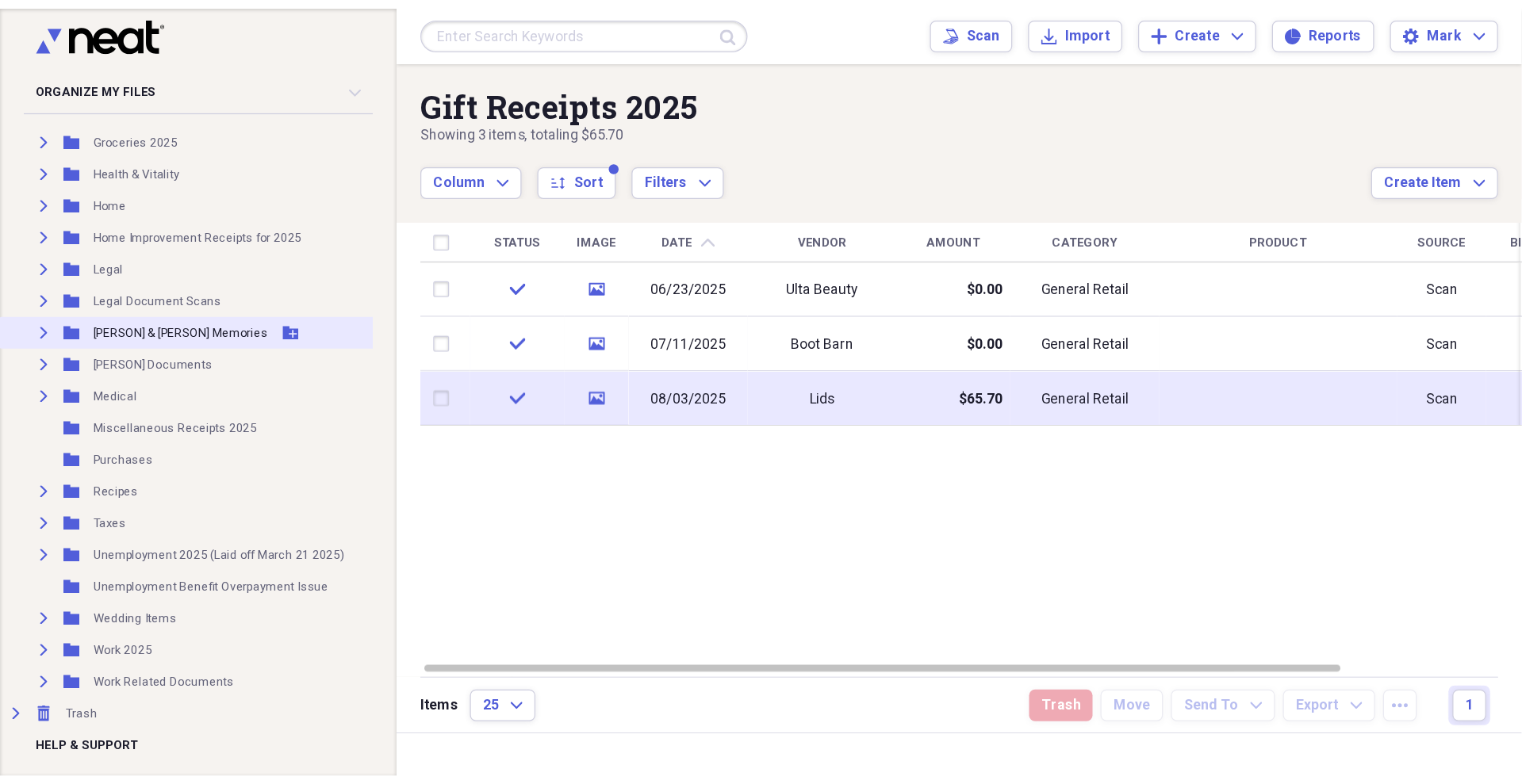 scroll, scrollTop: 0, scrollLeft: 0, axis: both 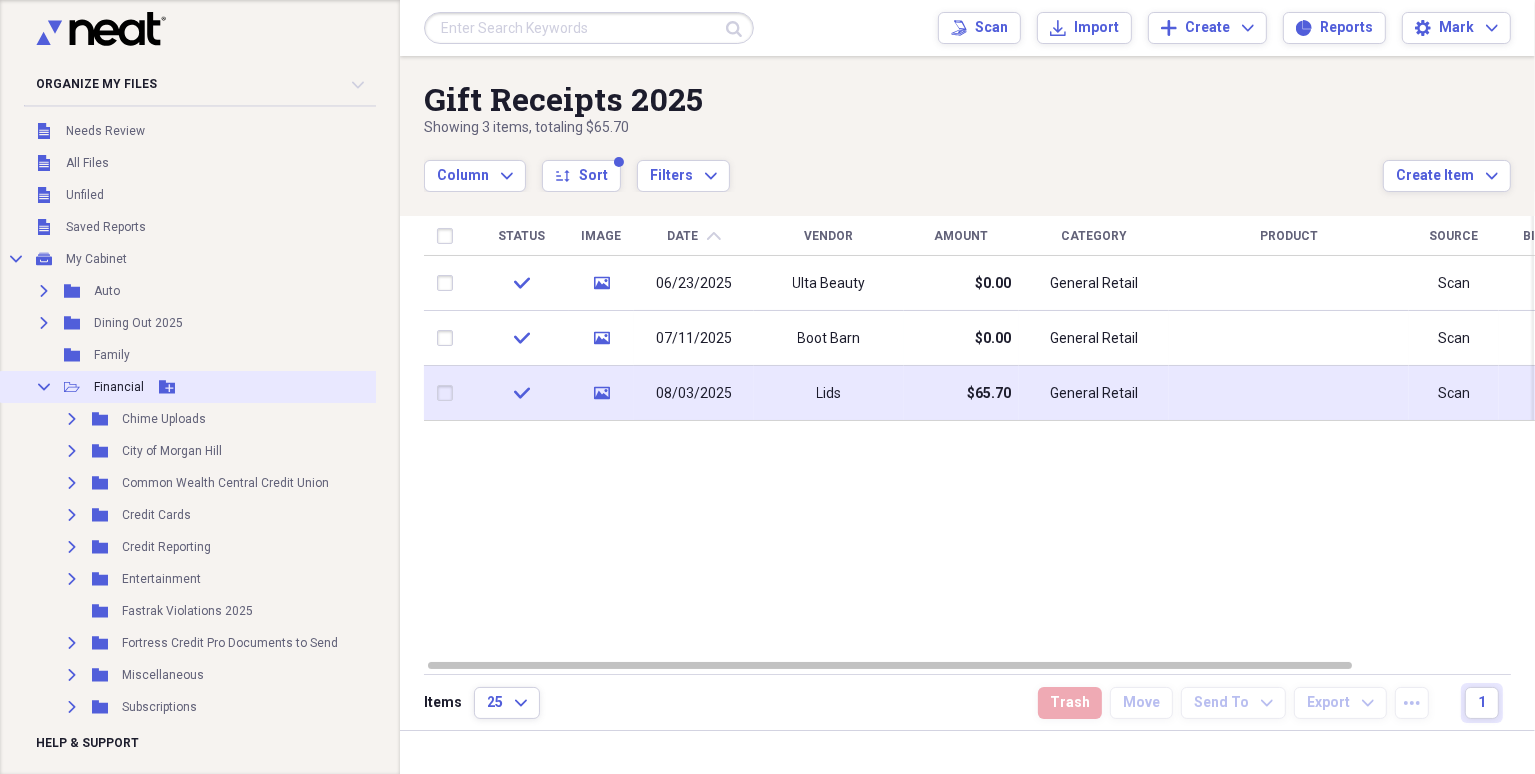 click on "Collapse" 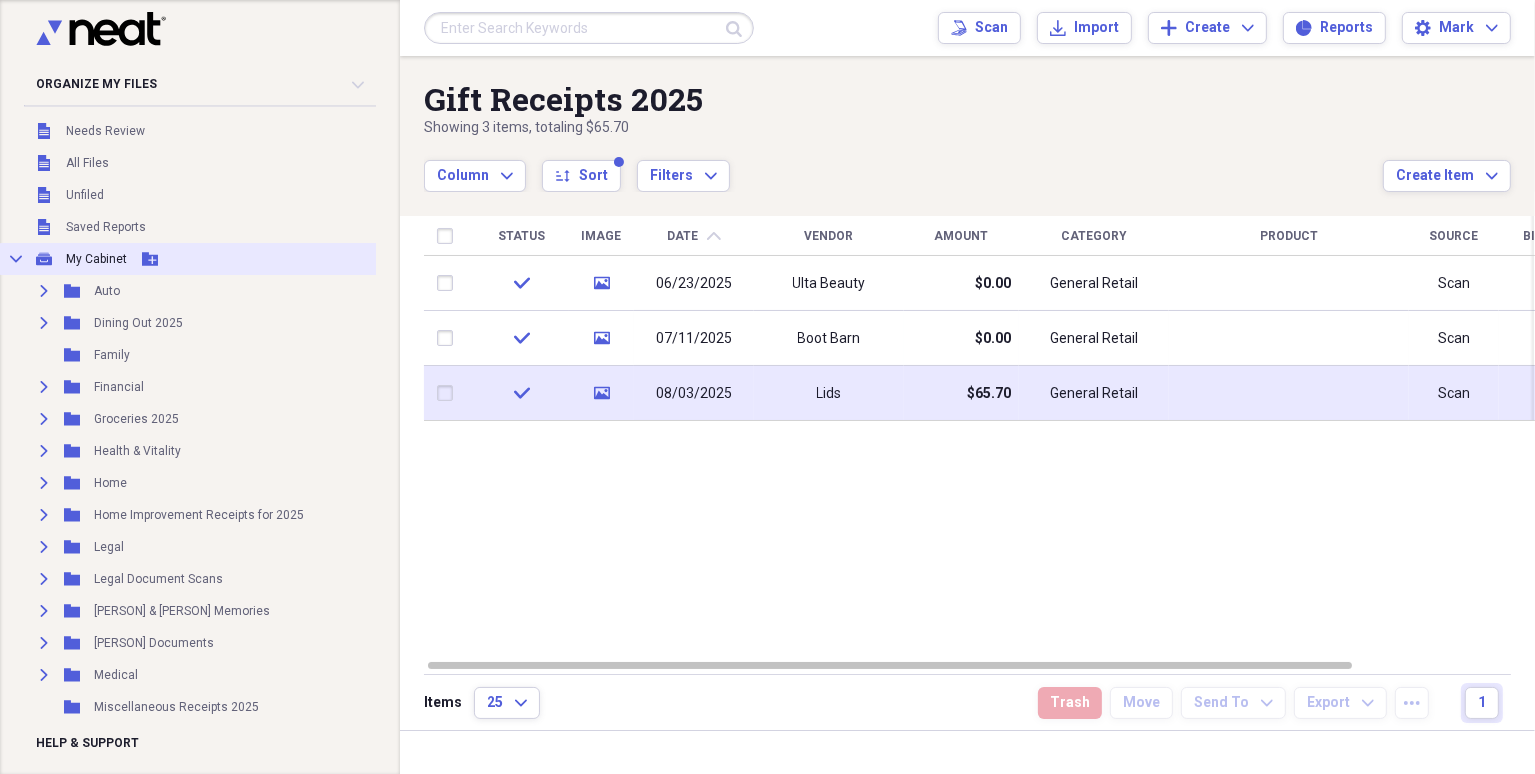 click on "Collapse" 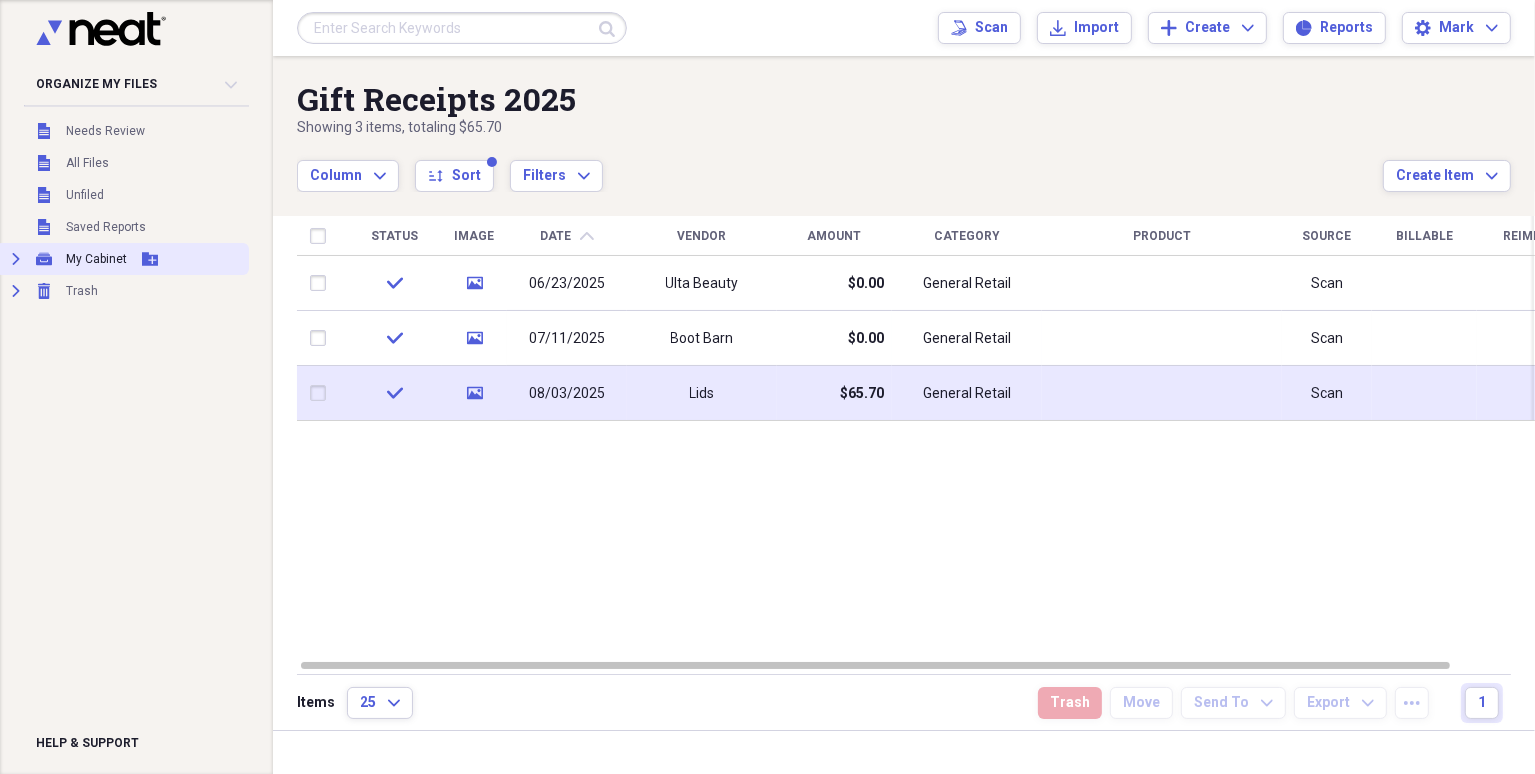 click on "Expand" 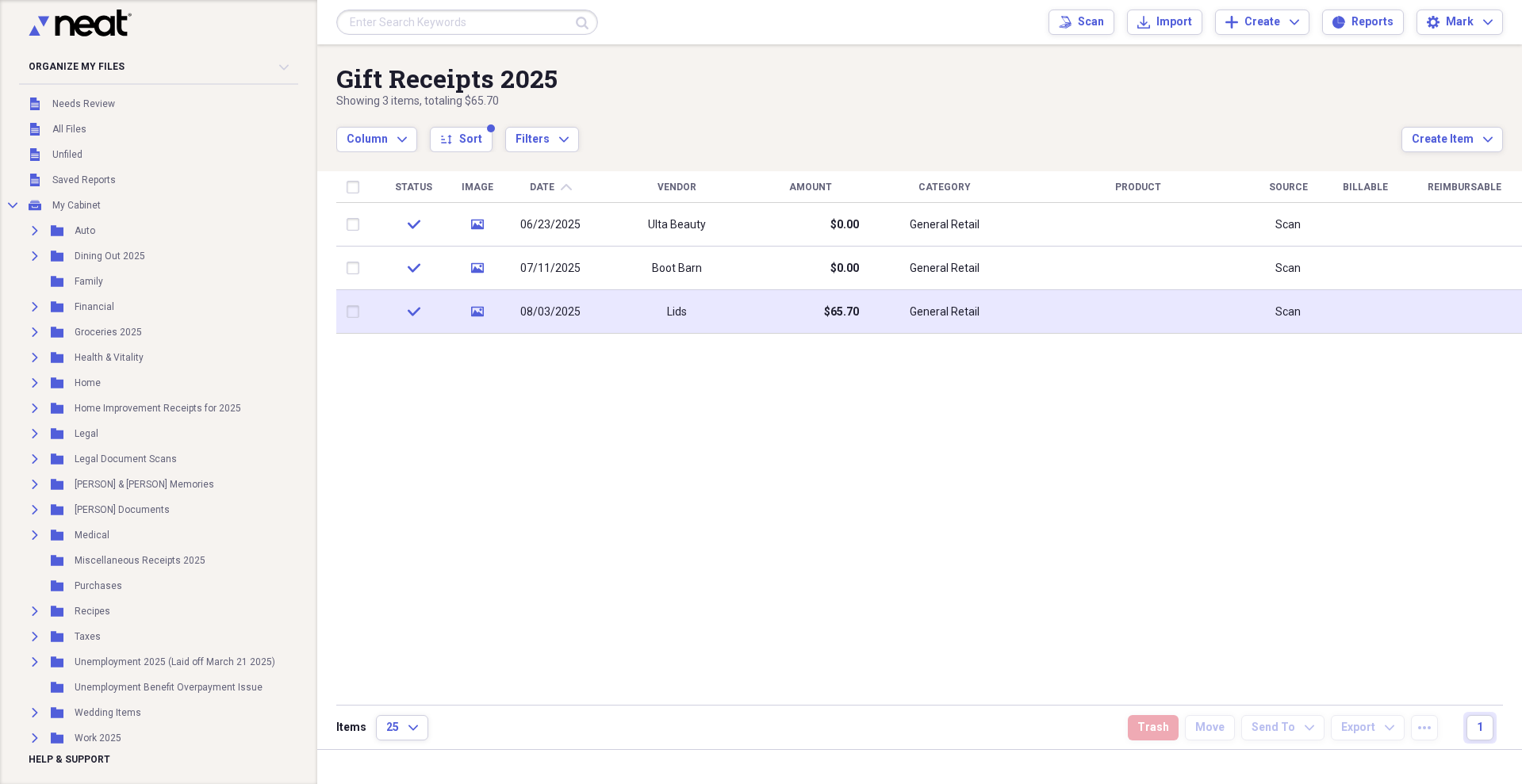 click on "Status Image Date chevron-up Vendor Amount Category Product Source Billable Reimbursable check media 06/23/2025 Ulta Beauty $0.00 General Retail Scan check media 07/11/2025 Boot Barn $0.00 General Retail Scan check media 08/03/2025 Lids $65.70 General Retail Scan" at bounding box center (929, 438) 